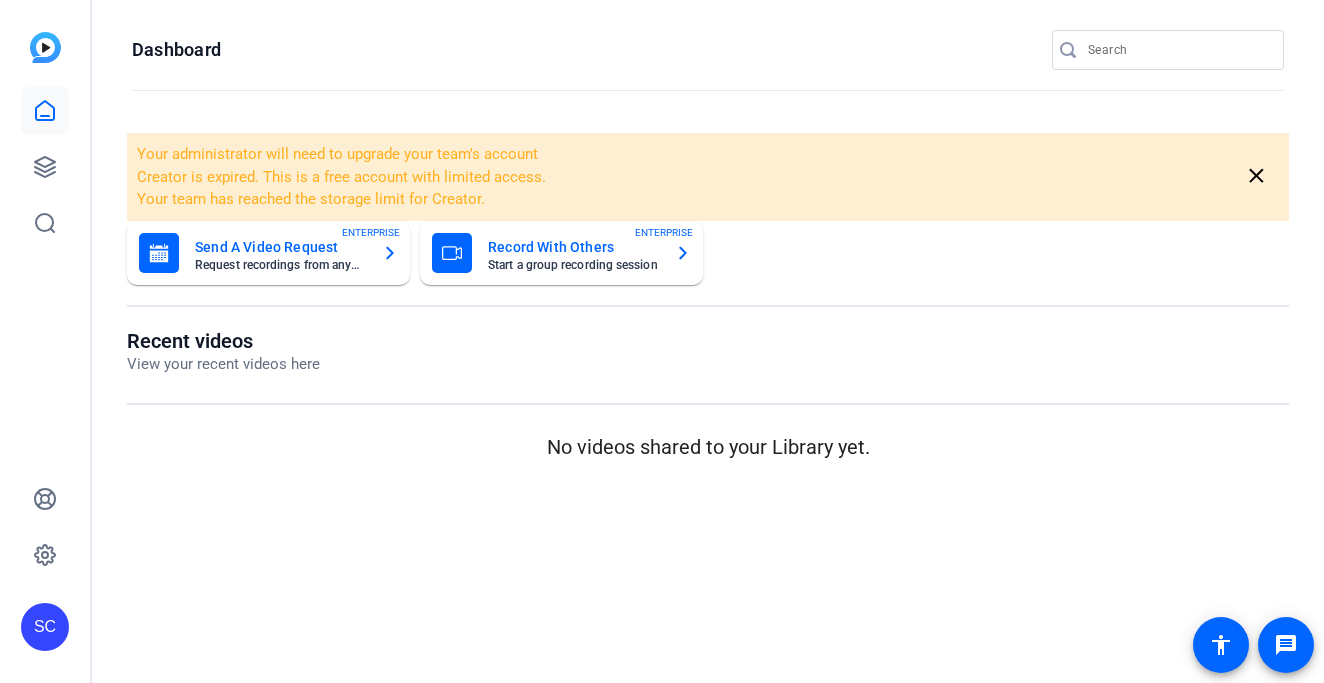 scroll, scrollTop: 0, scrollLeft: 0, axis: both 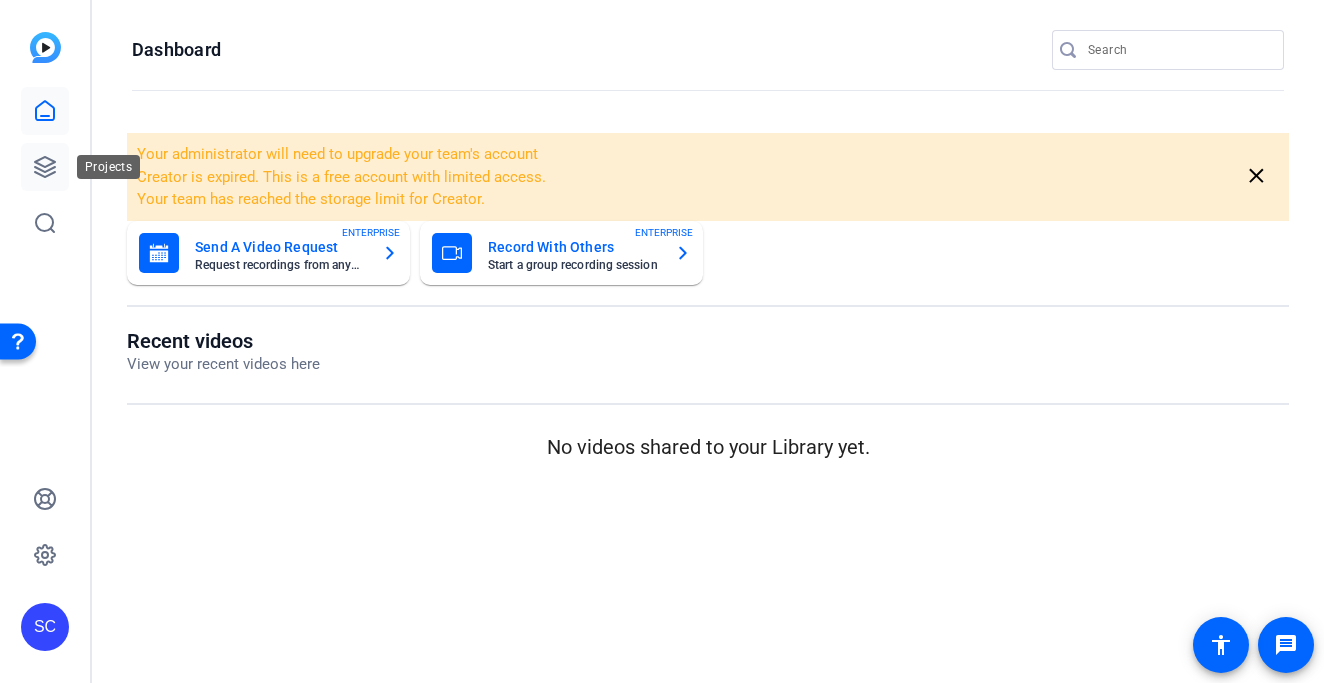 click 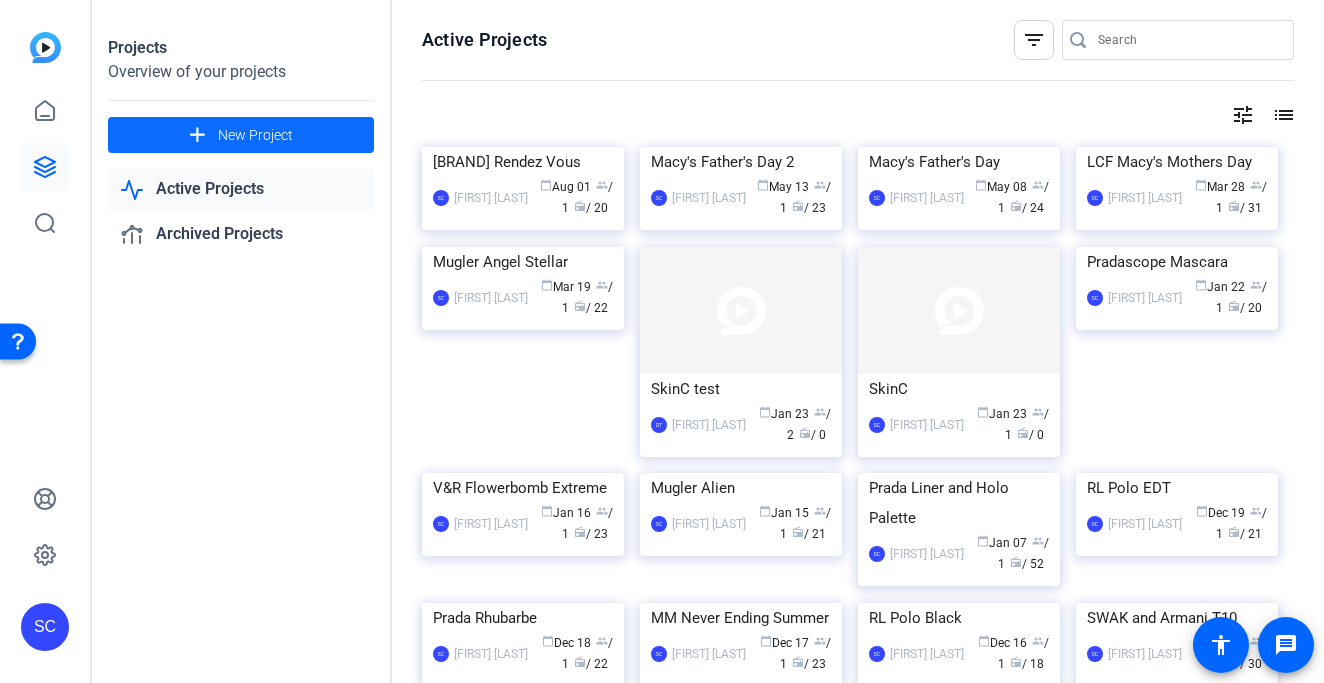 click on "New Project" 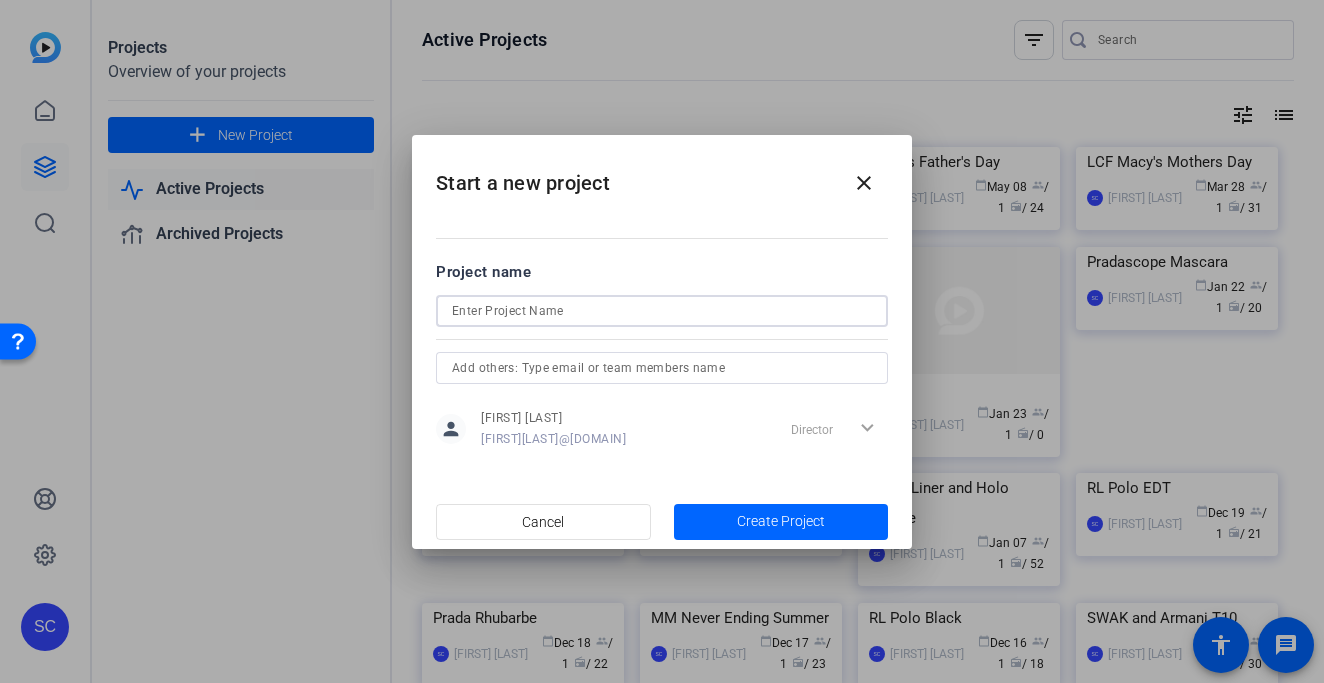 click at bounding box center (662, 311) 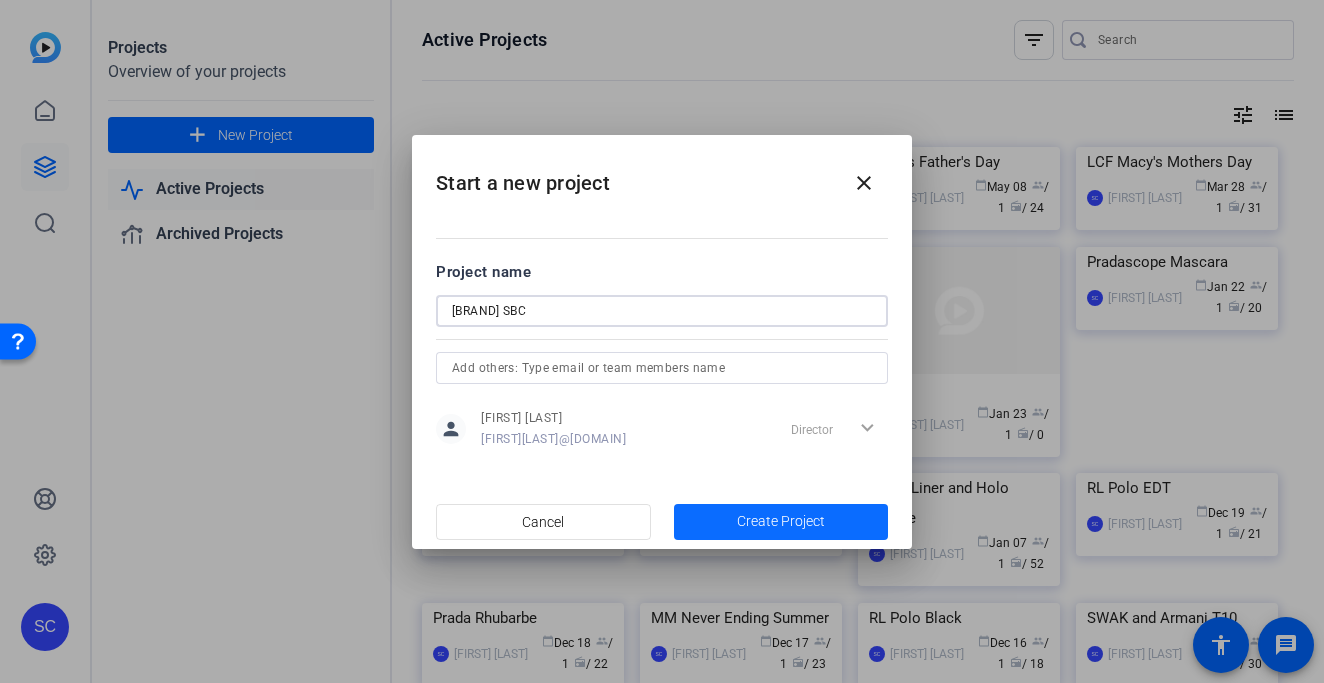 type on "[NAME] SBC" 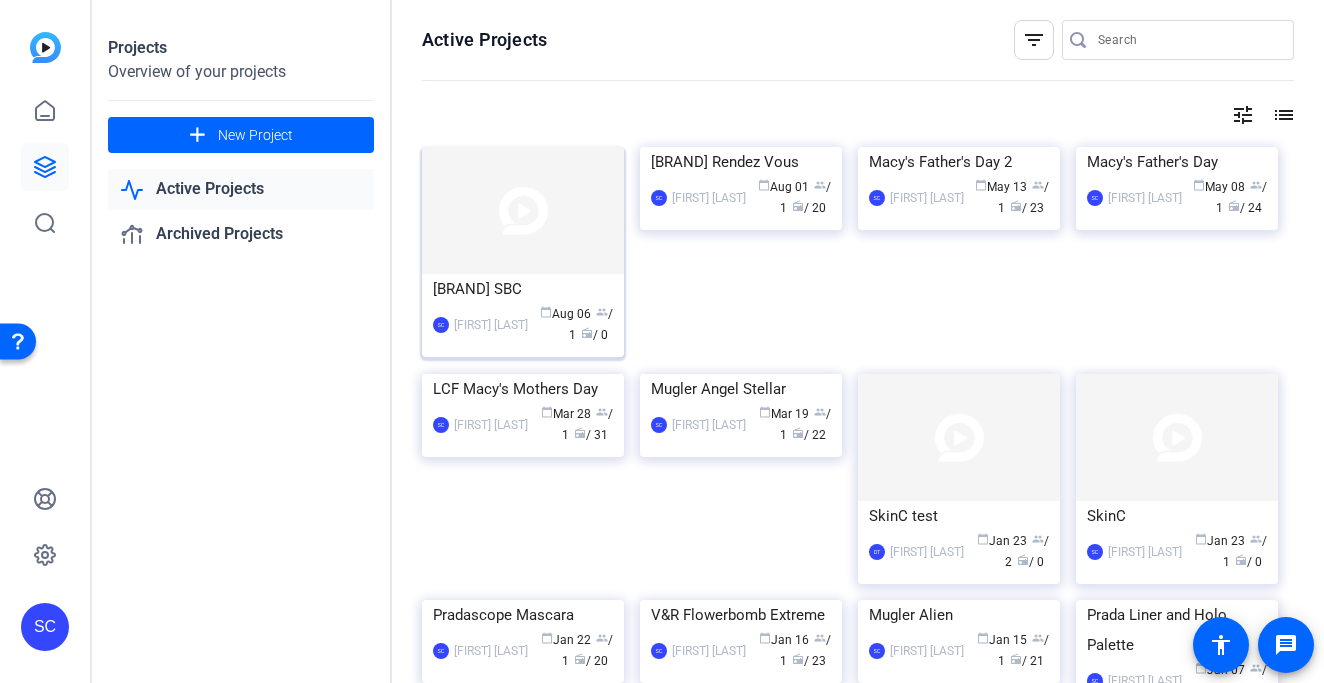 click 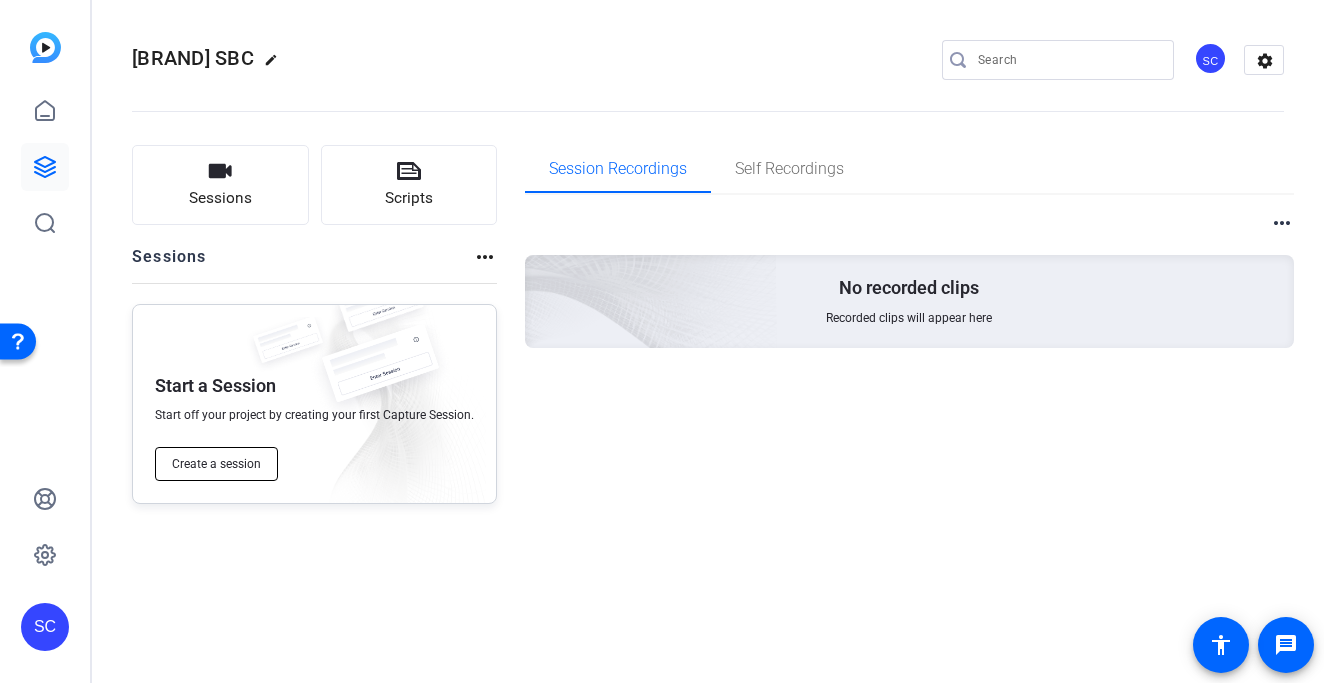 click on "Create a session" 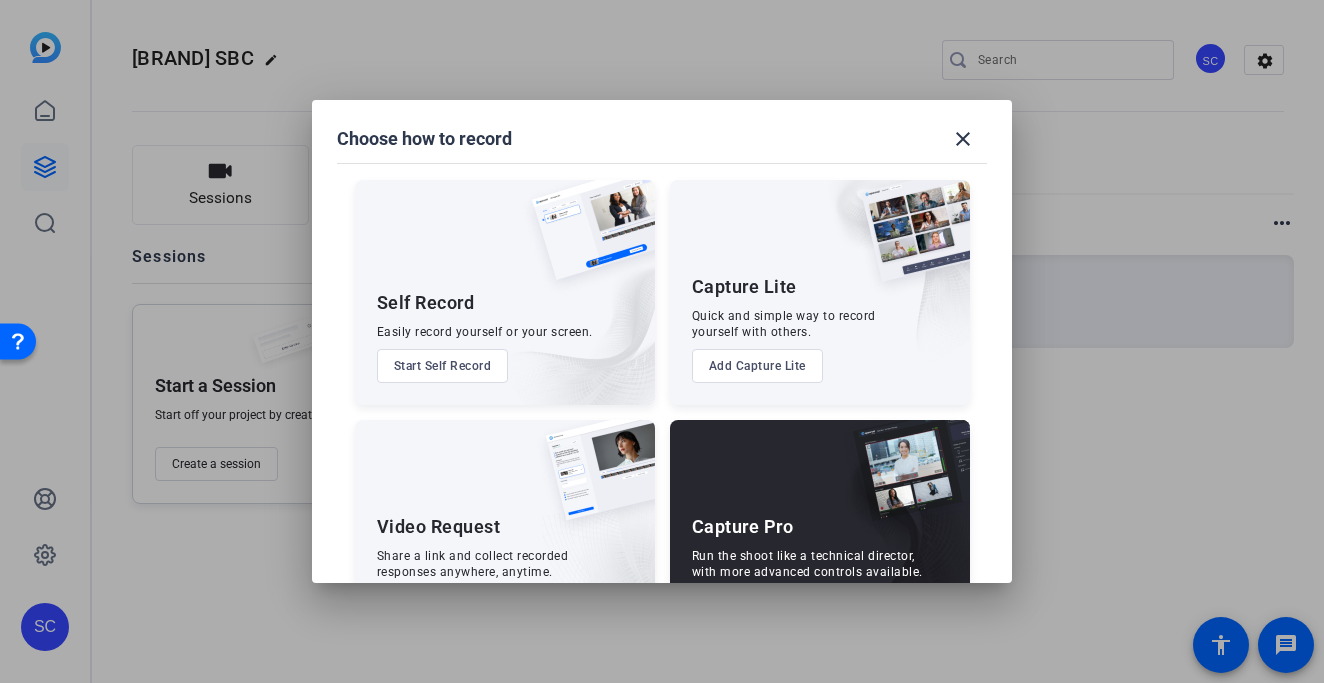 scroll, scrollTop: 81, scrollLeft: 0, axis: vertical 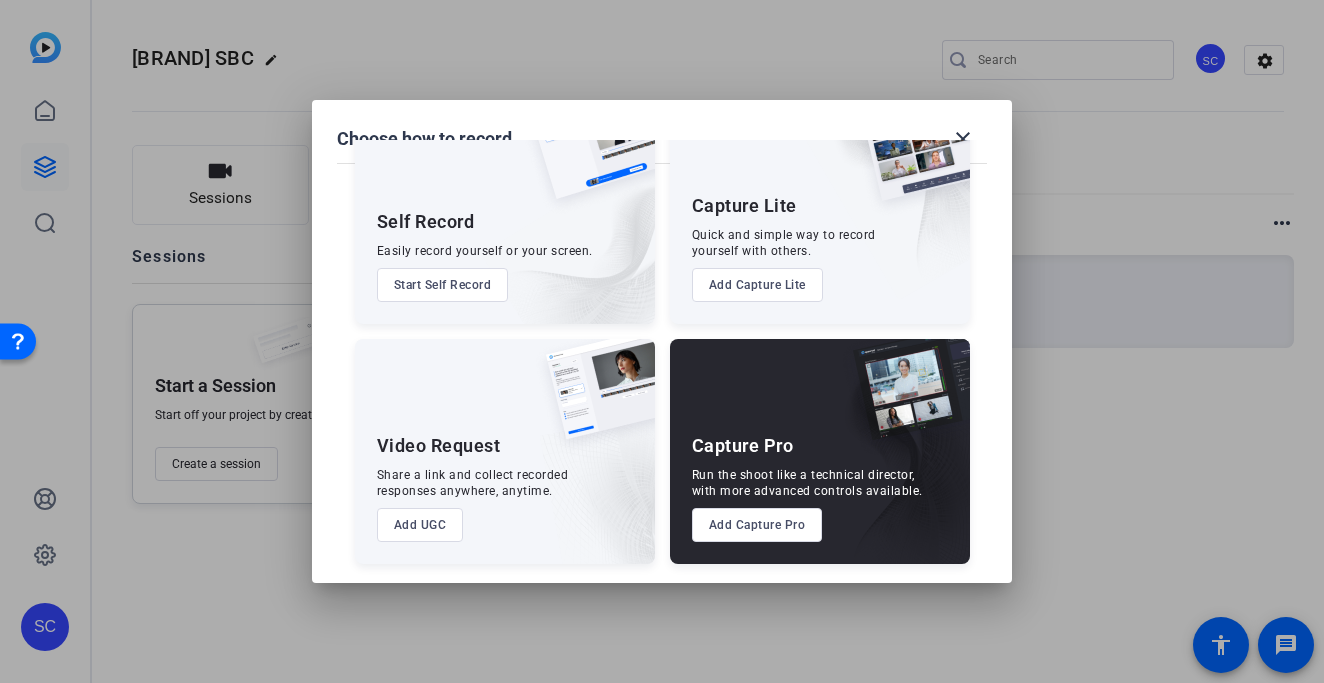 click on "Add Capture Pro" at bounding box center (757, 525) 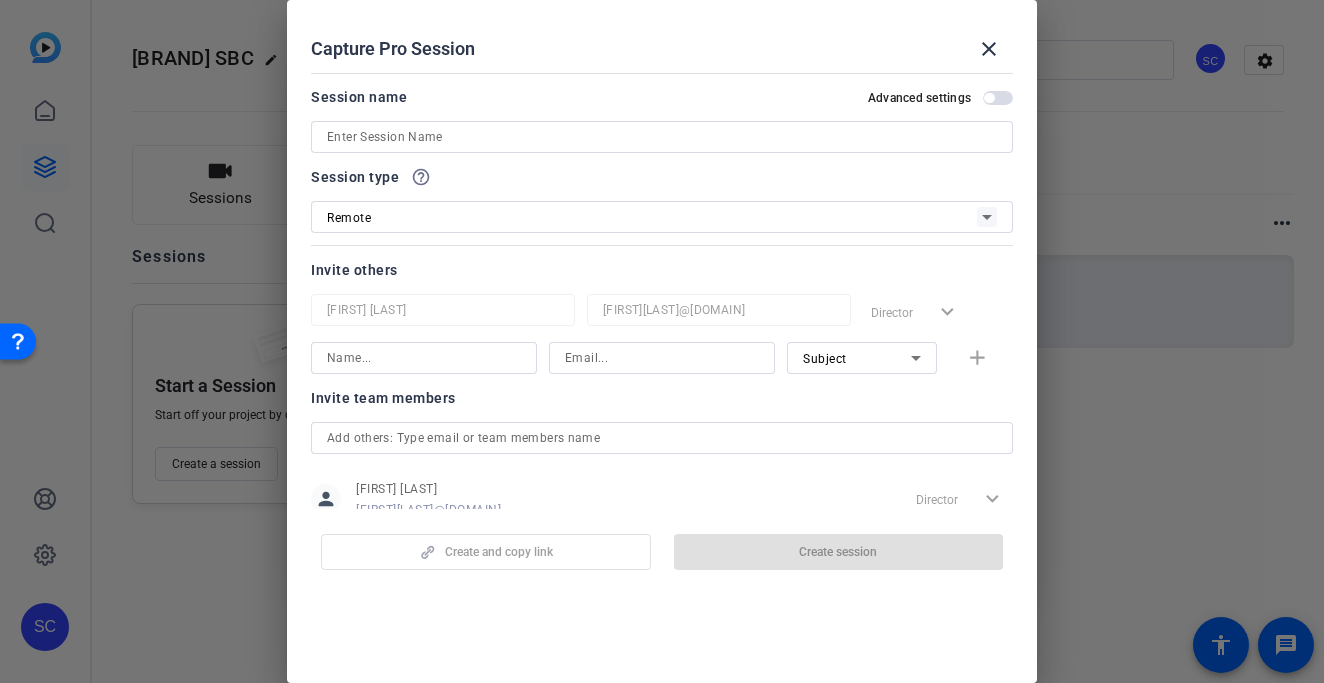 click at bounding box center (662, 137) 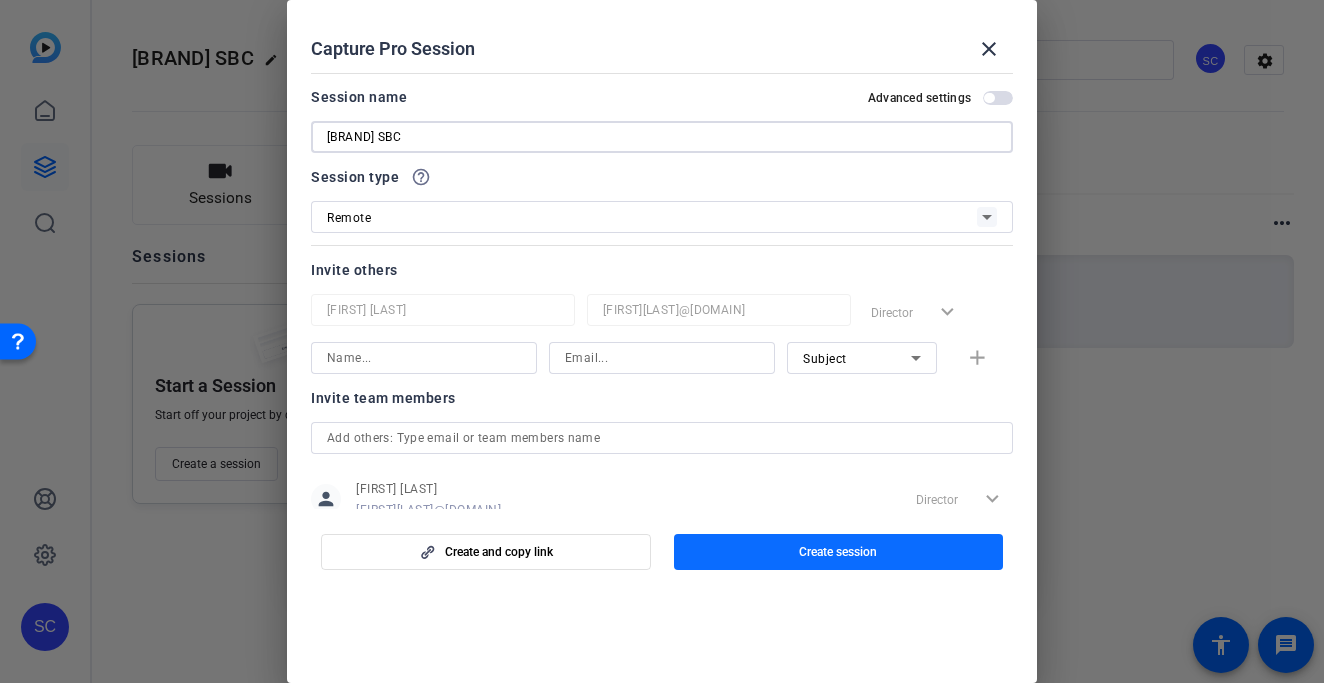 type on "[NAME] SBC" 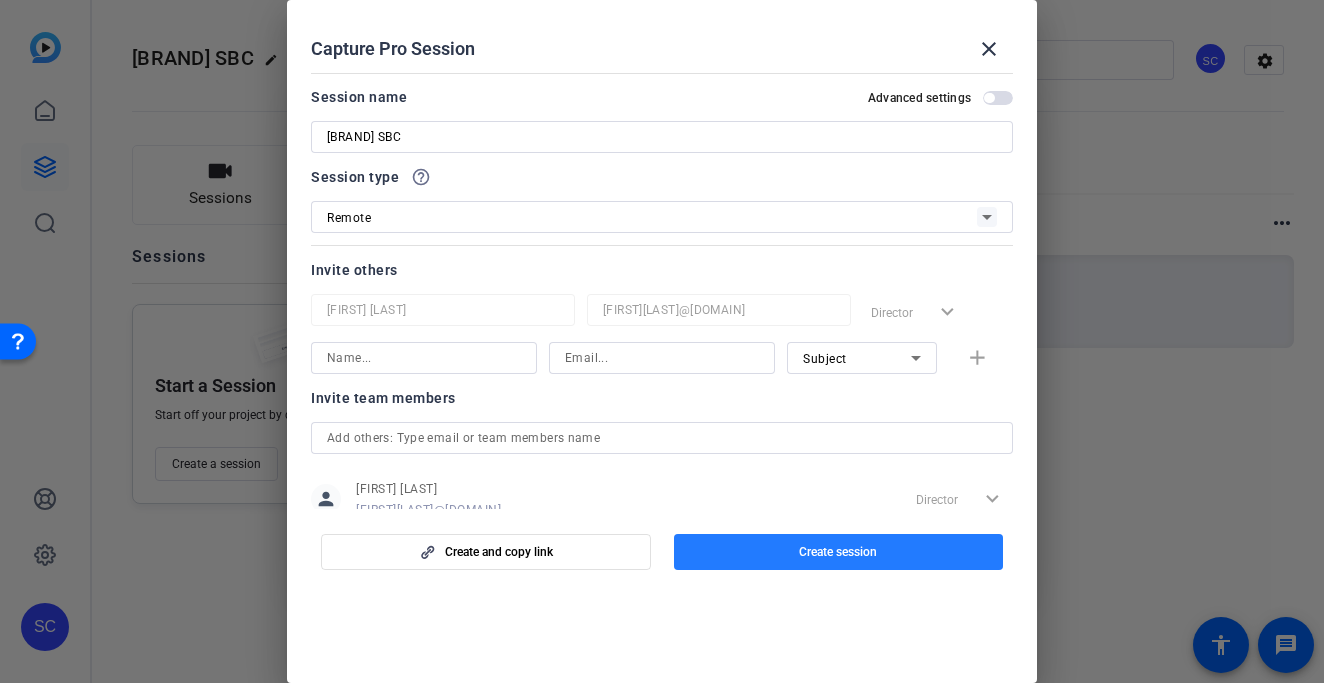 click on "Create session" 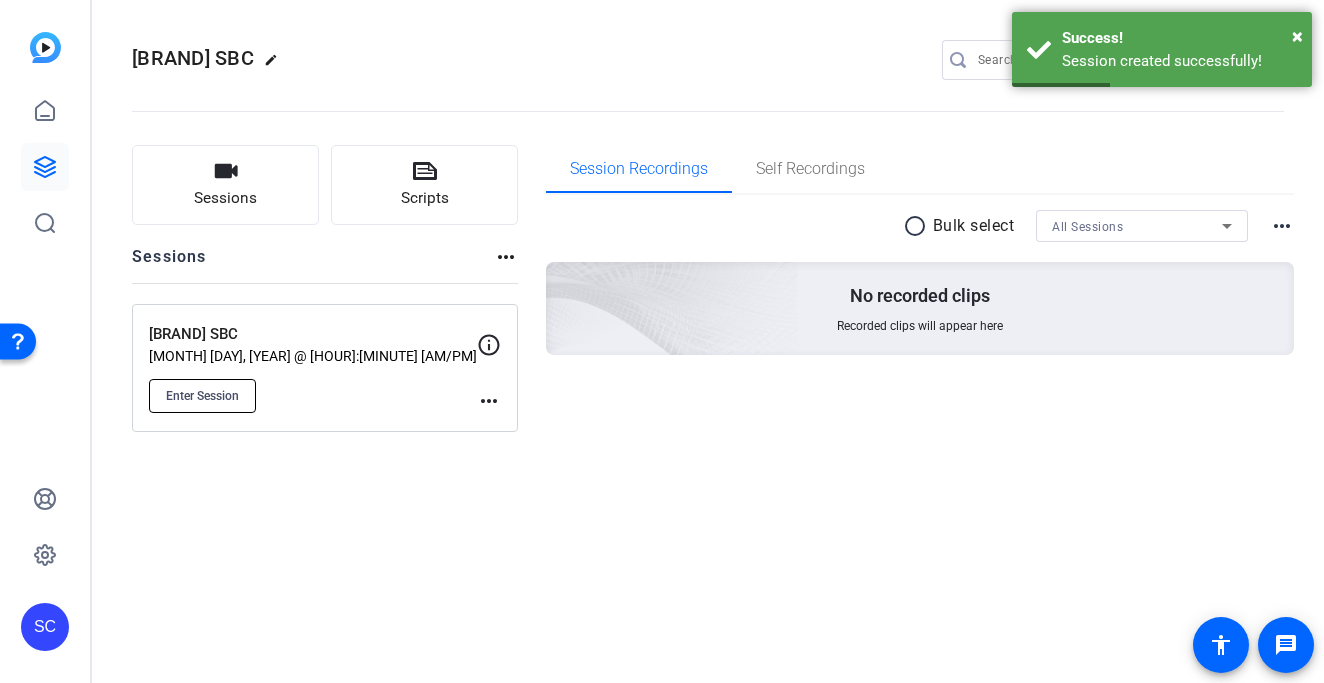 click on "Enter Session" 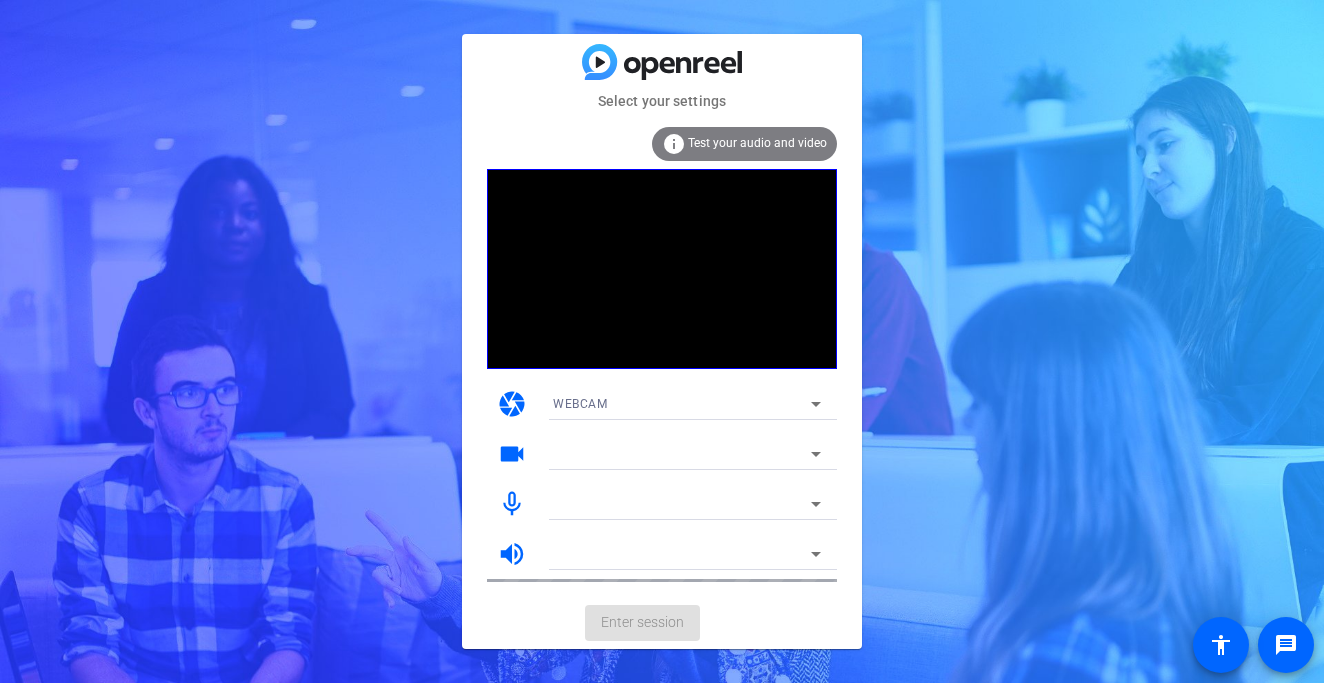 scroll, scrollTop: 0, scrollLeft: 0, axis: both 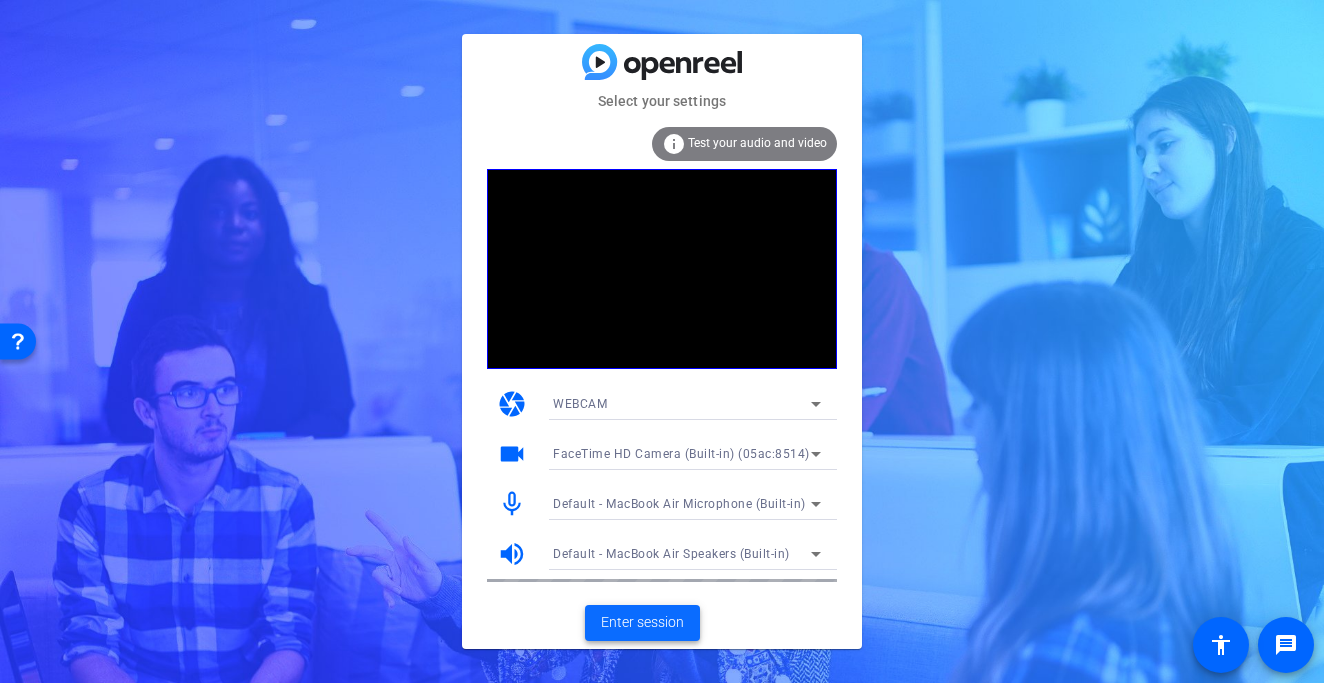 click on "Enter session" 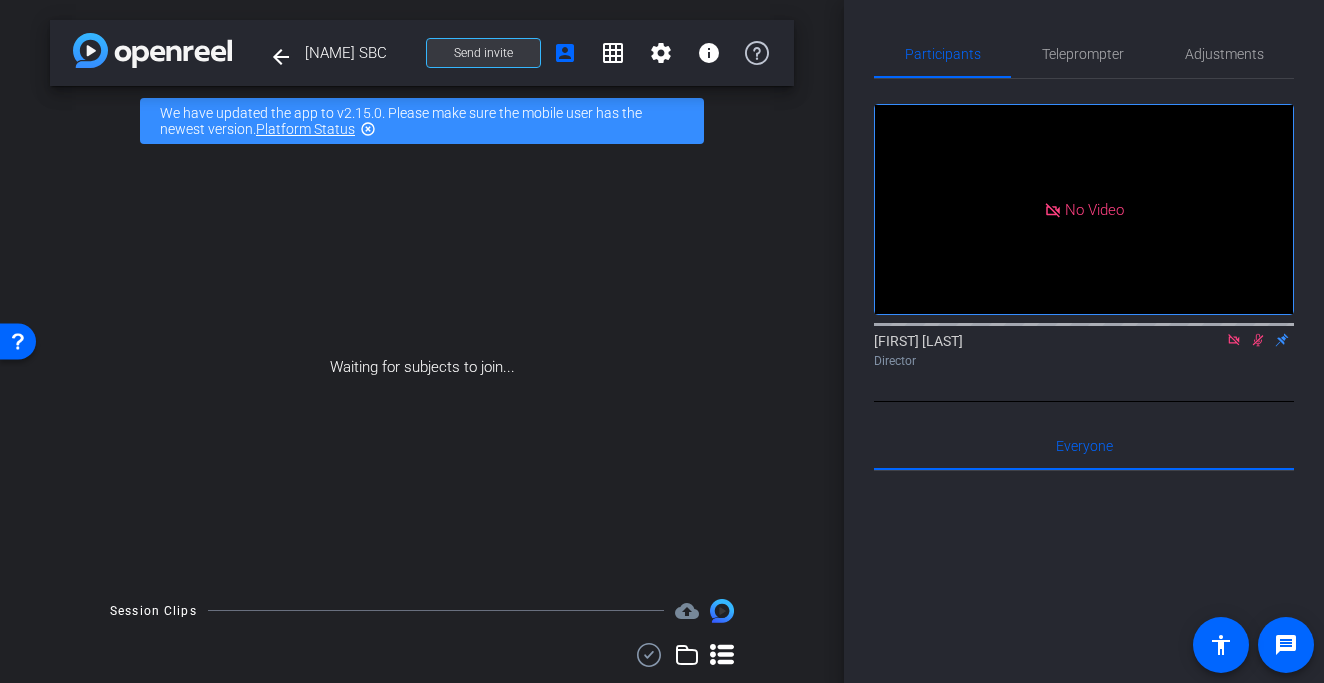 click on "Send invite" at bounding box center [483, 53] 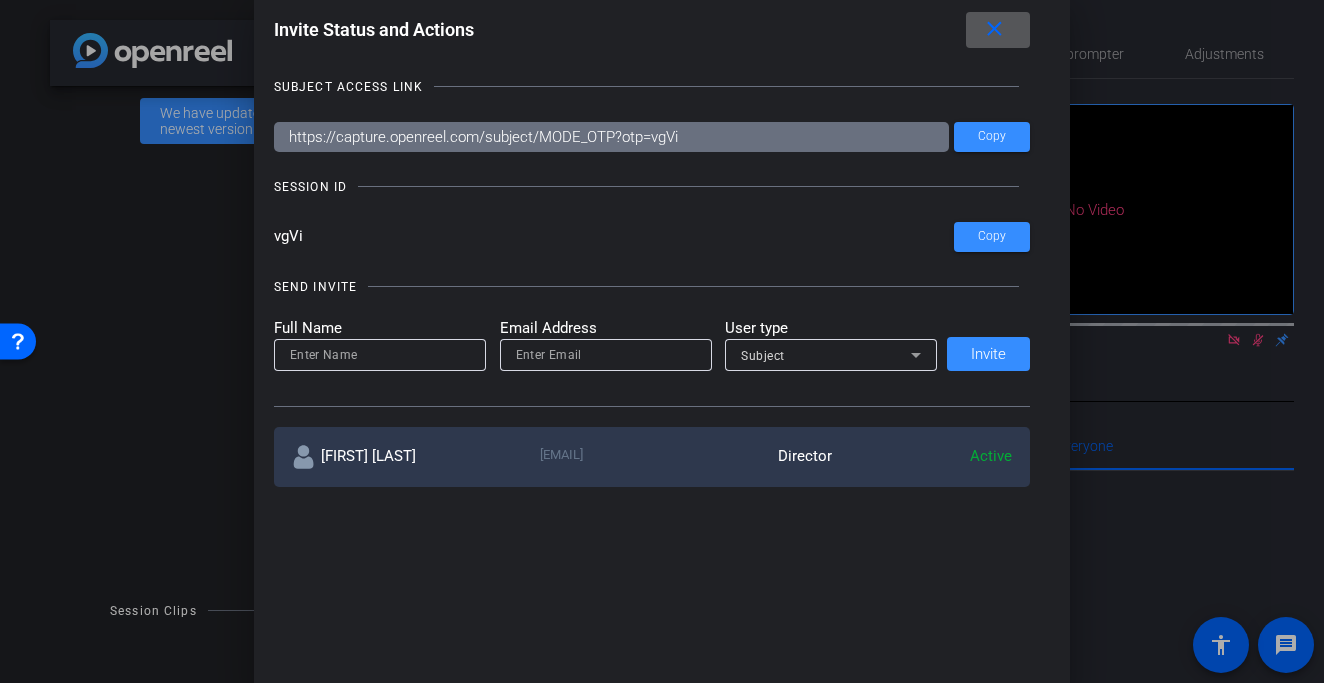 click at bounding box center (380, 355) 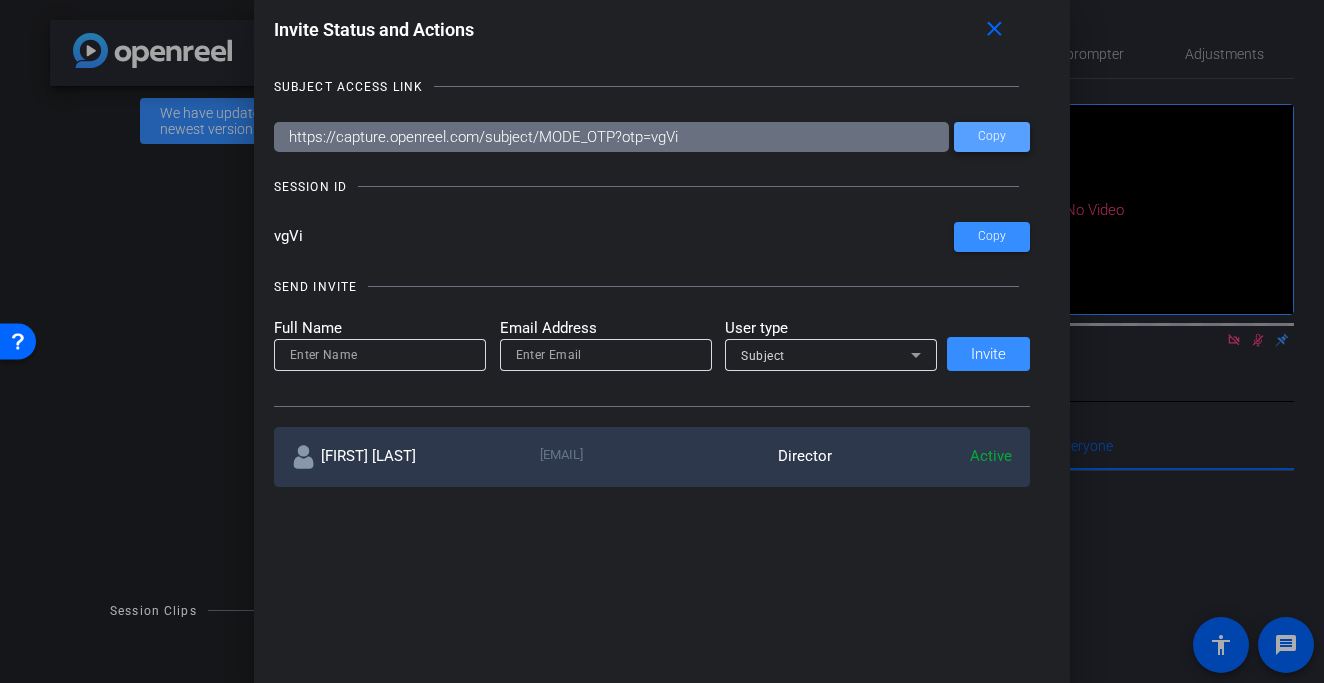 click on "Copy" at bounding box center [992, 136] 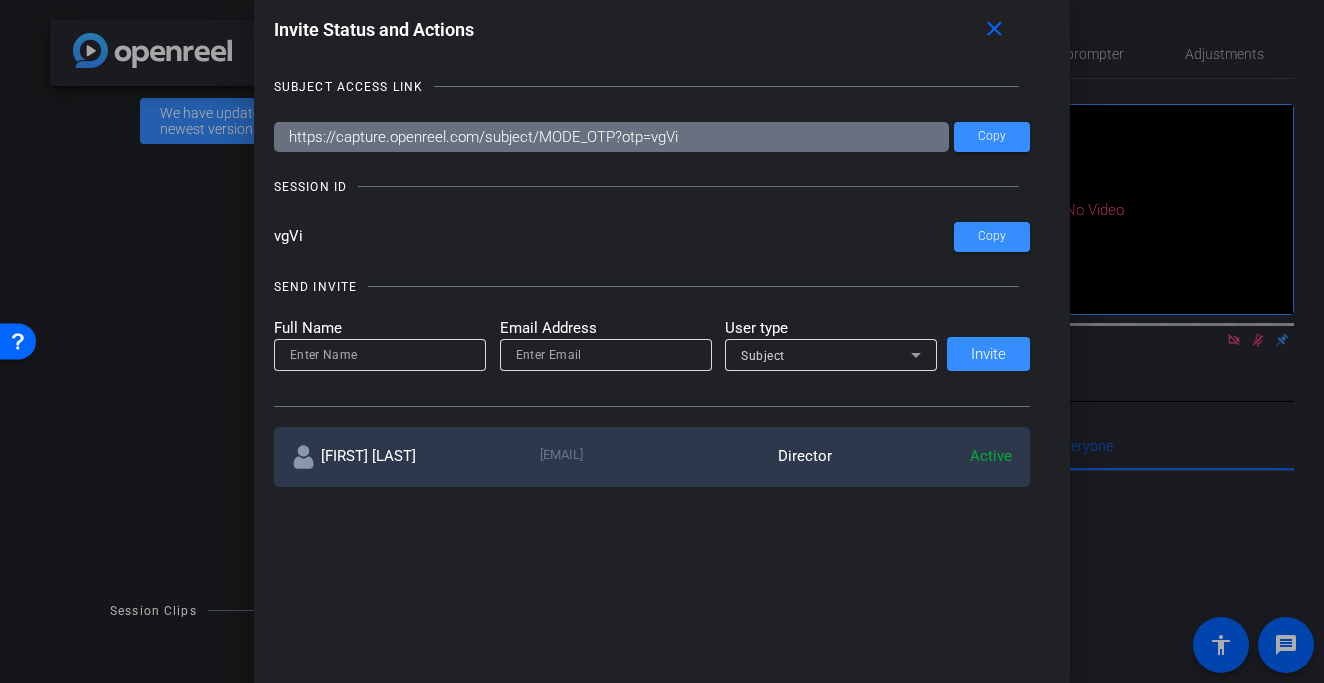 drag, startPoint x: 325, startPoint y: 237, endPoint x: 251, endPoint y: 237, distance: 74 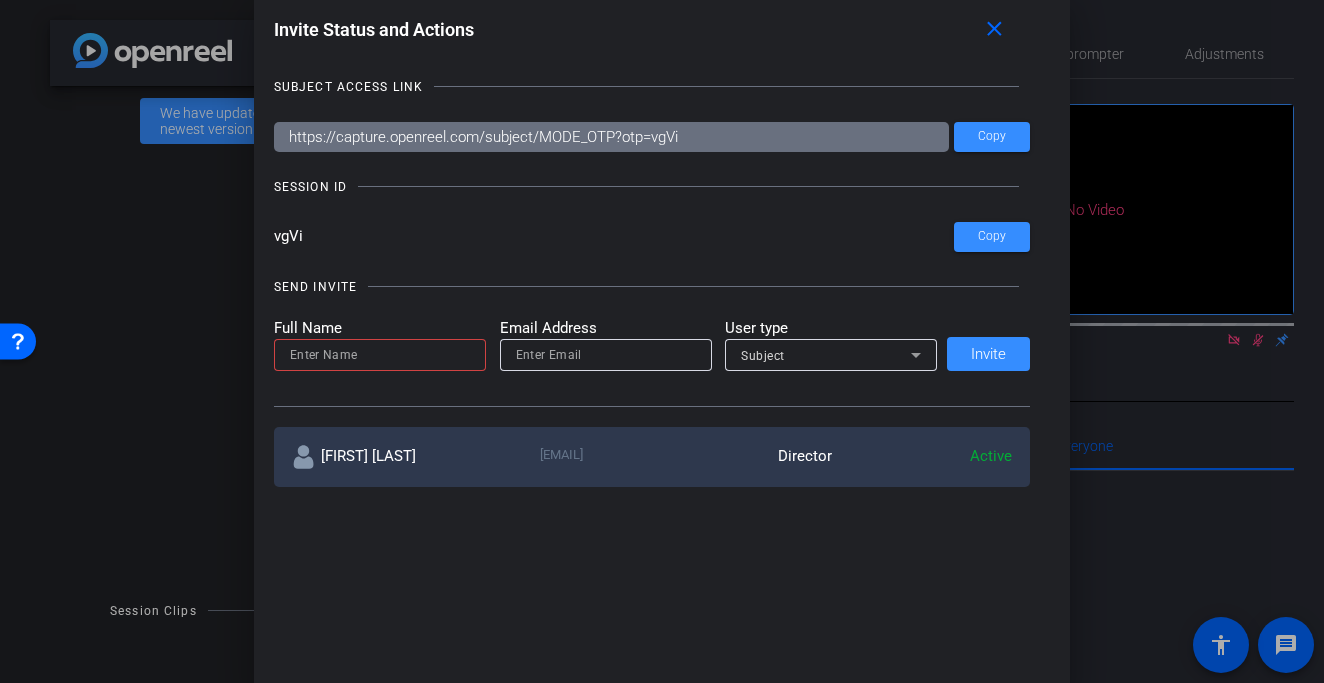 click at bounding box center (380, 355) 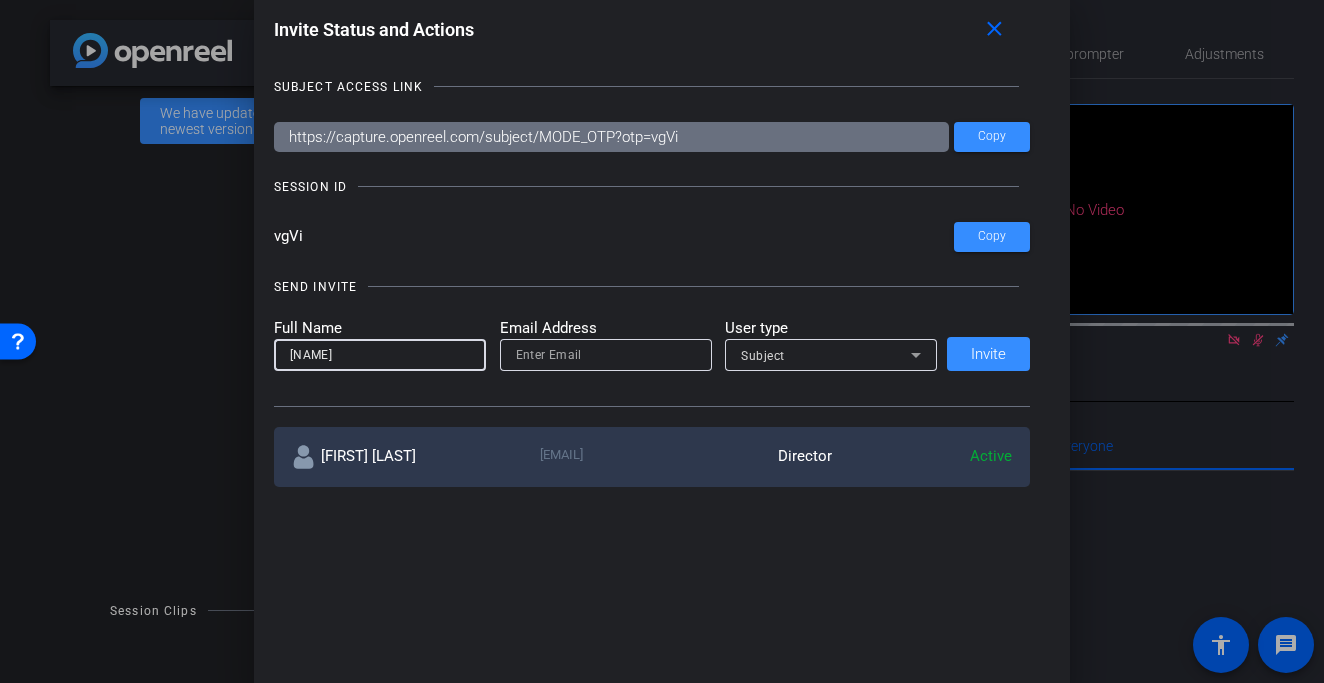 type on "[NAME]" 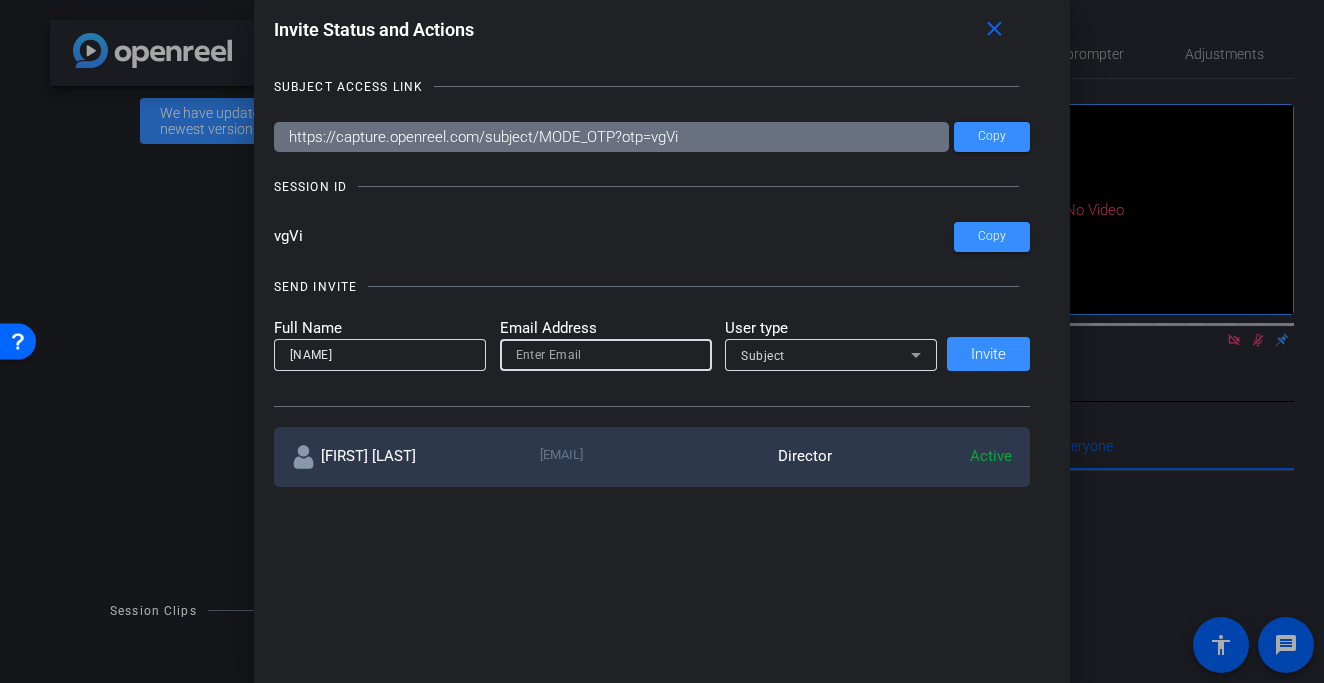 click at bounding box center [606, 355] 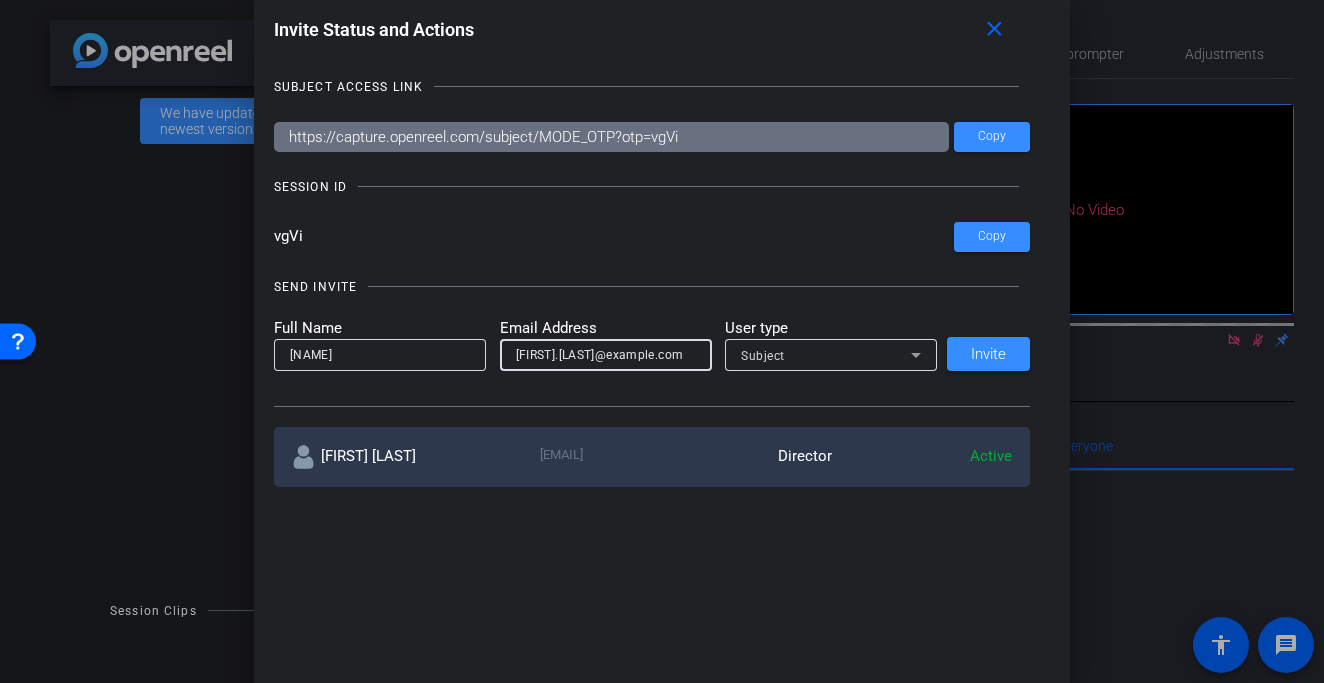 type on "[FIRST].[LAST]@example.com" 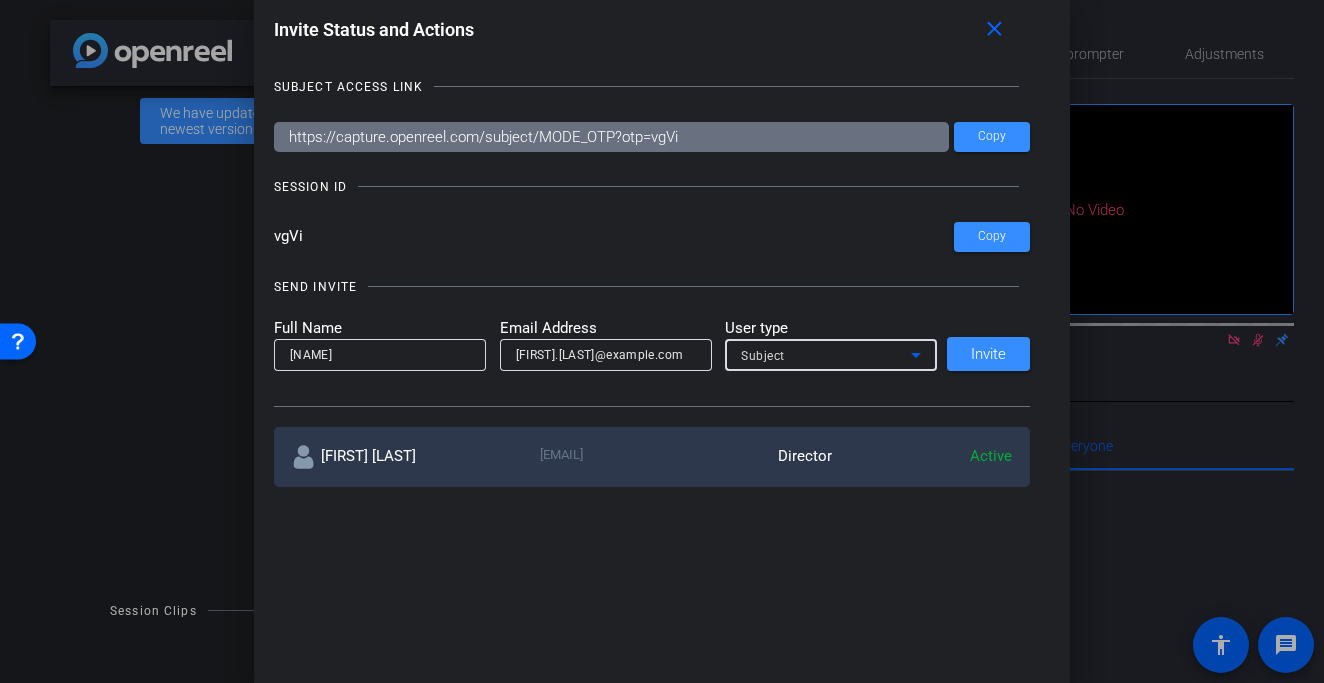 click on "Subject" at bounding box center [763, 356] 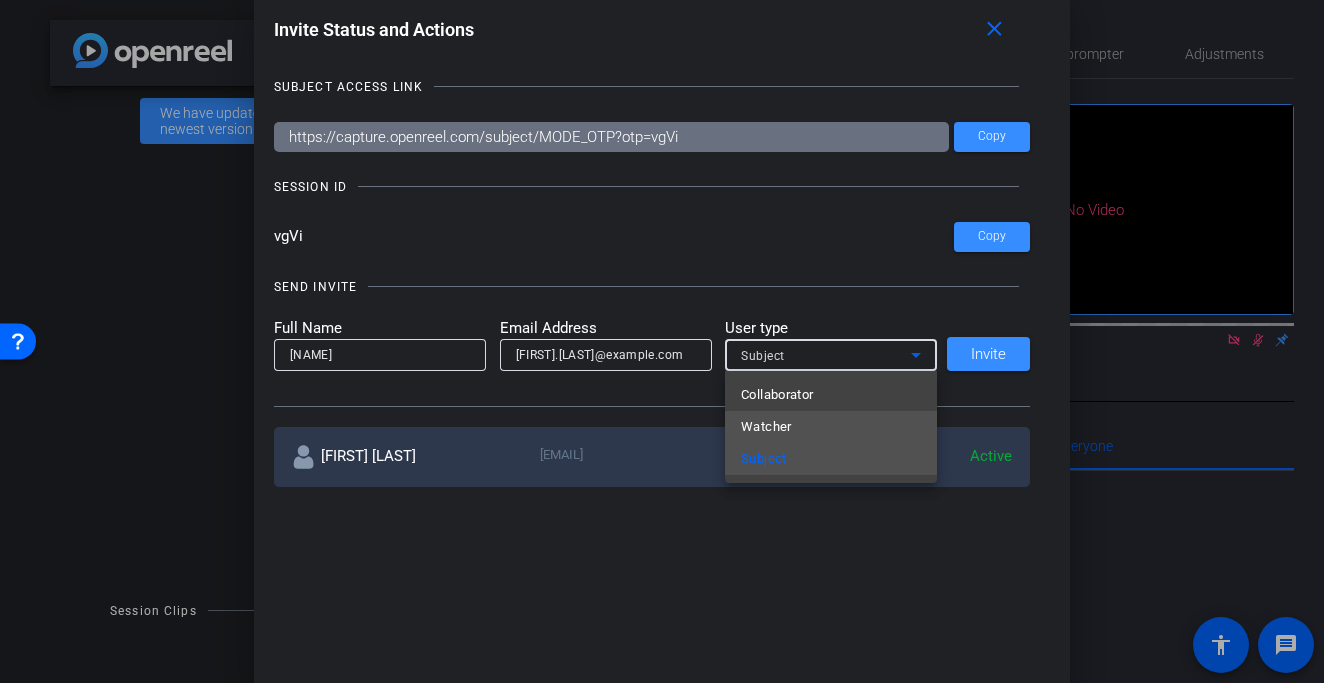 click on "Watcher" at bounding box center [766, 427] 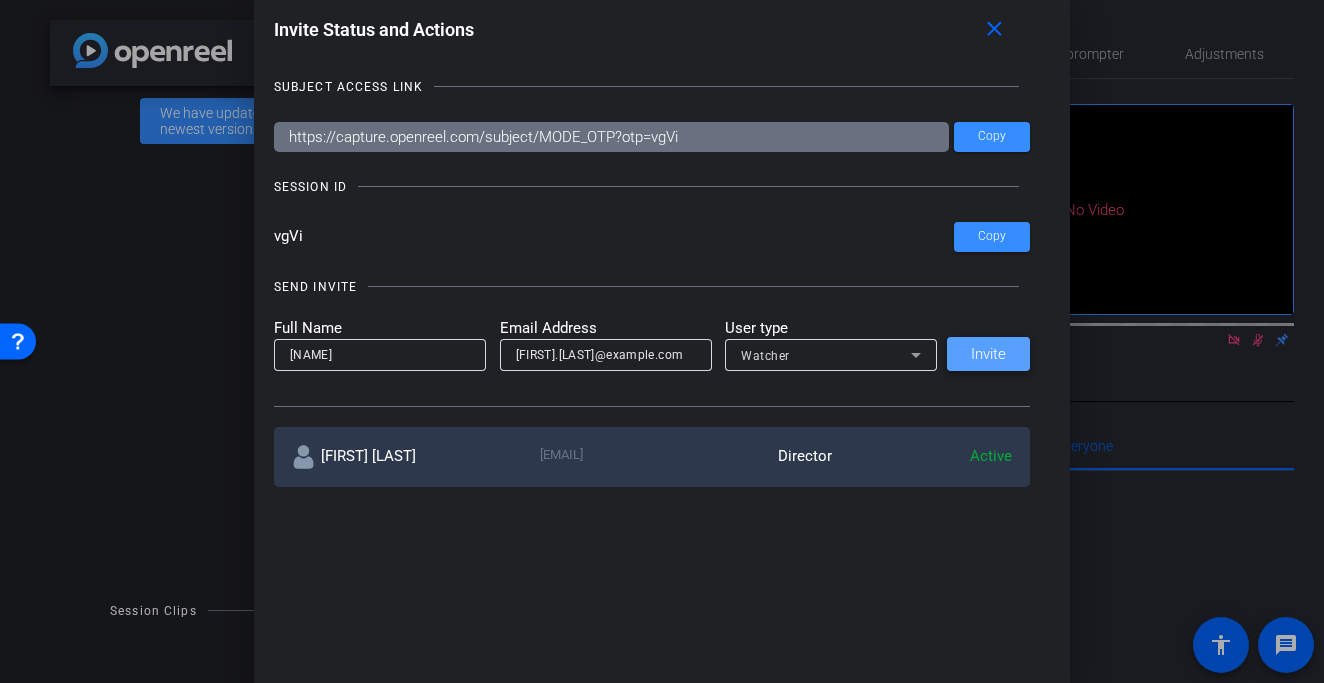 click at bounding box center [988, 354] 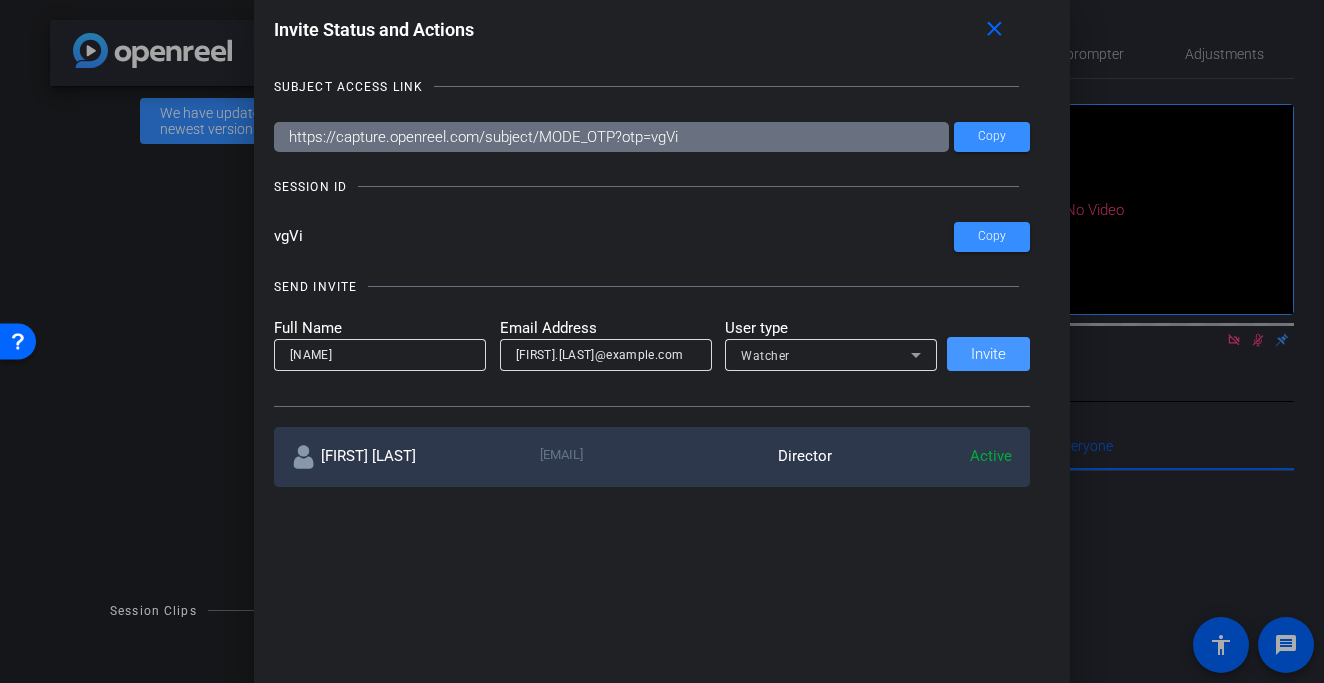 type 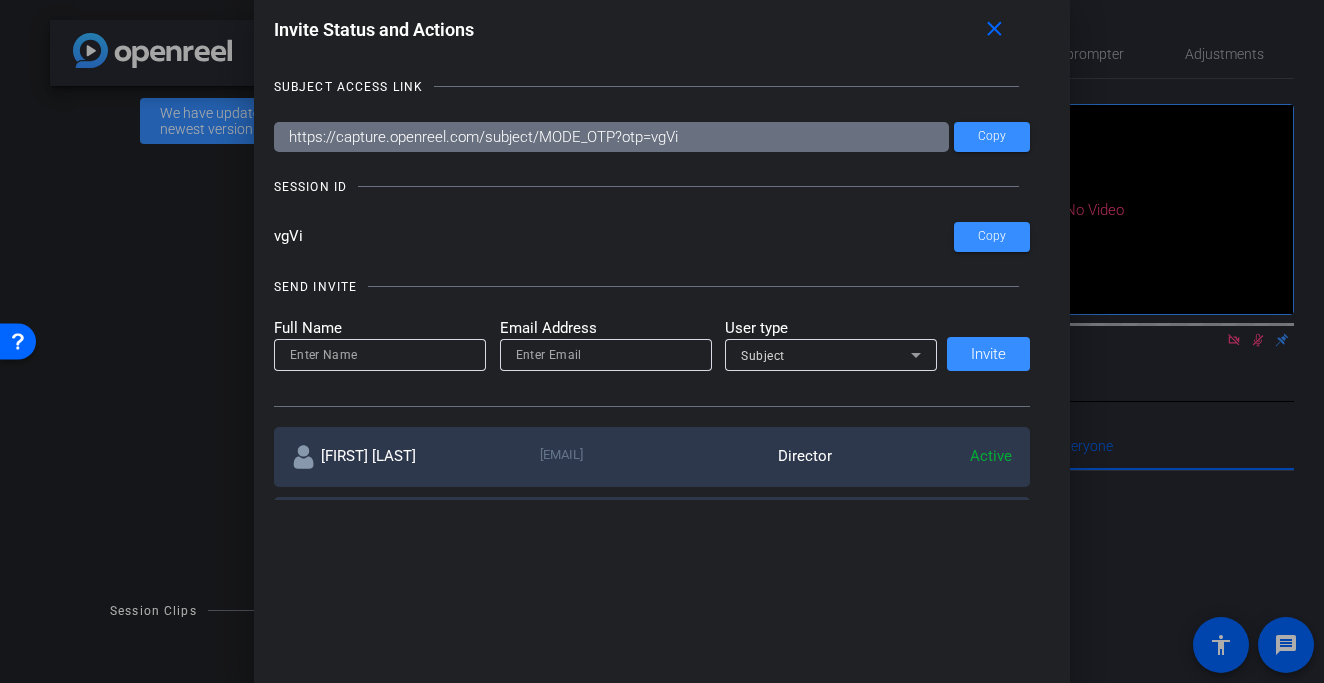 click at bounding box center (380, 355) 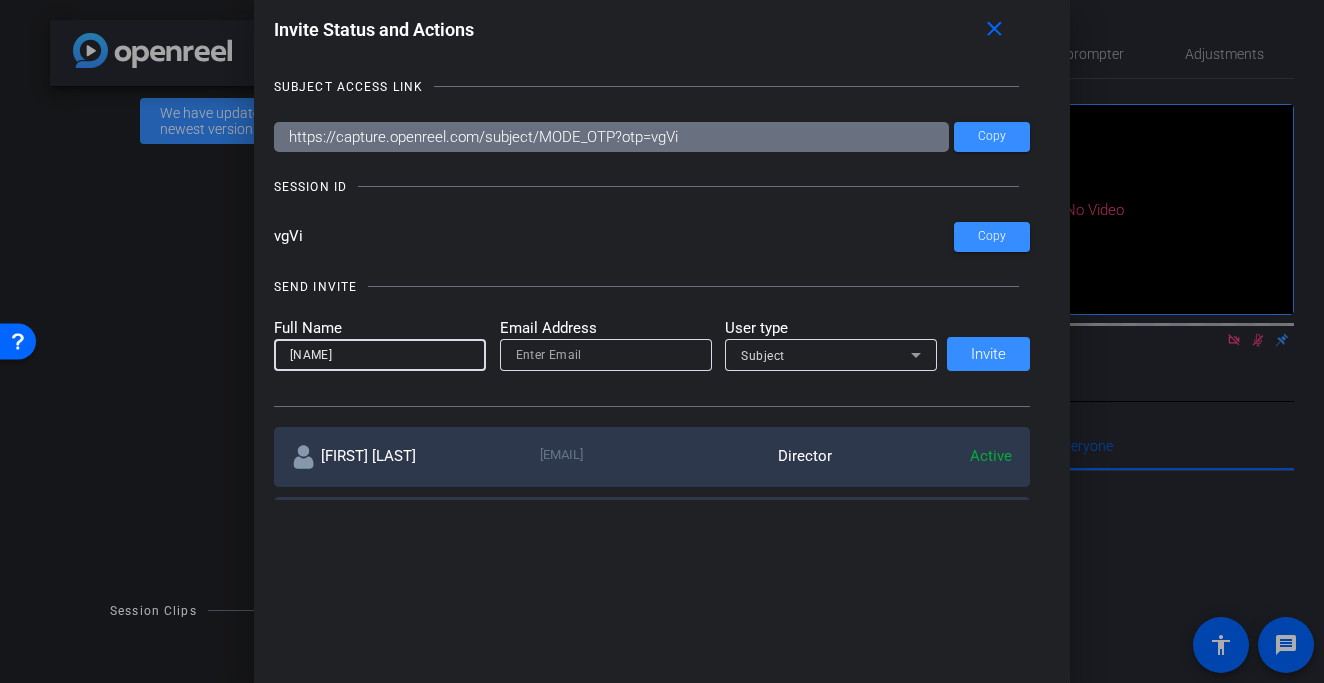 type on "[NAME]" 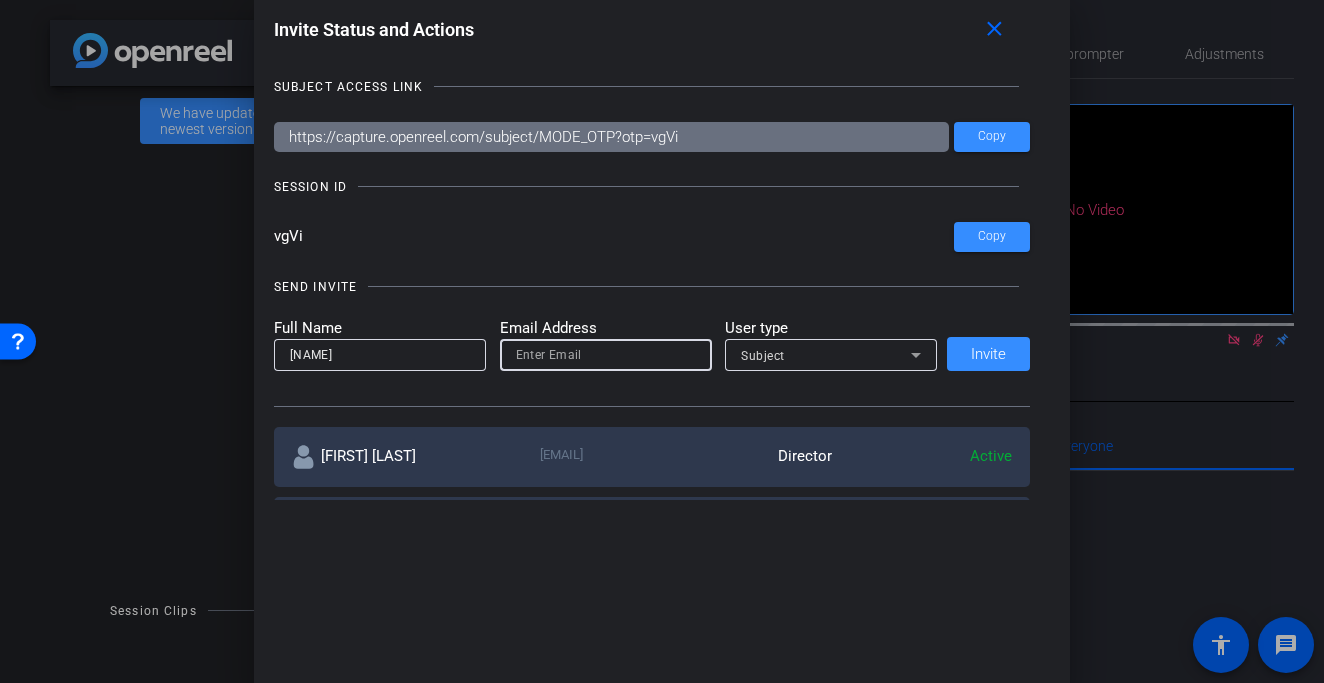 click at bounding box center [606, 355] 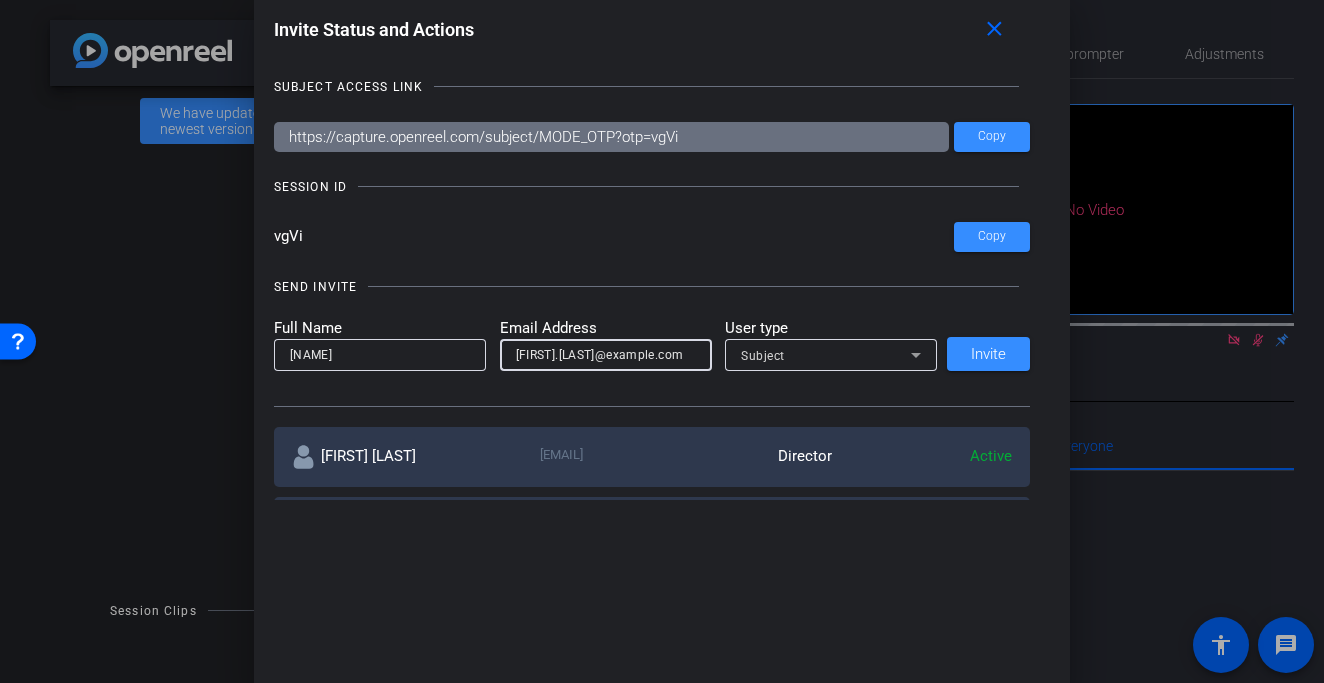 type on "[FIRST].[LAST]@example.com" 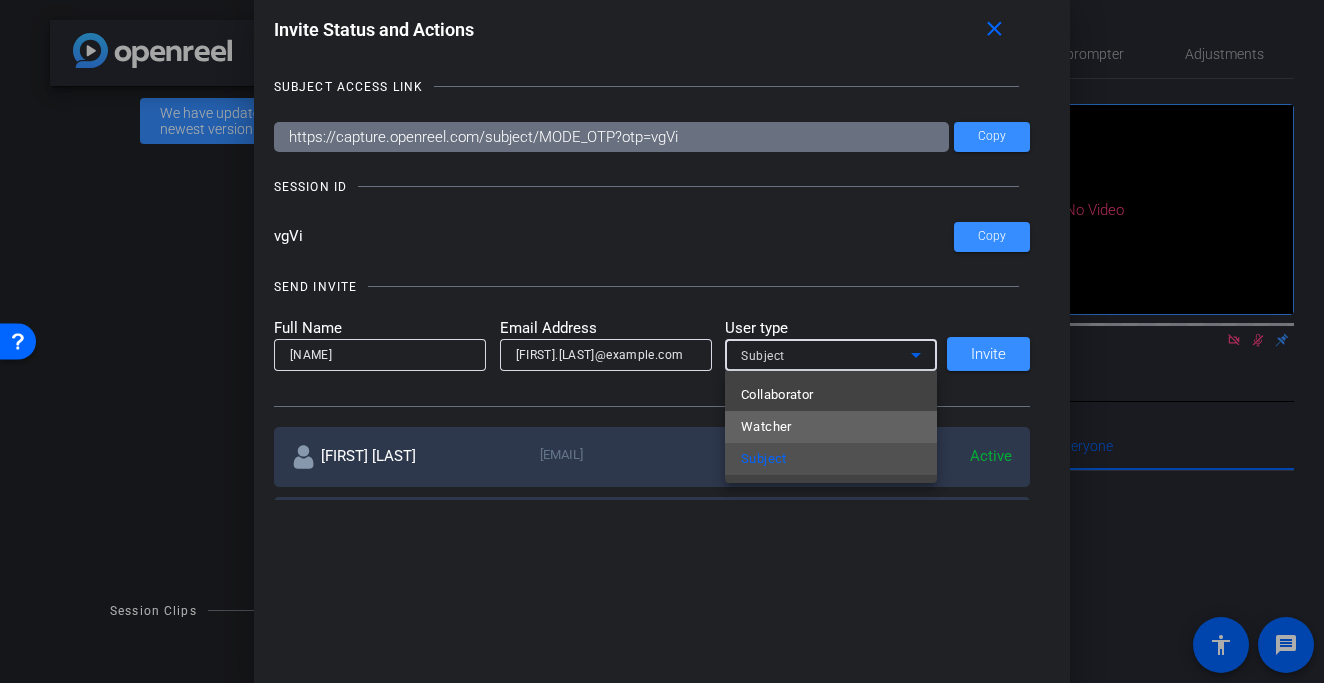 click on "Watcher" at bounding box center [766, 427] 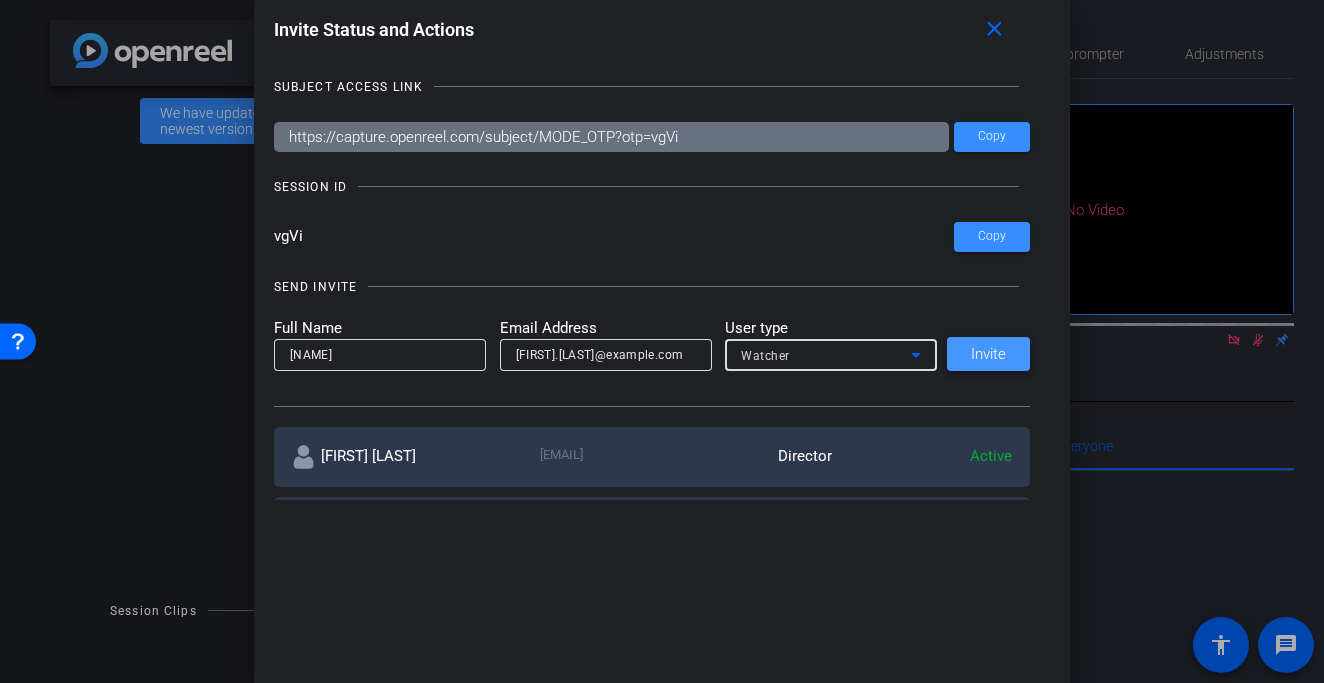click on "Invite" at bounding box center [988, 354] 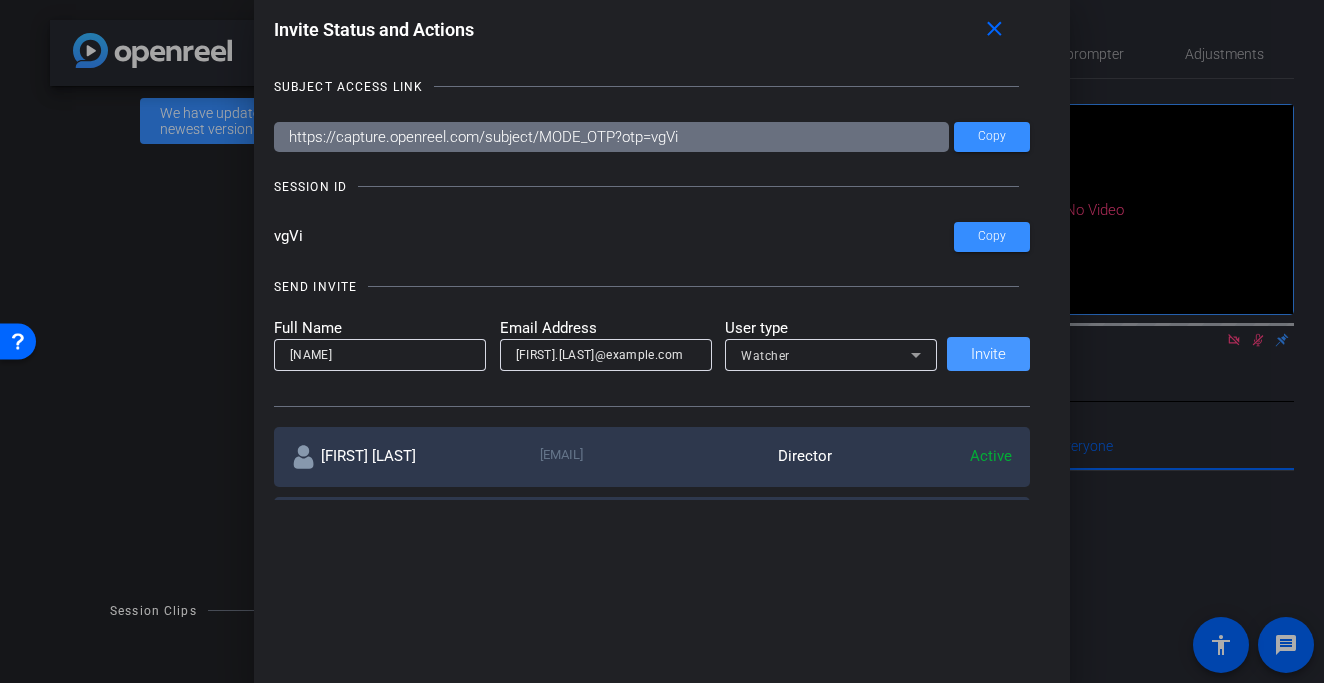 type 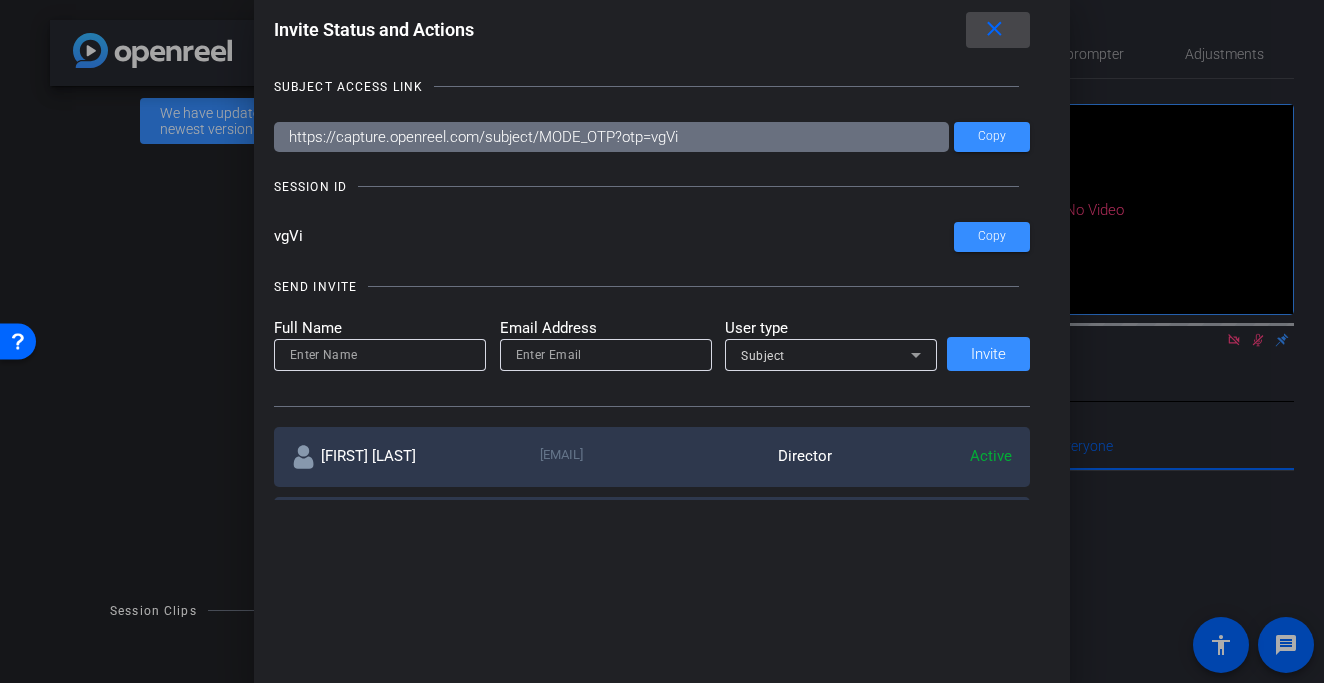 click on "close" at bounding box center [994, 29] 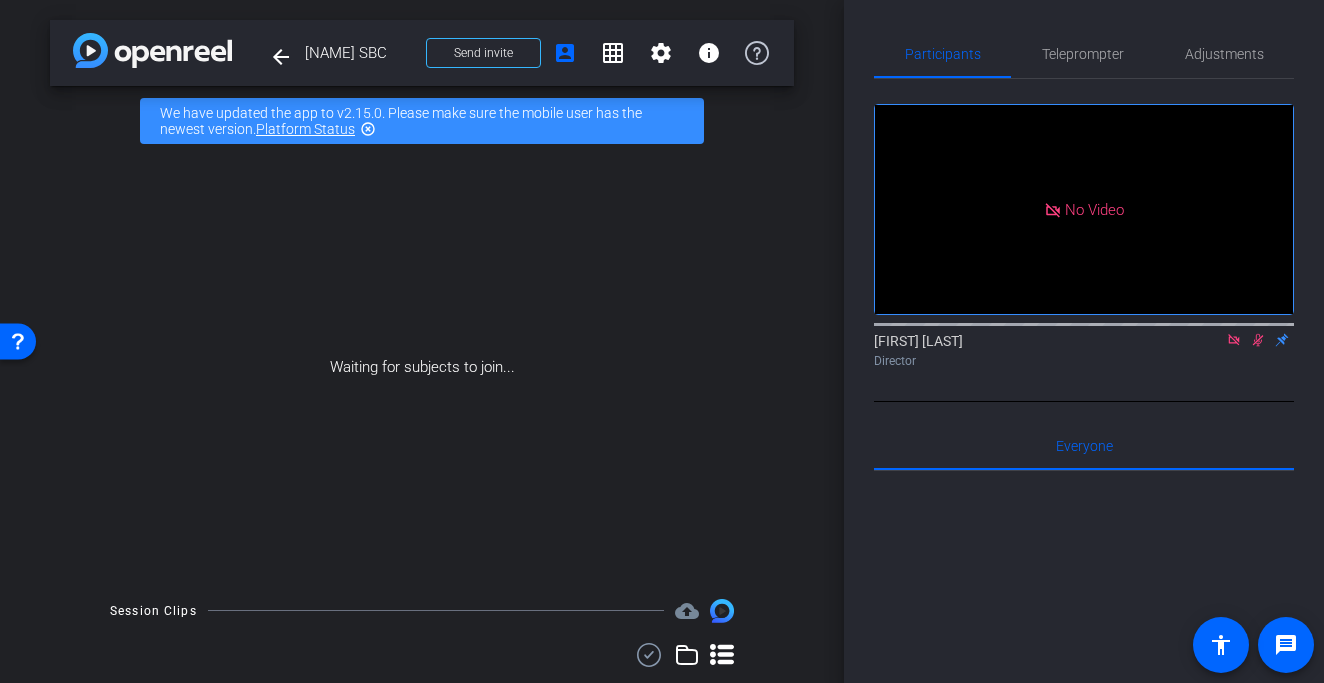 click 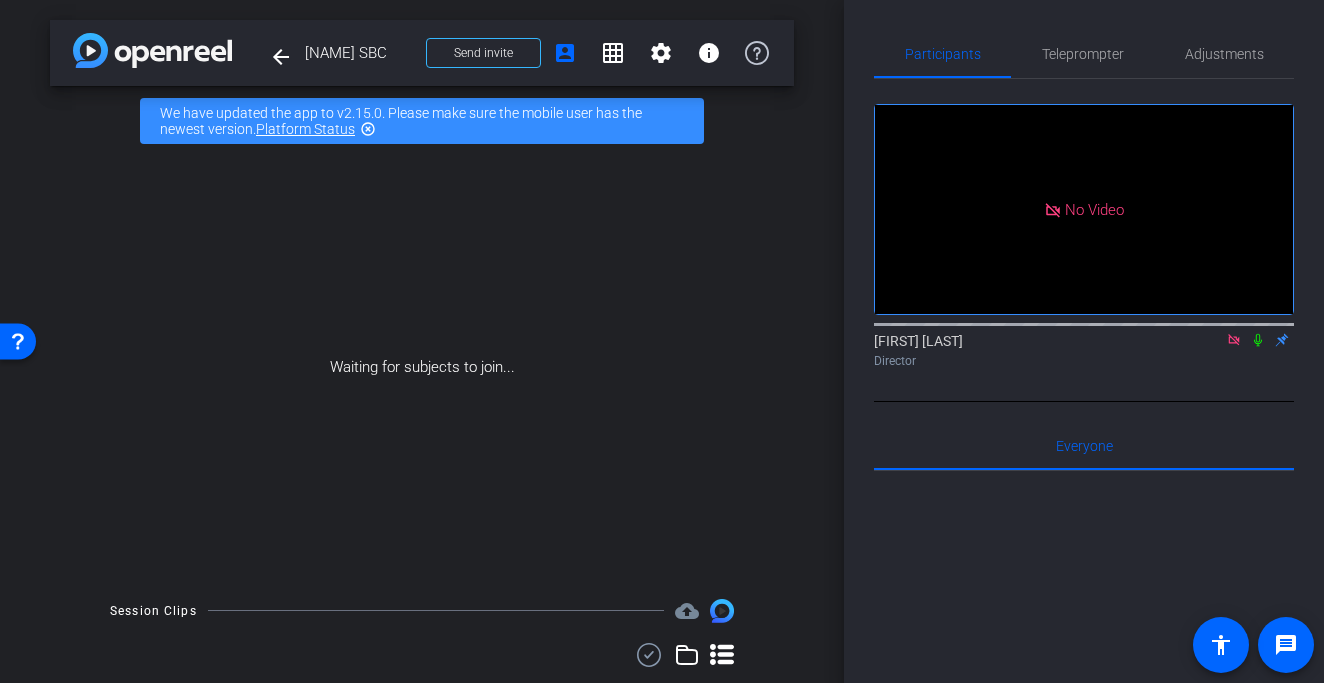 click 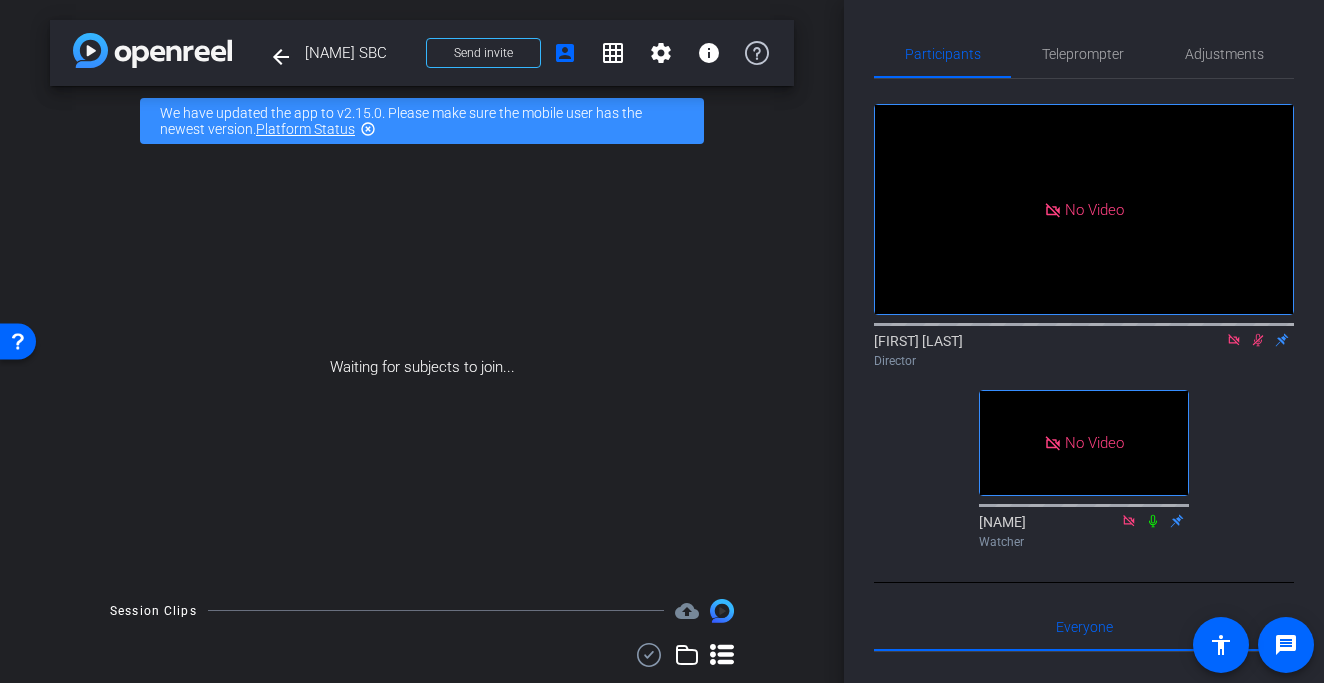 click 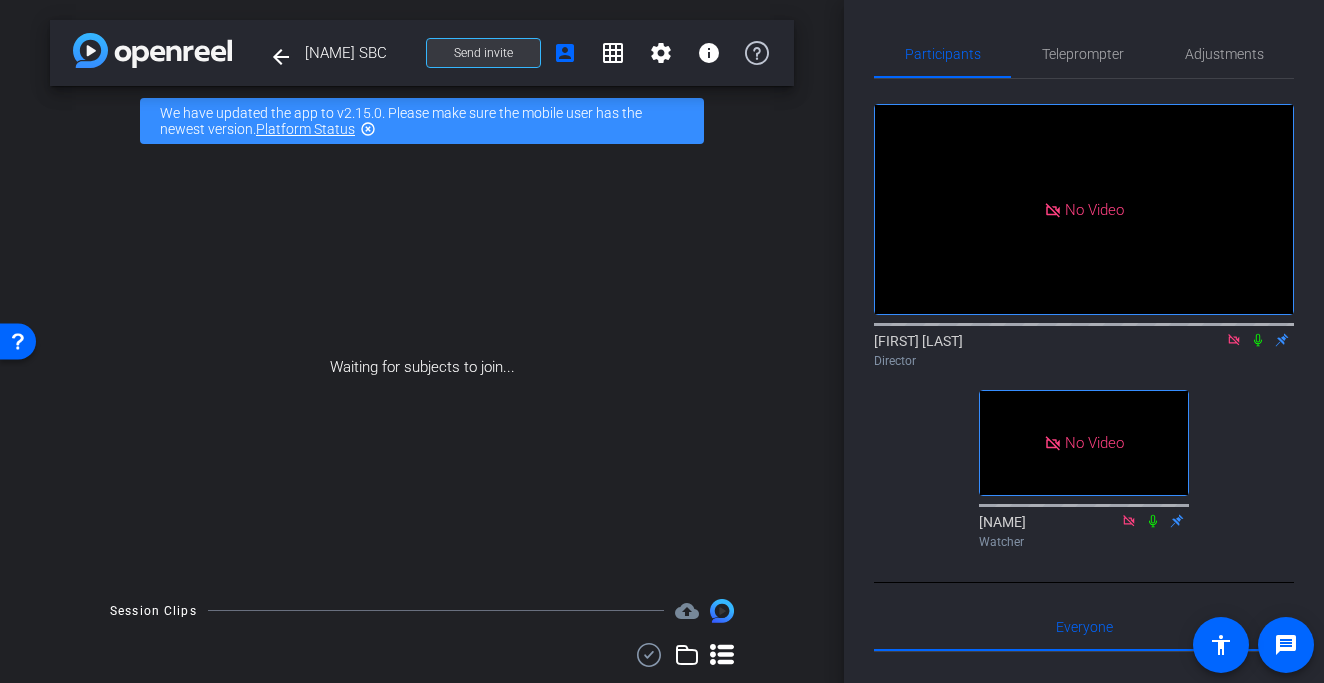 click on "Send invite" at bounding box center [483, 53] 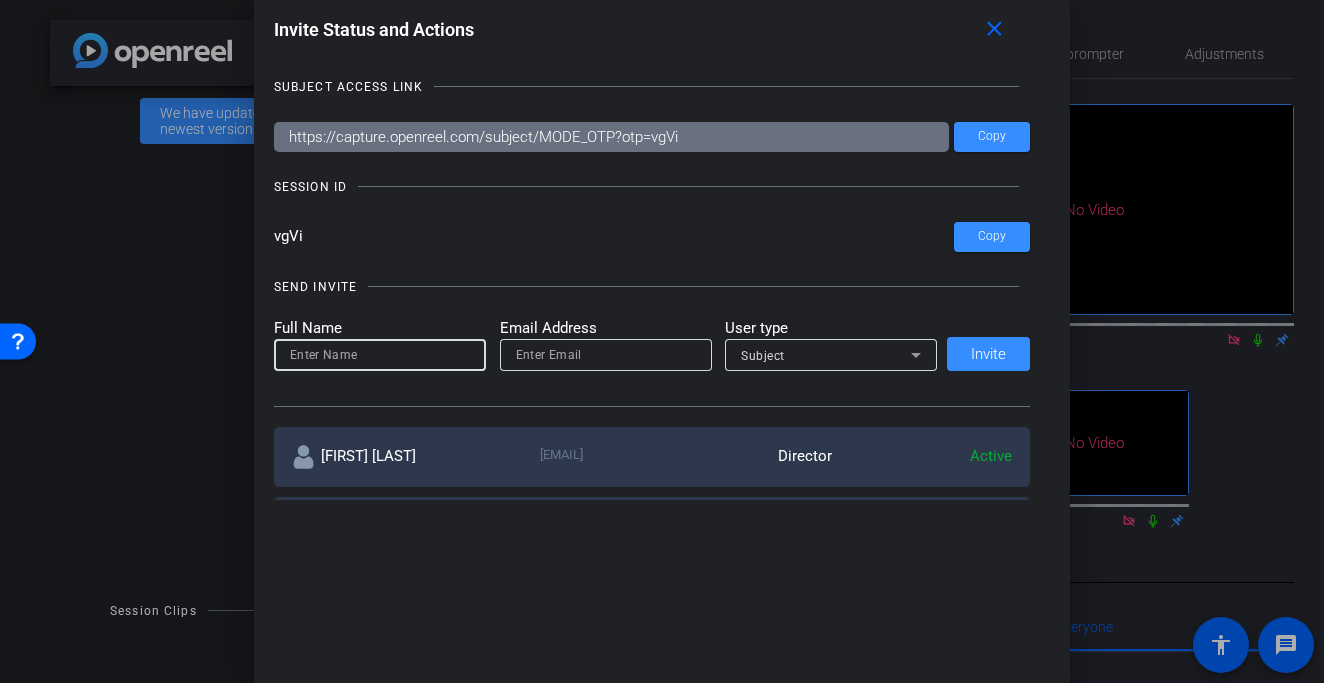 click at bounding box center [380, 355] 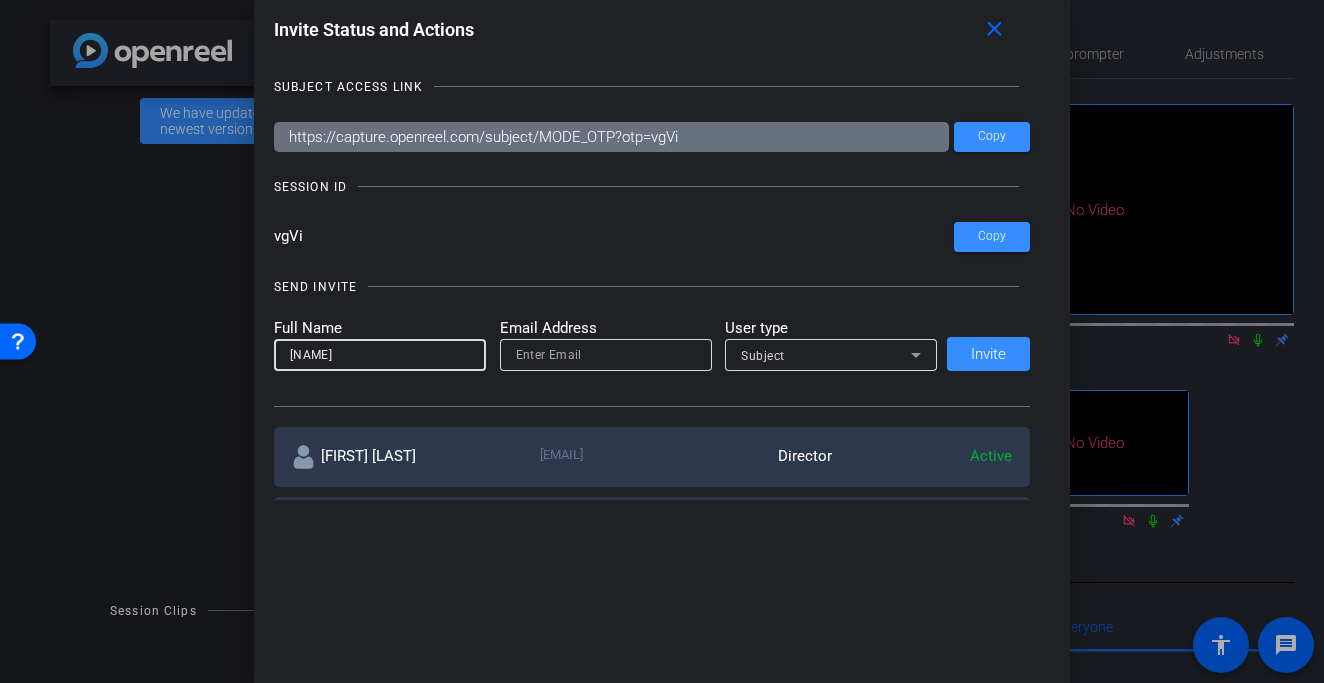 type on "[NAME]" 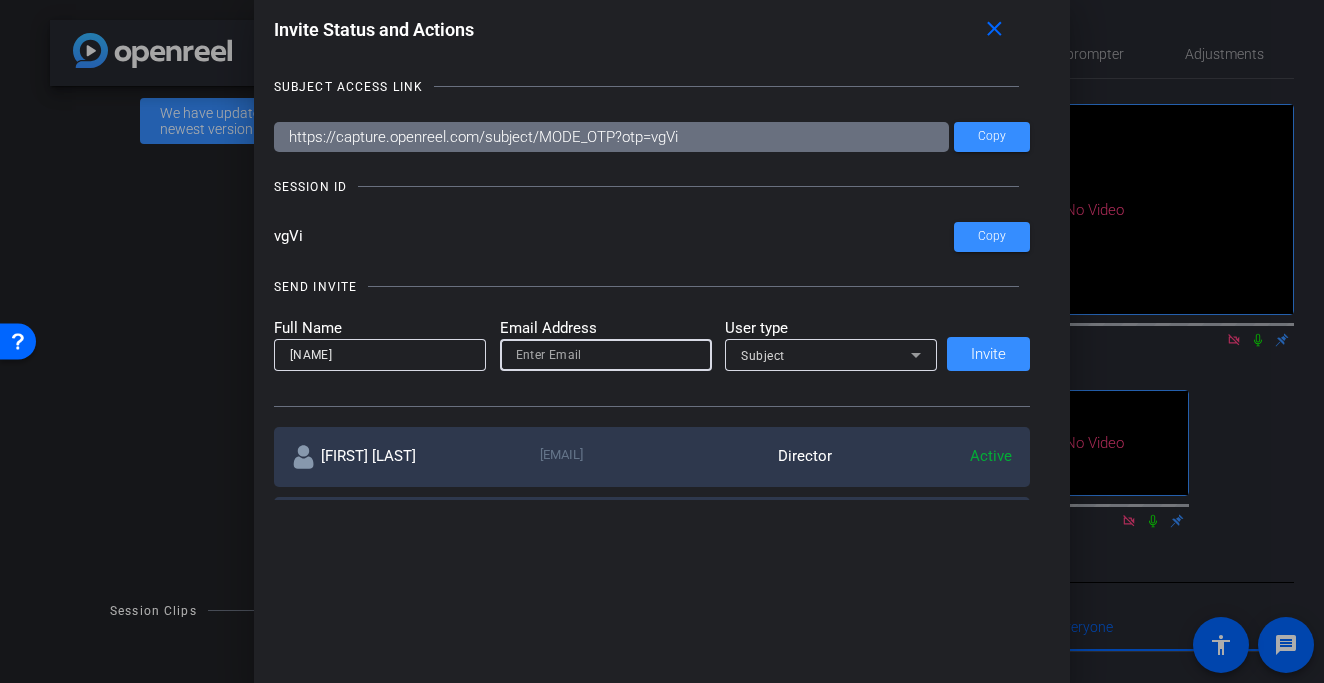 paste on "[FIRST].[LAST]@example.com" 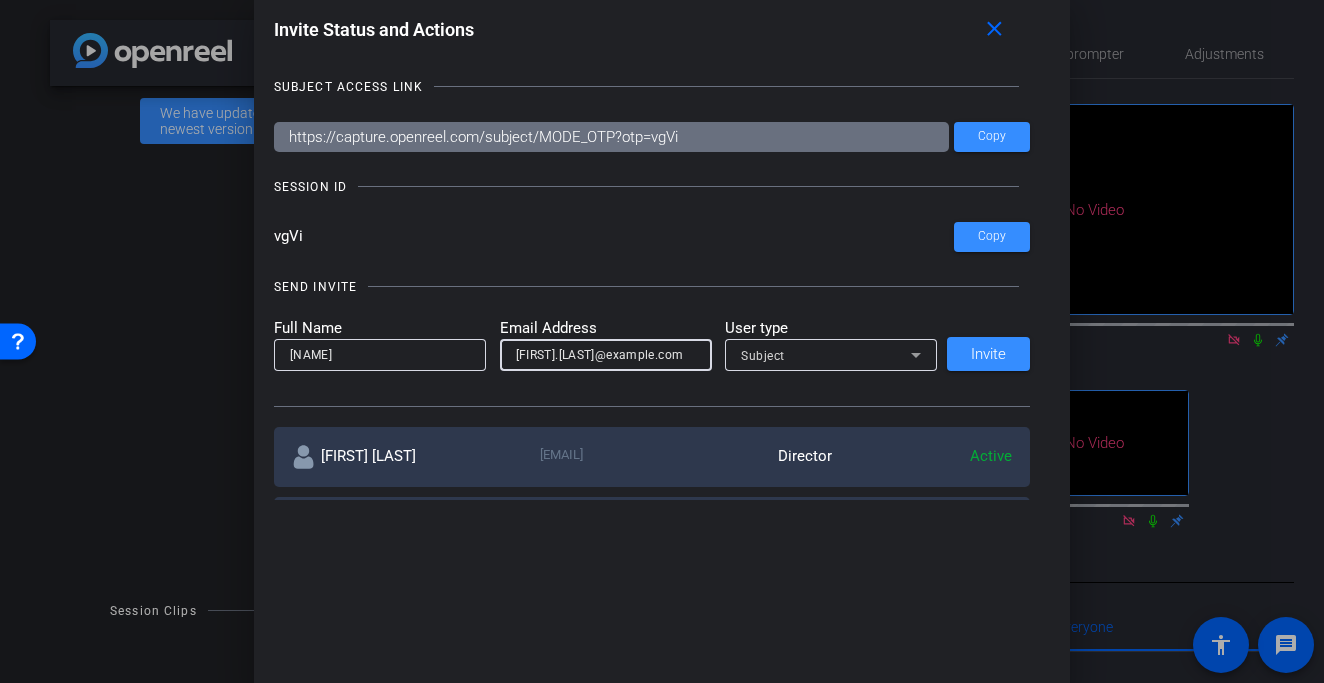type on "[FIRST].[LAST]@example.com" 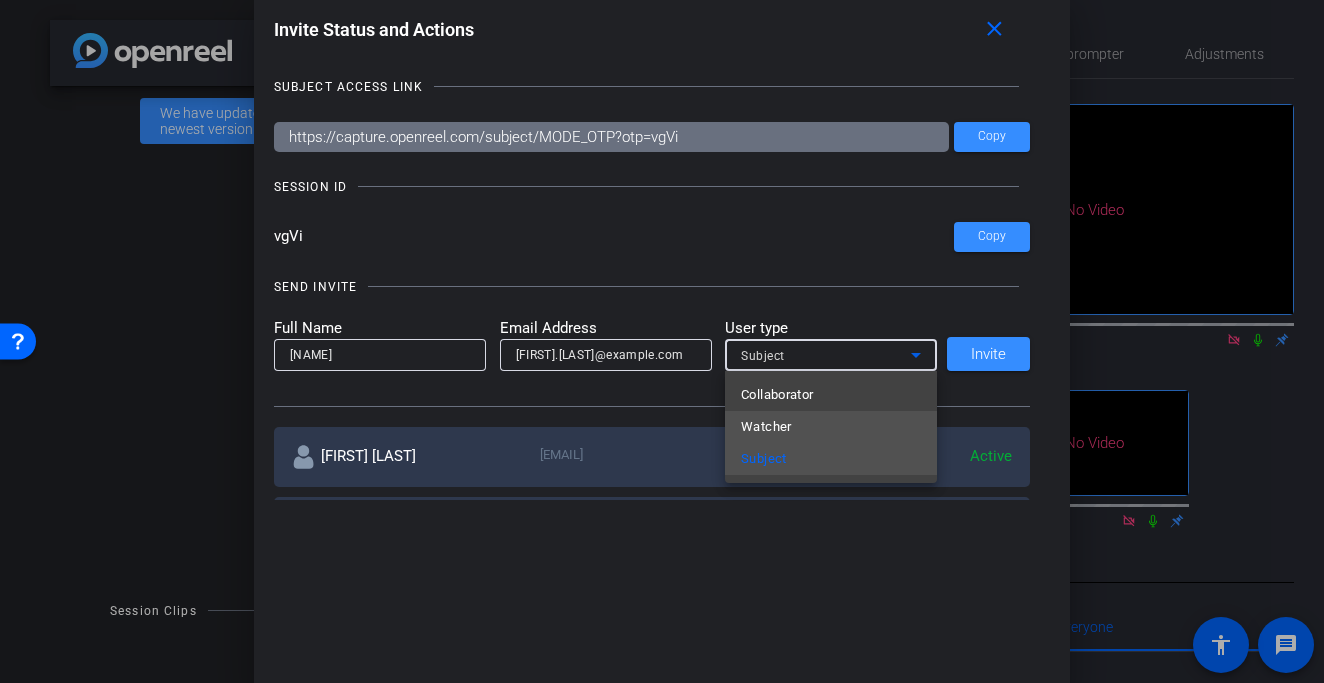click on "Watcher" at bounding box center (766, 427) 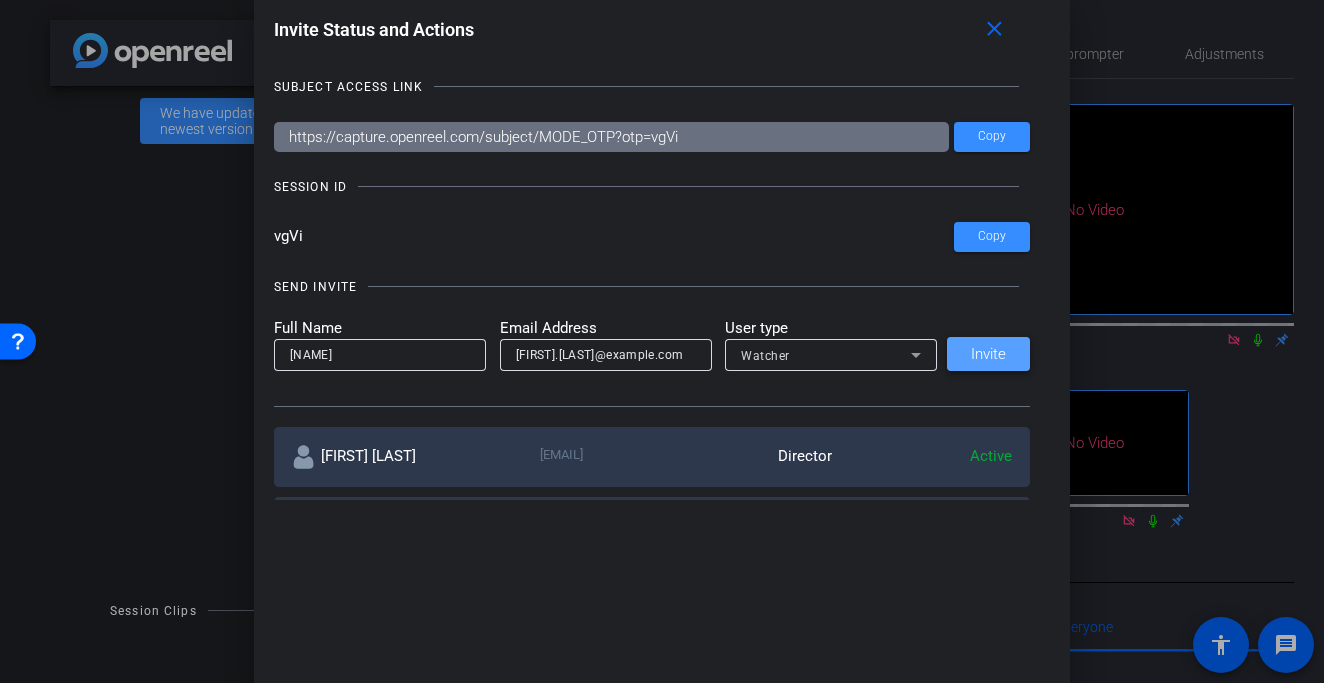 click at bounding box center [988, 354] 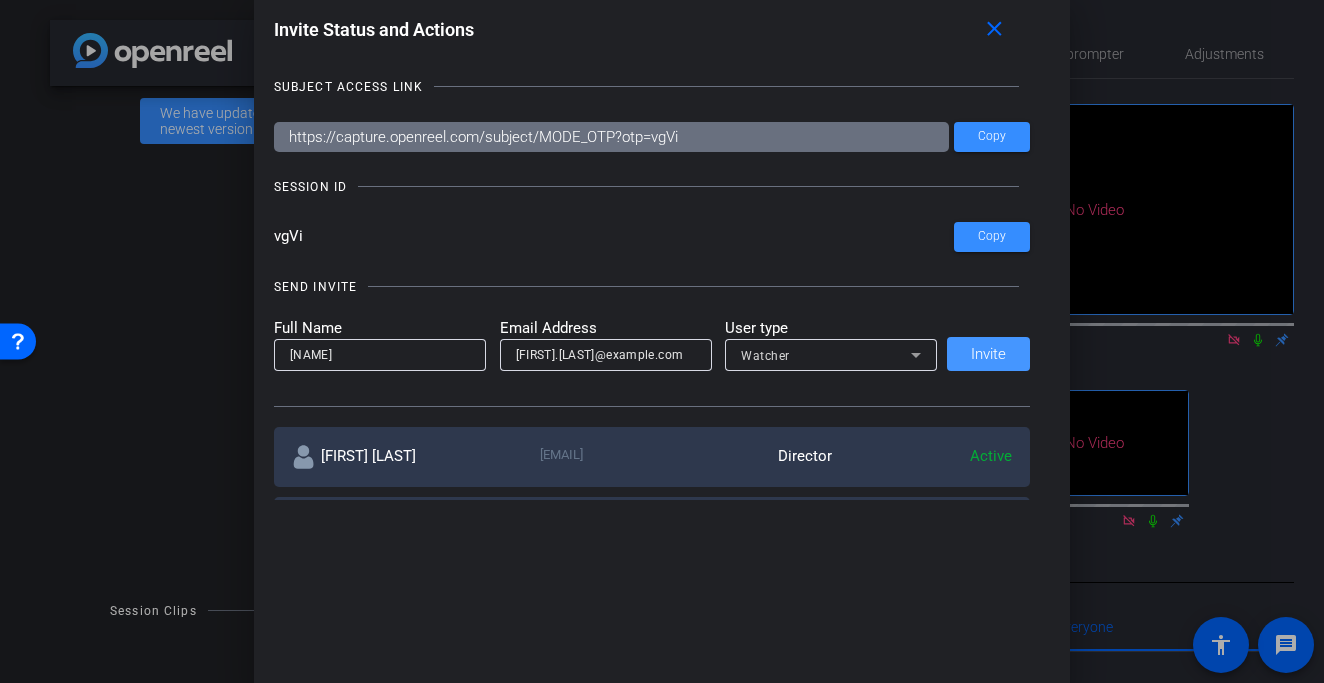 type 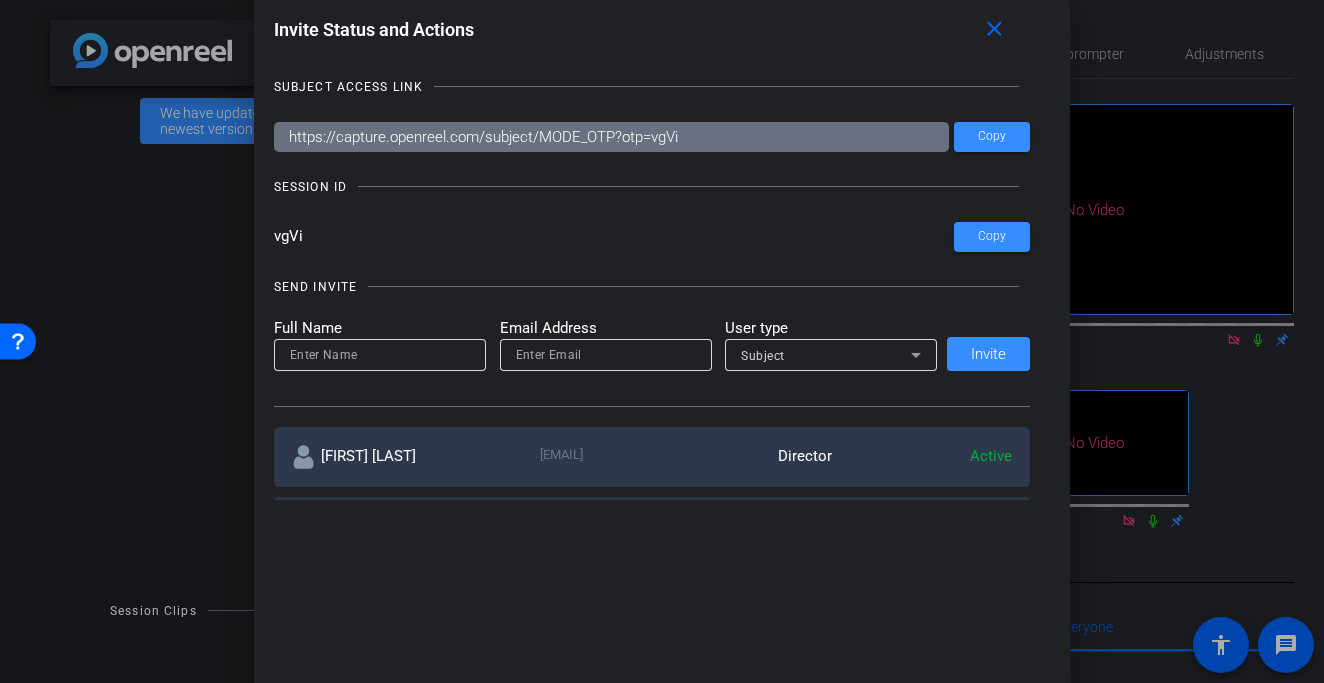 click at bounding box center (380, 355) 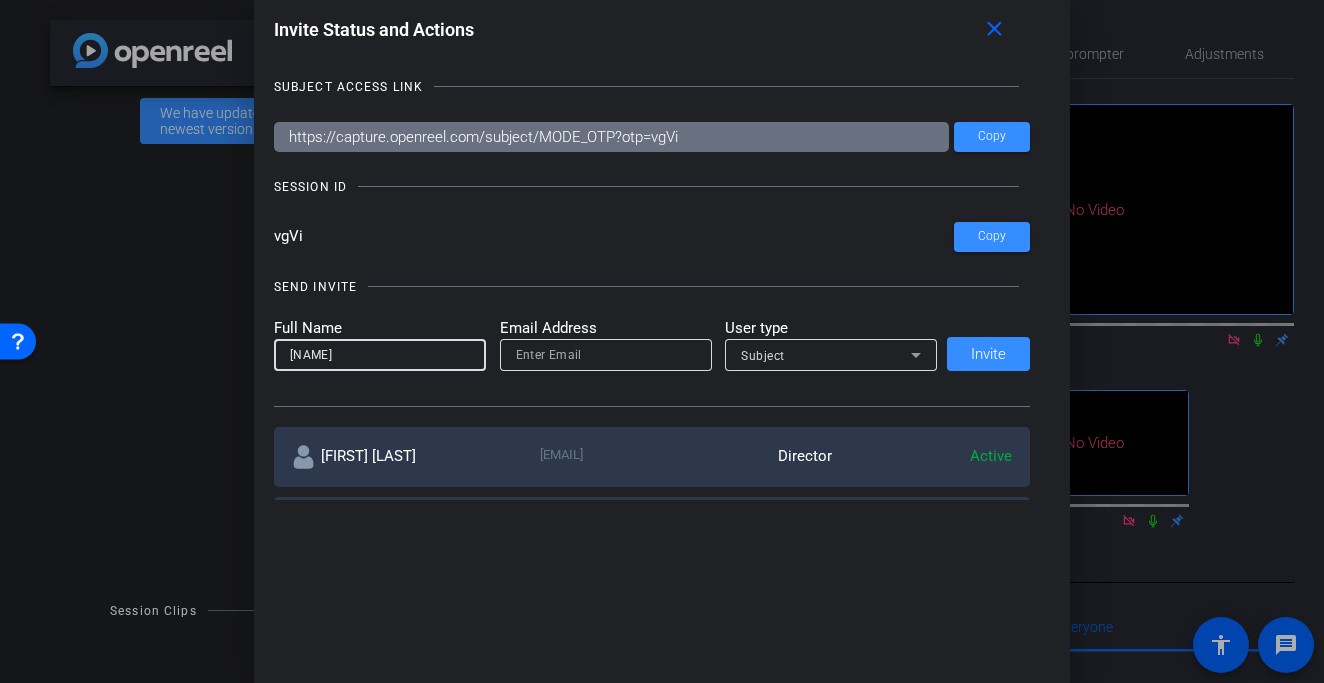 type on "[NAME]" 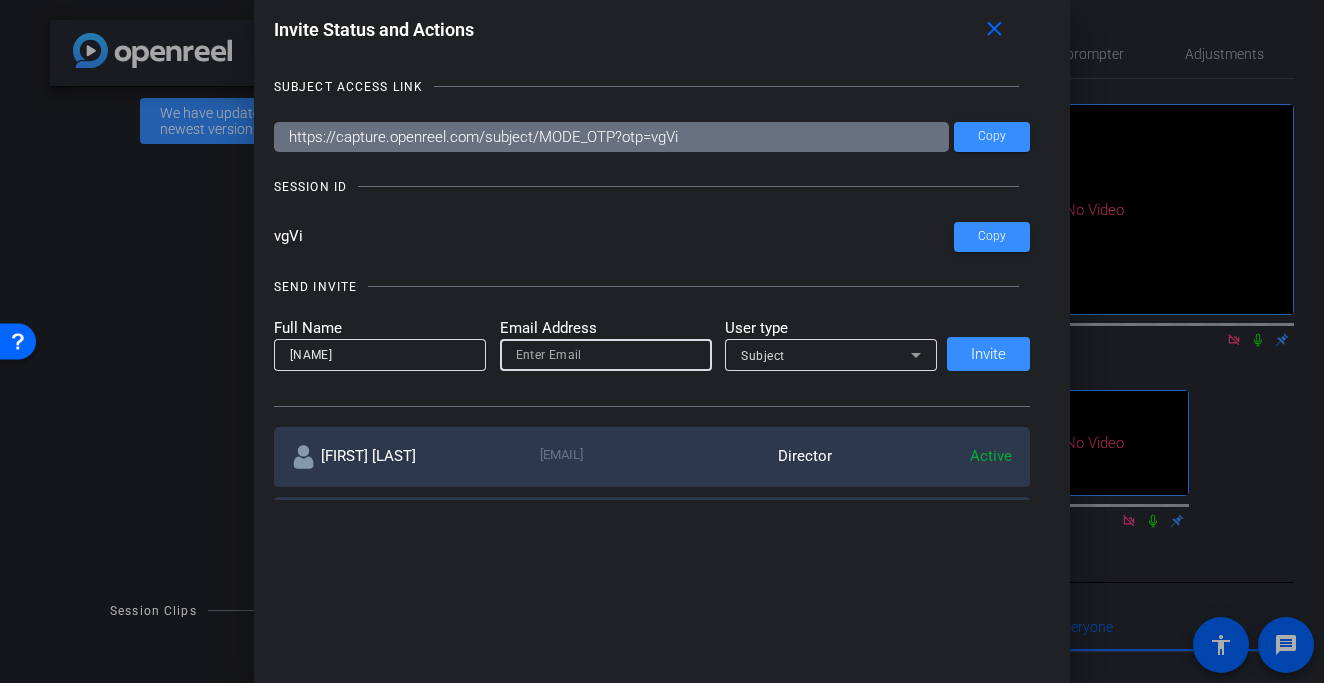 click at bounding box center [606, 355] 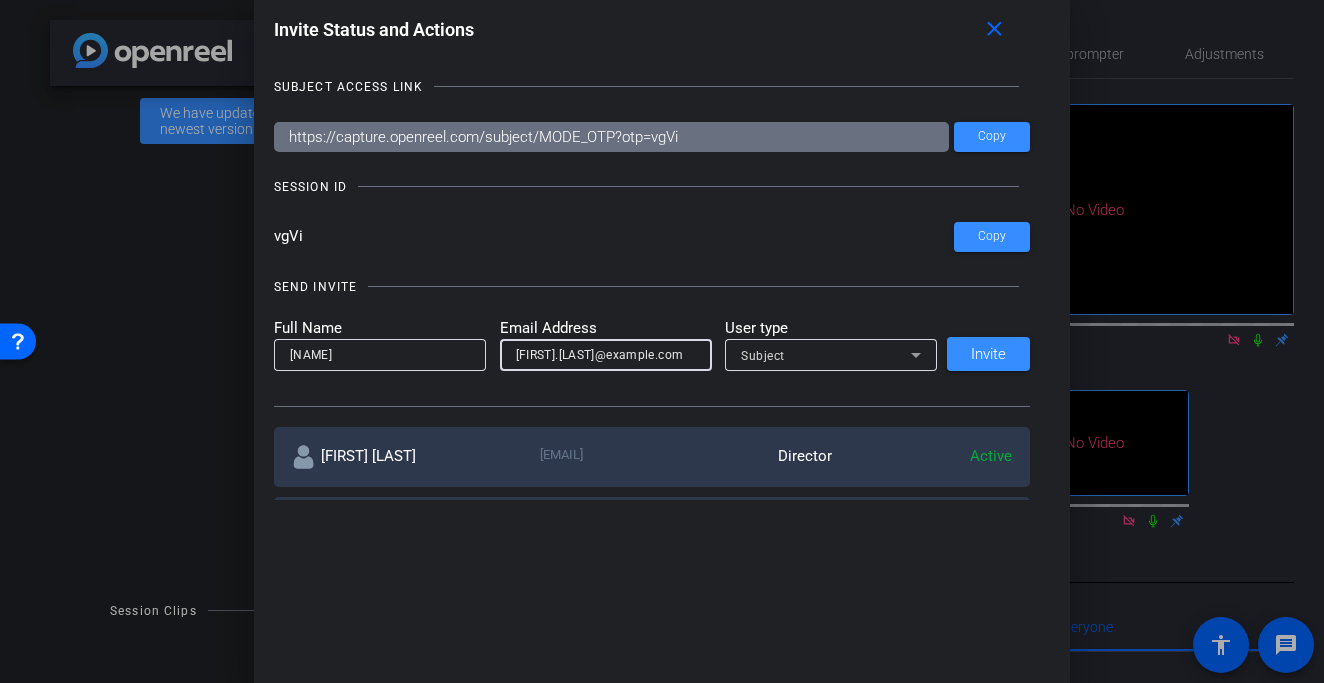 type on "[FIRST].[LAST]@example.com" 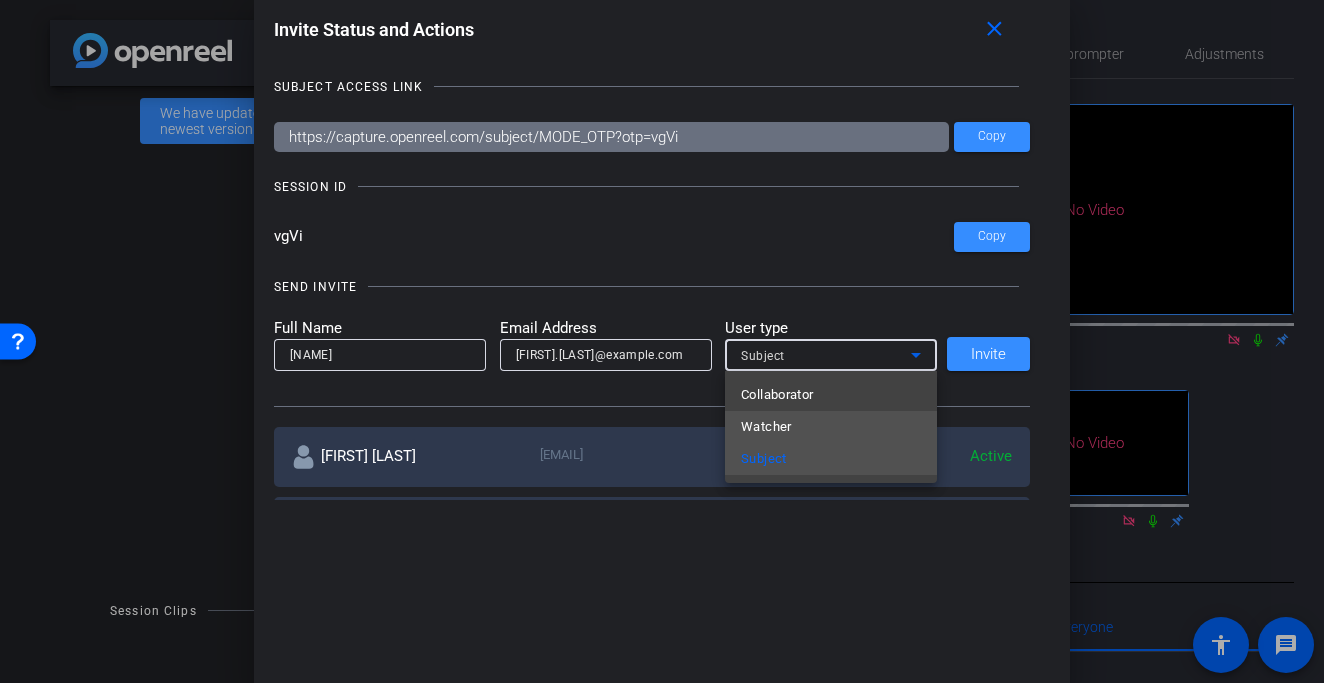 click on "Watcher" at bounding box center (766, 427) 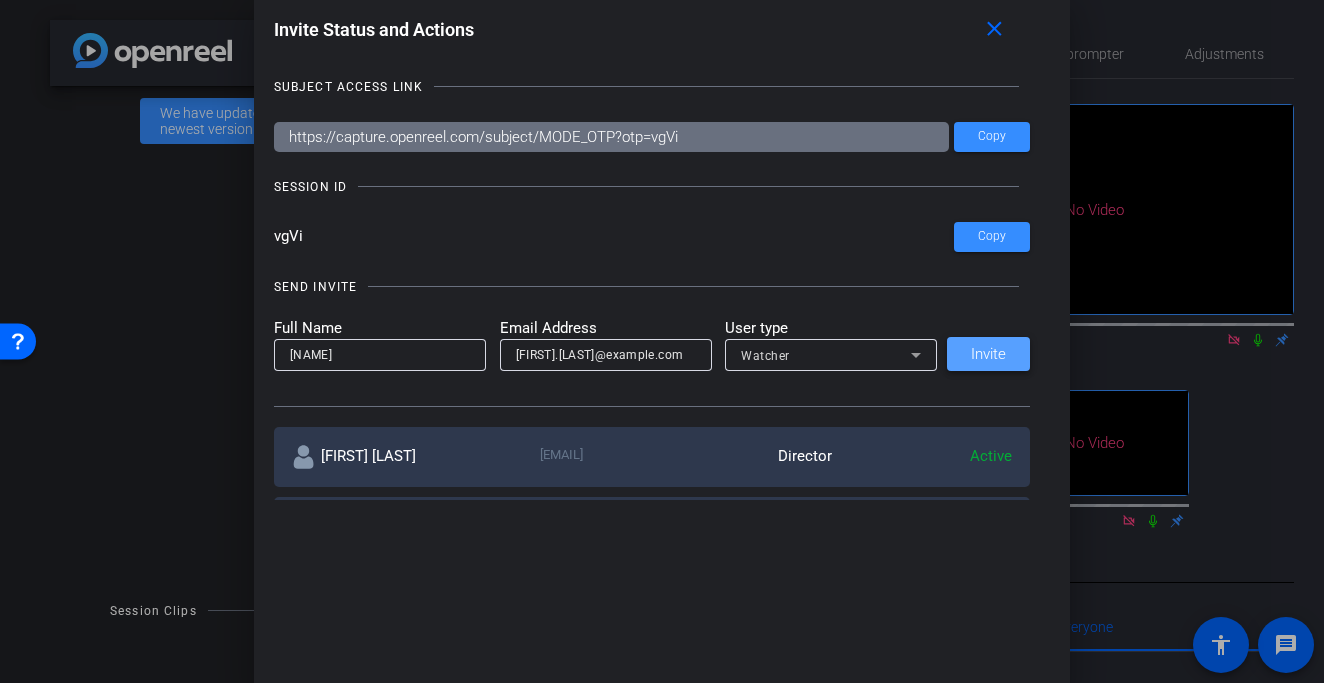click on "Invite" at bounding box center (988, 354) 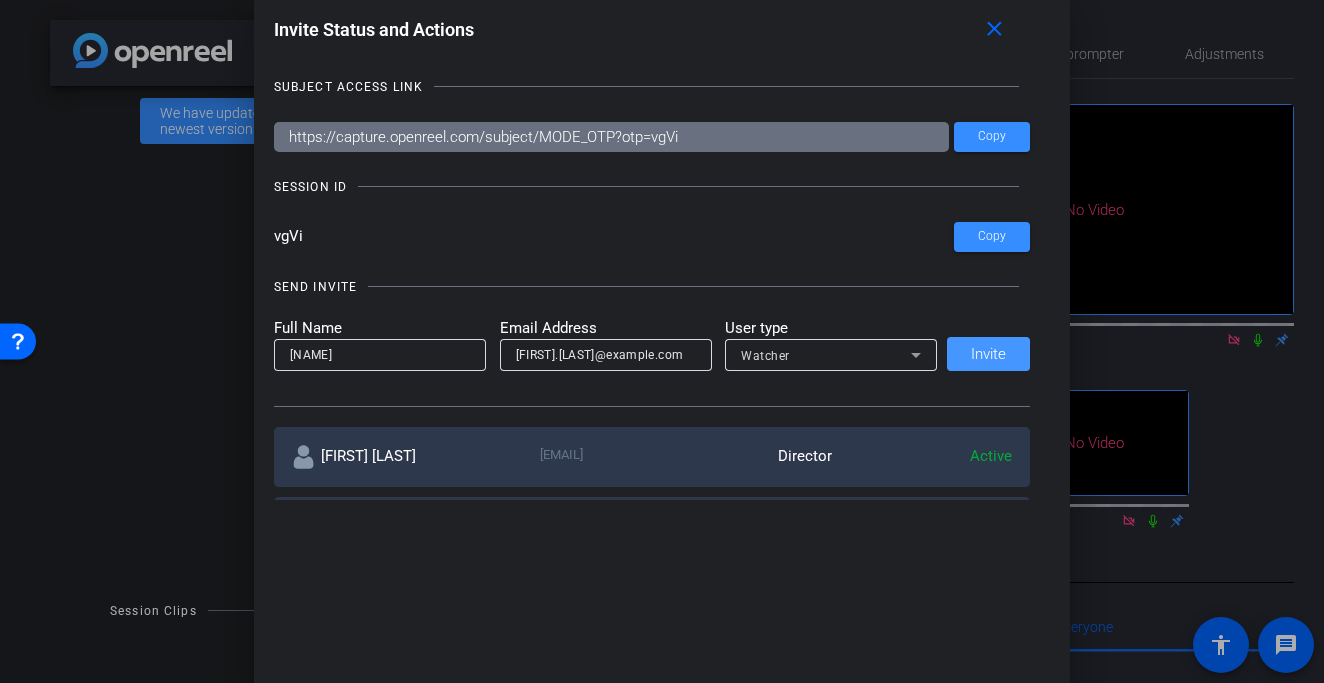type 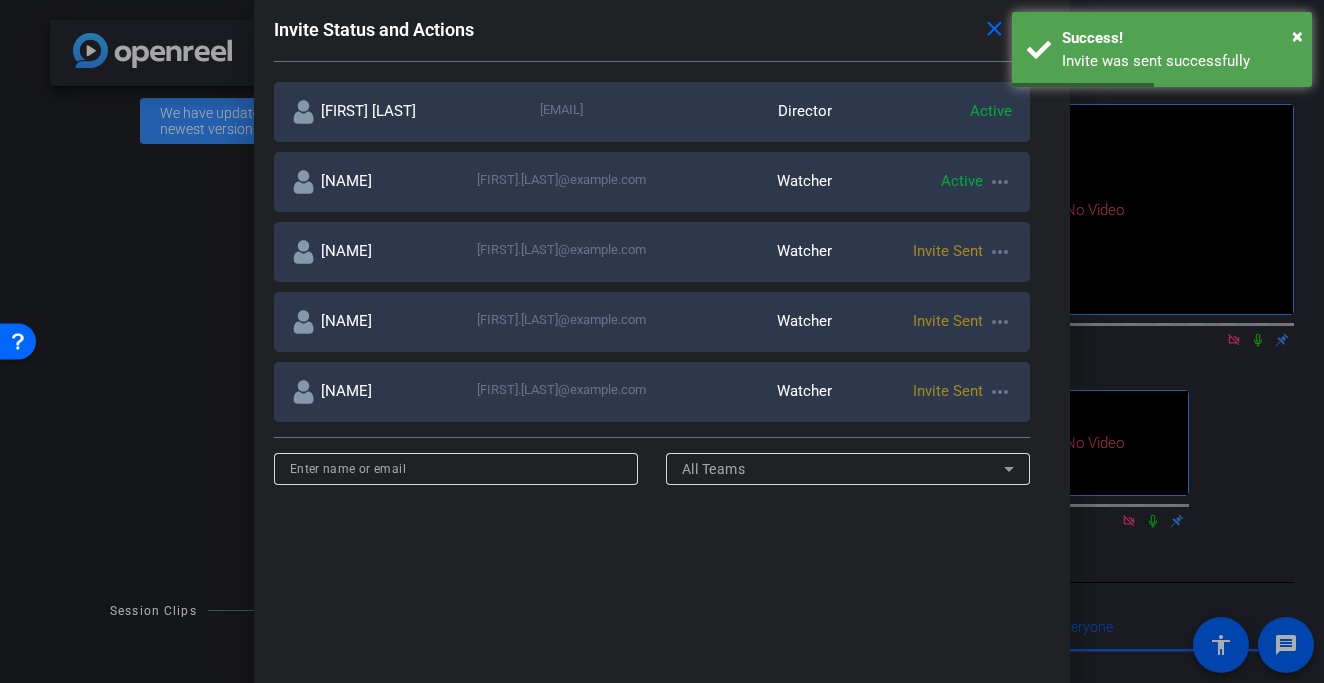 scroll, scrollTop: 0, scrollLeft: 0, axis: both 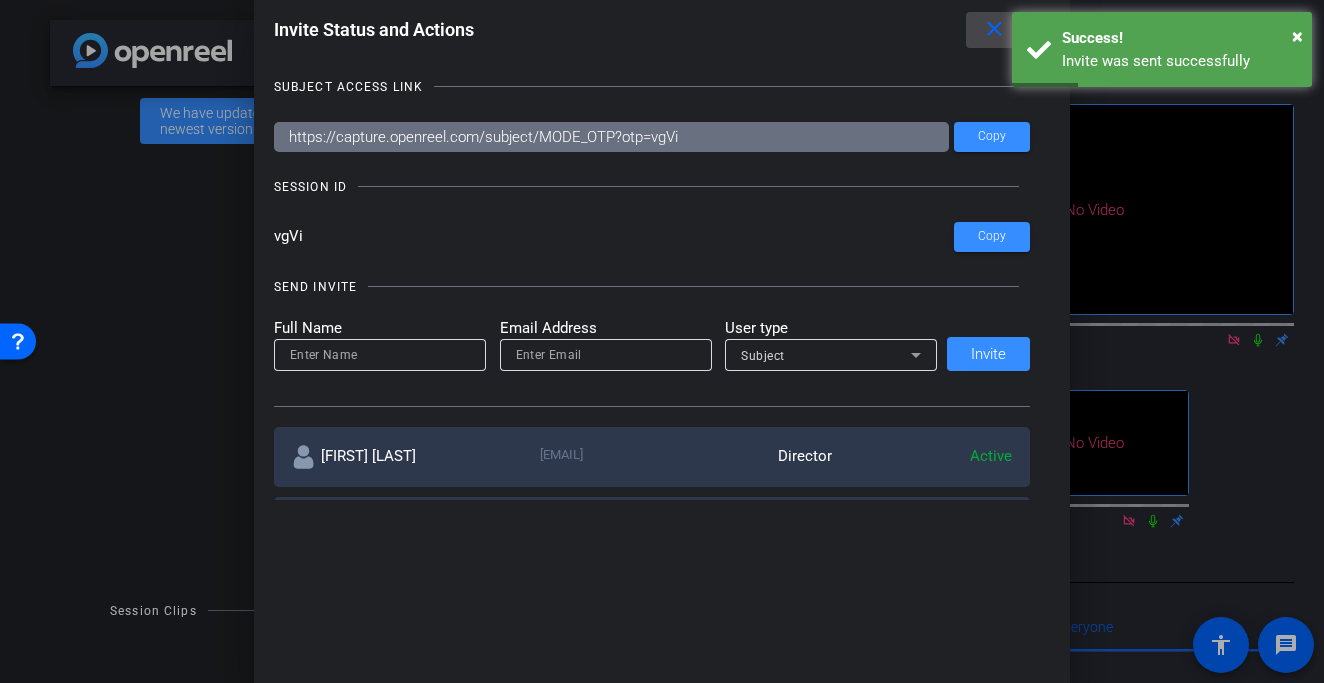 click on "close" at bounding box center [994, 29] 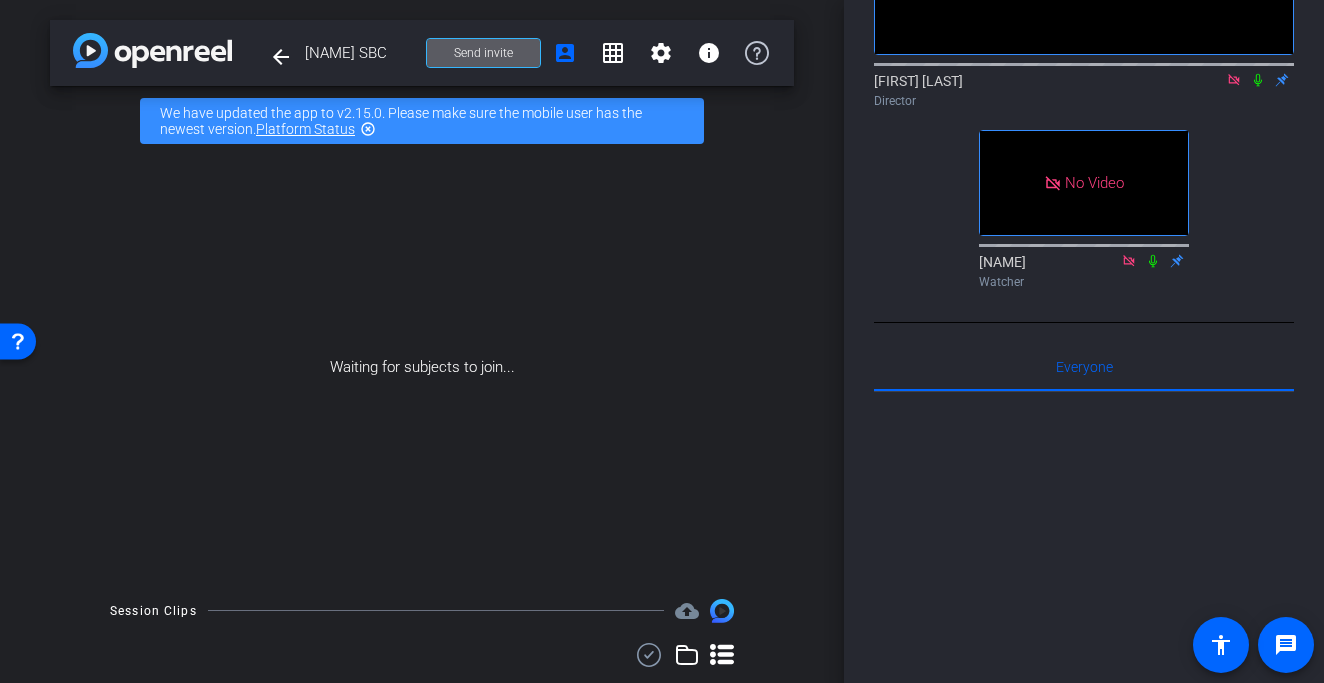scroll, scrollTop: 0, scrollLeft: 0, axis: both 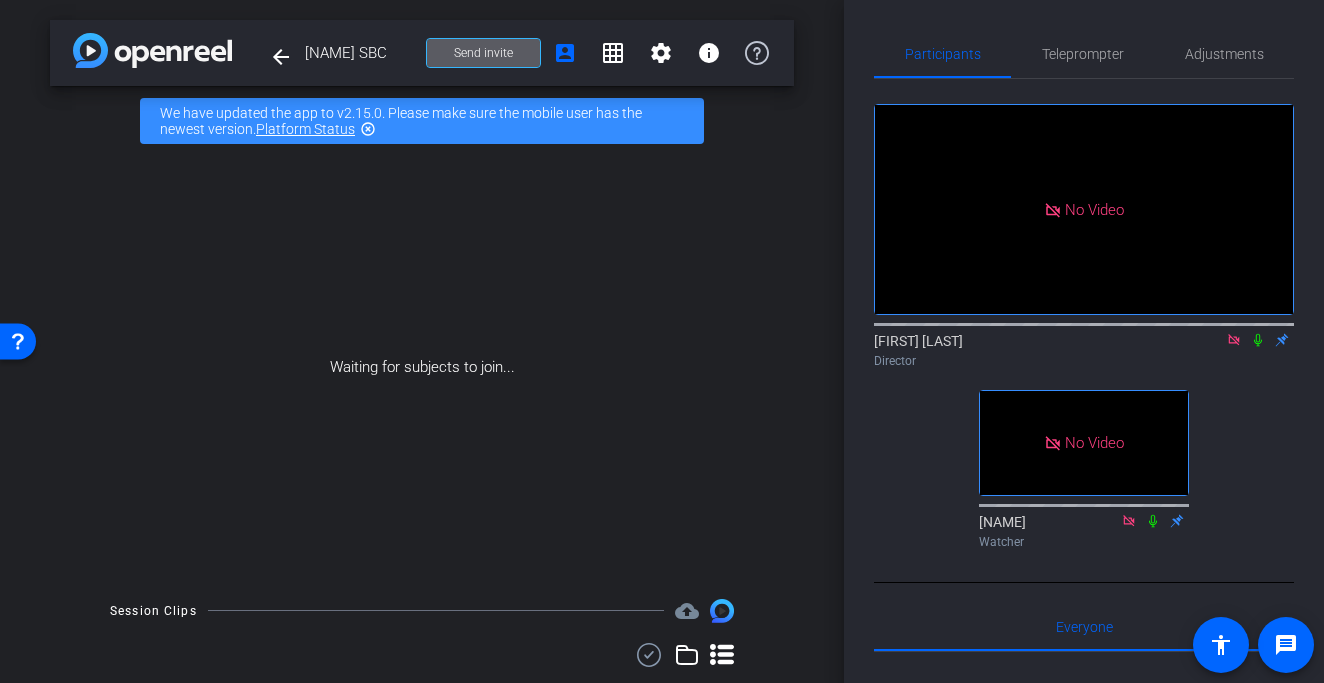 click 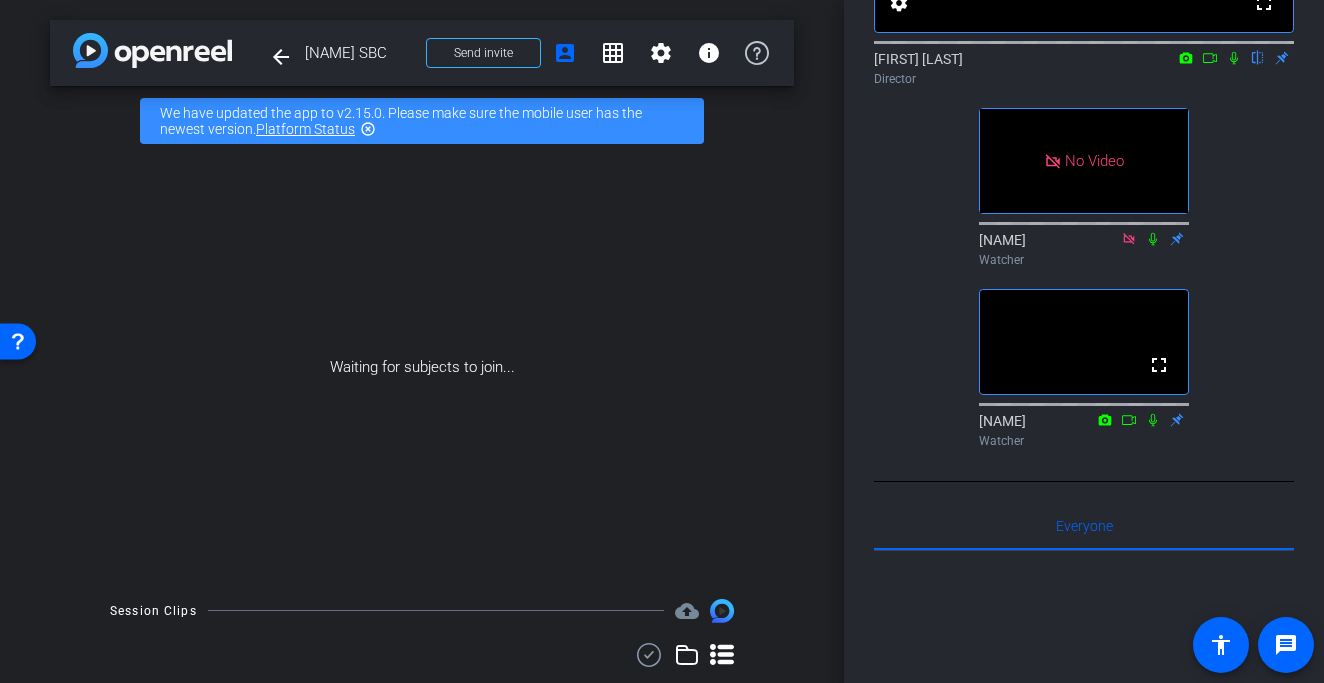 scroll, scrollTop: 0, scrollLeft: 0, axis: both 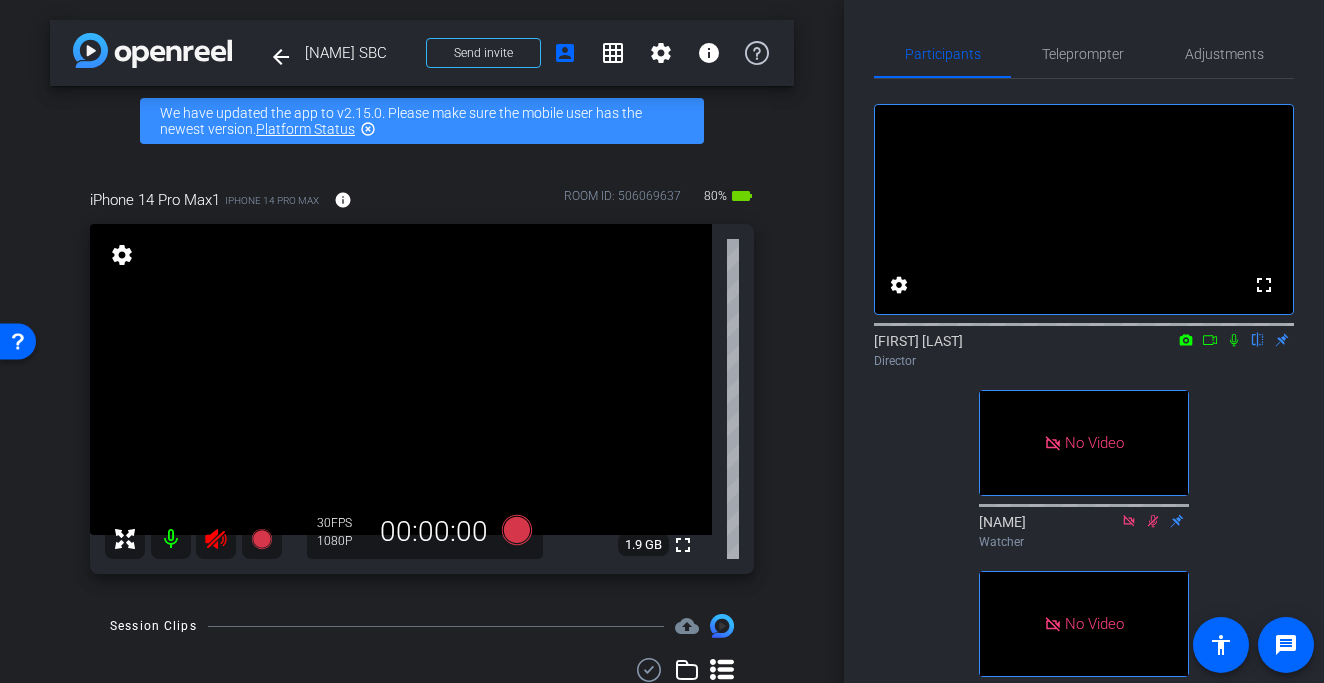 click 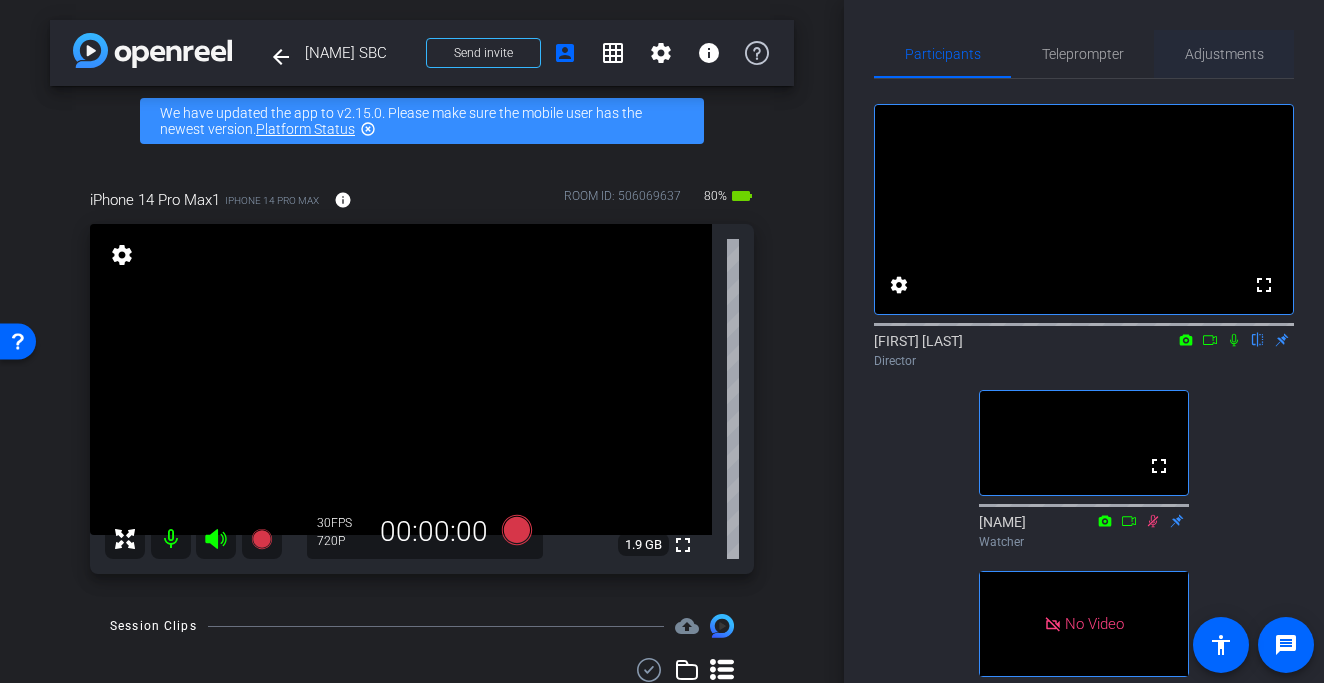 click on "Adjustments" at bounding box center (1224, 54) 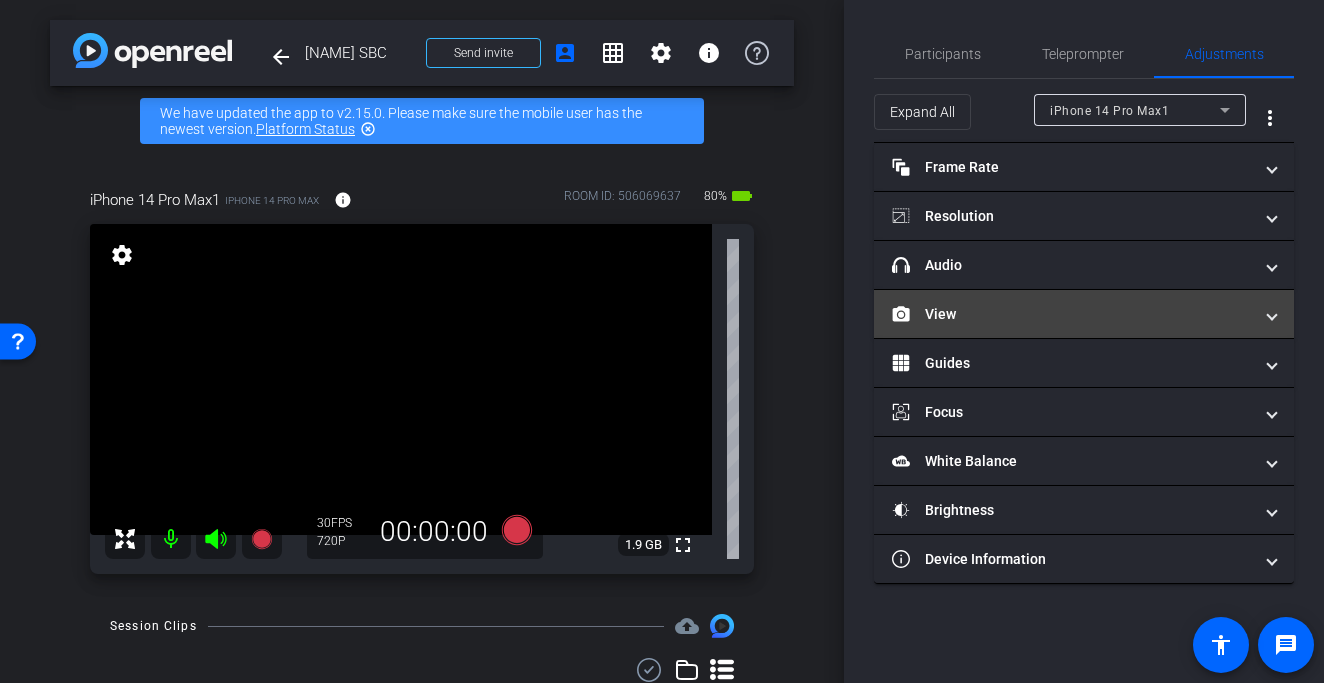 click on "View" at bounding box center (1072, 314) 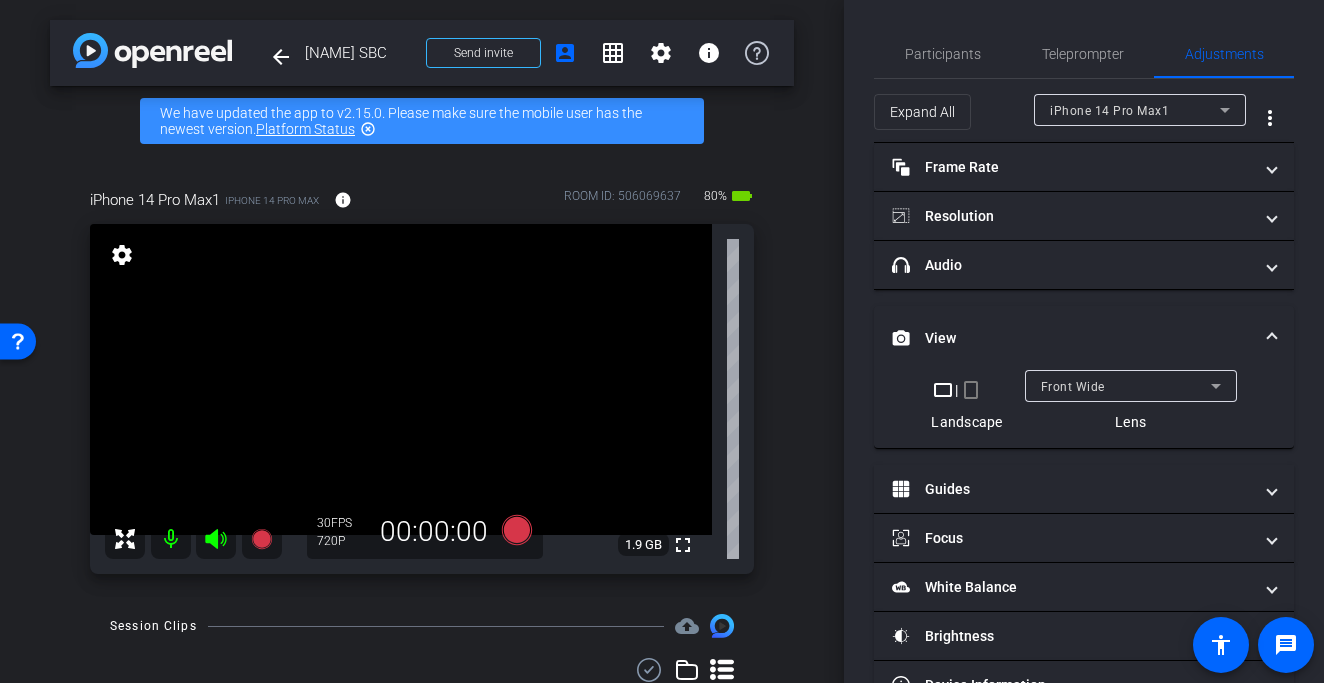 click on "crop_portrait" at bounding box center (971, 390) 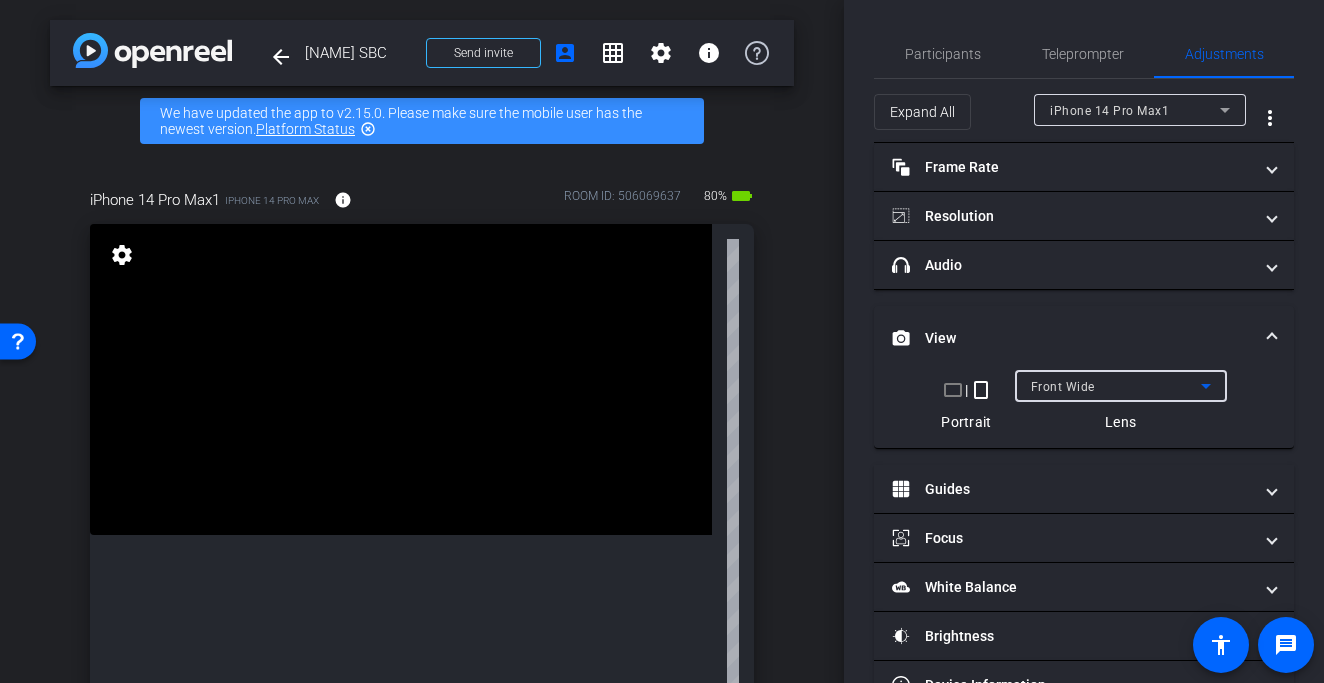 click 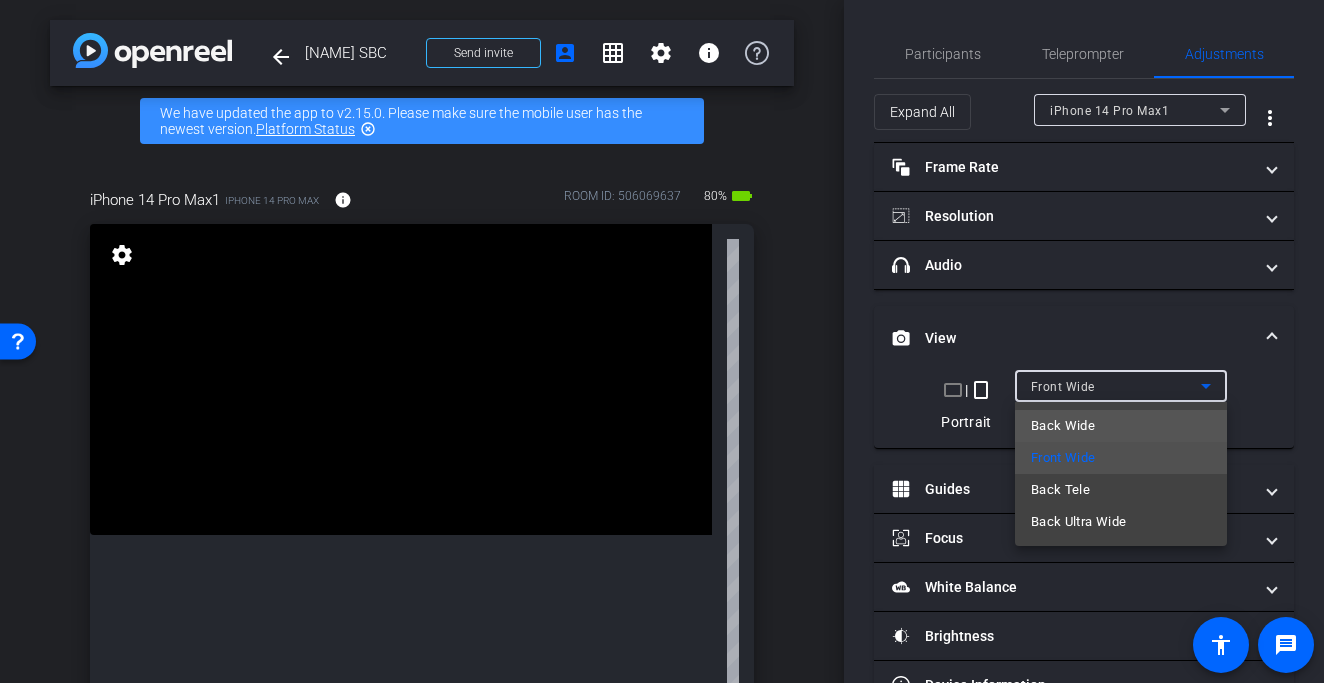 click on "Back Wide" at bounding box center (1121, 426) 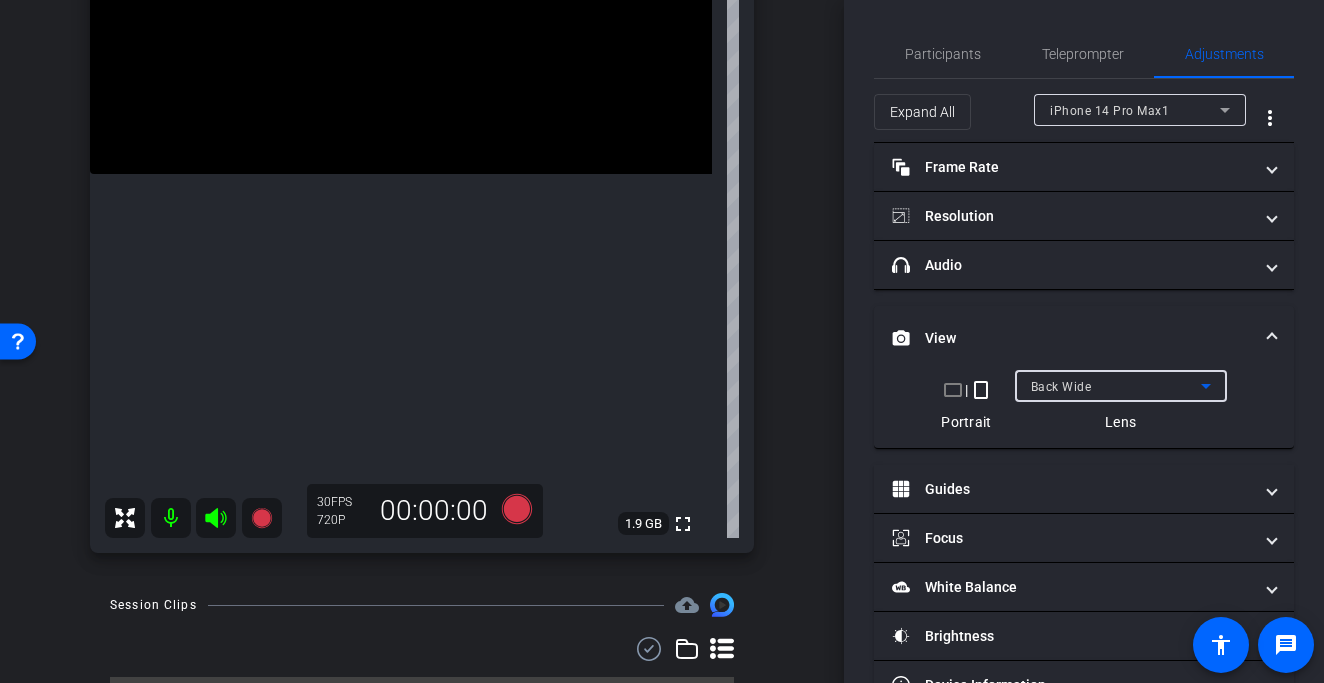 scroll, scrollTop: 384, scrollLeft: 0, axis: vertical 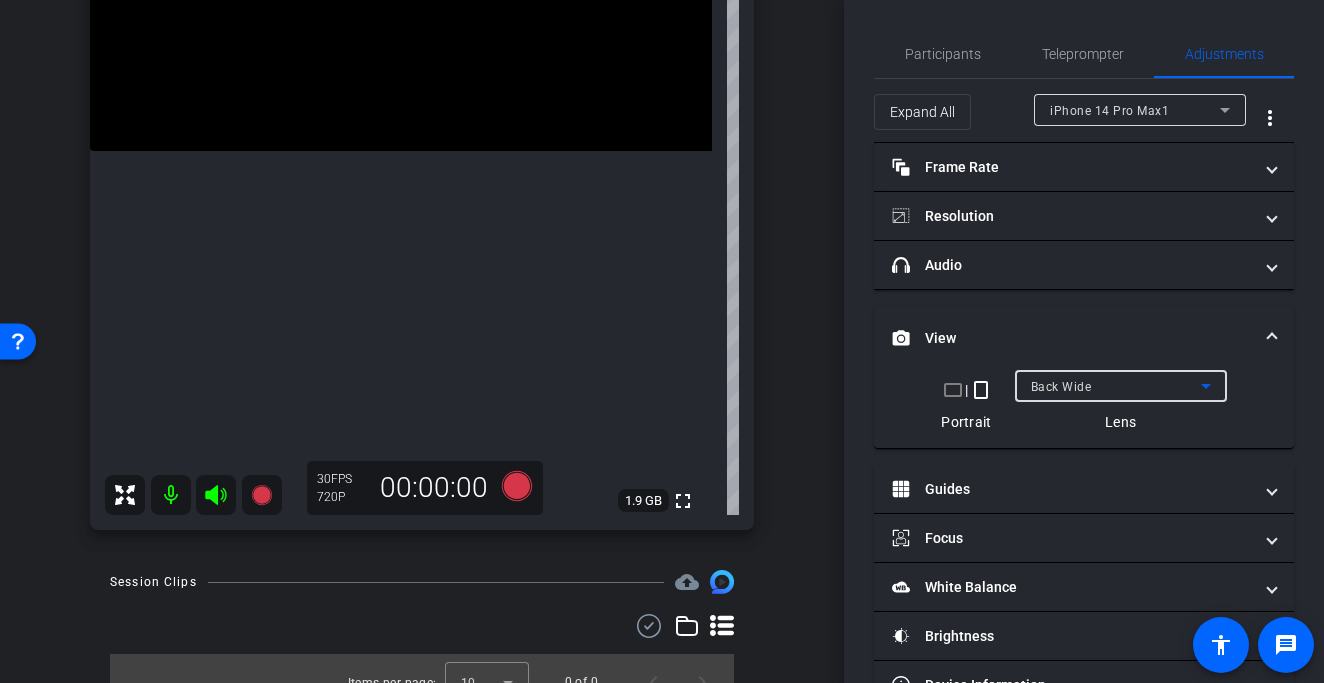 click at bounding box center (401, -5) 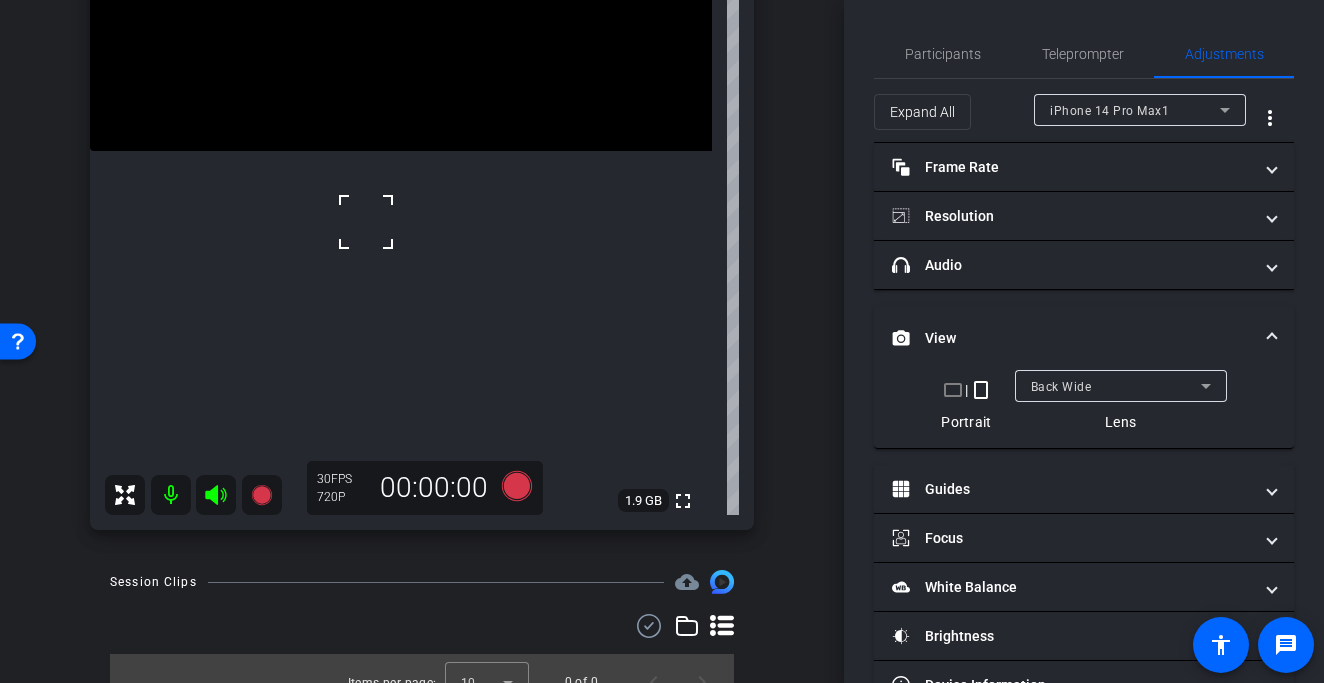 click at bounding box center (401, -5) 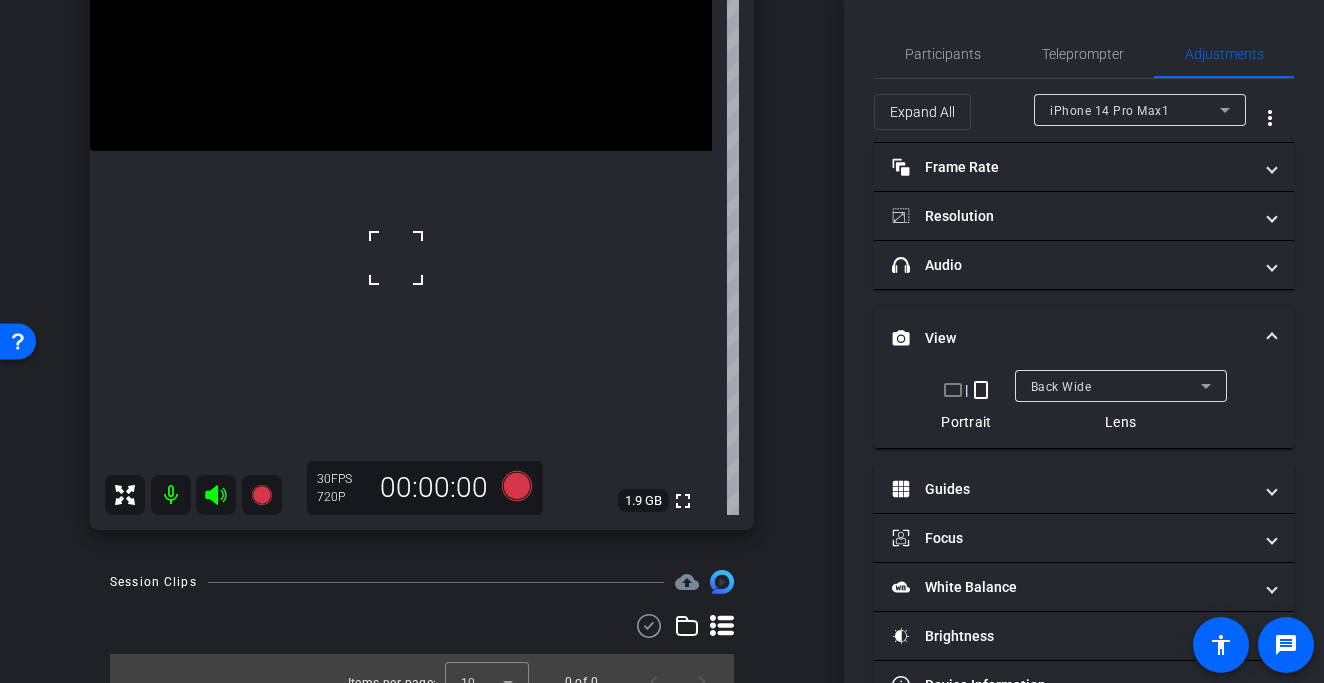 click at bounding box center [401, -5] 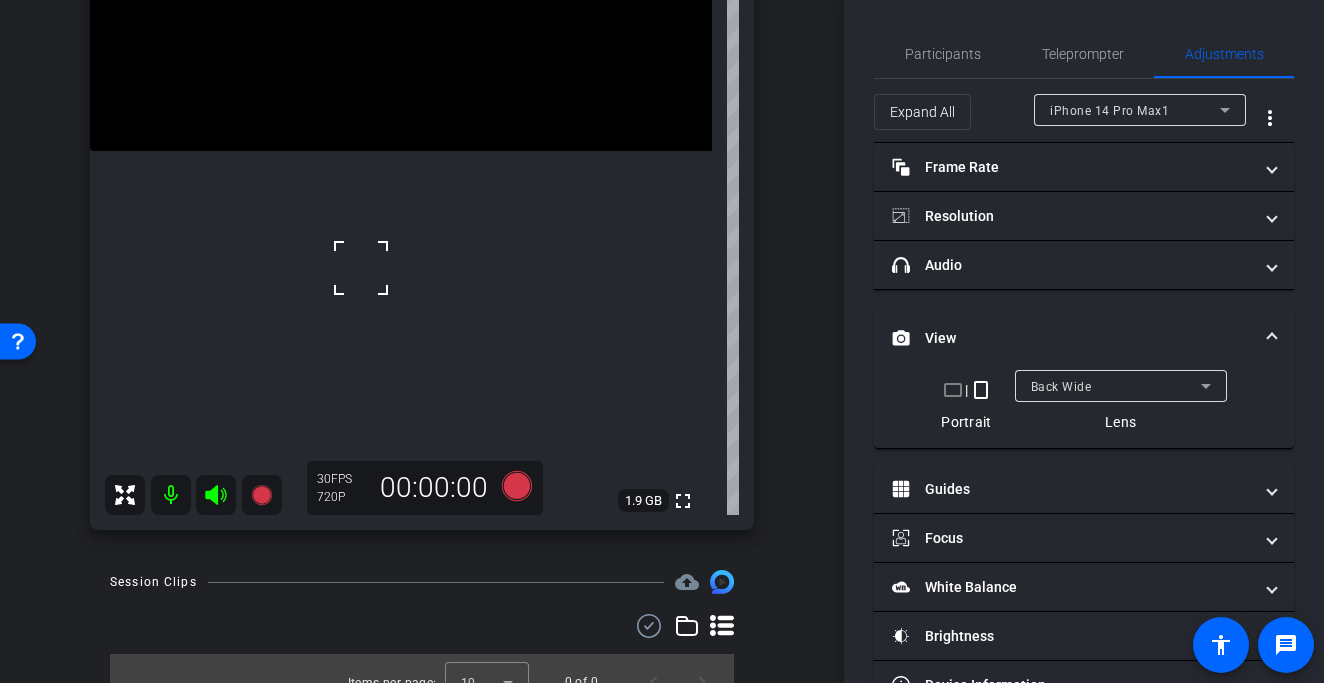 click at bounding box center (401, -5) 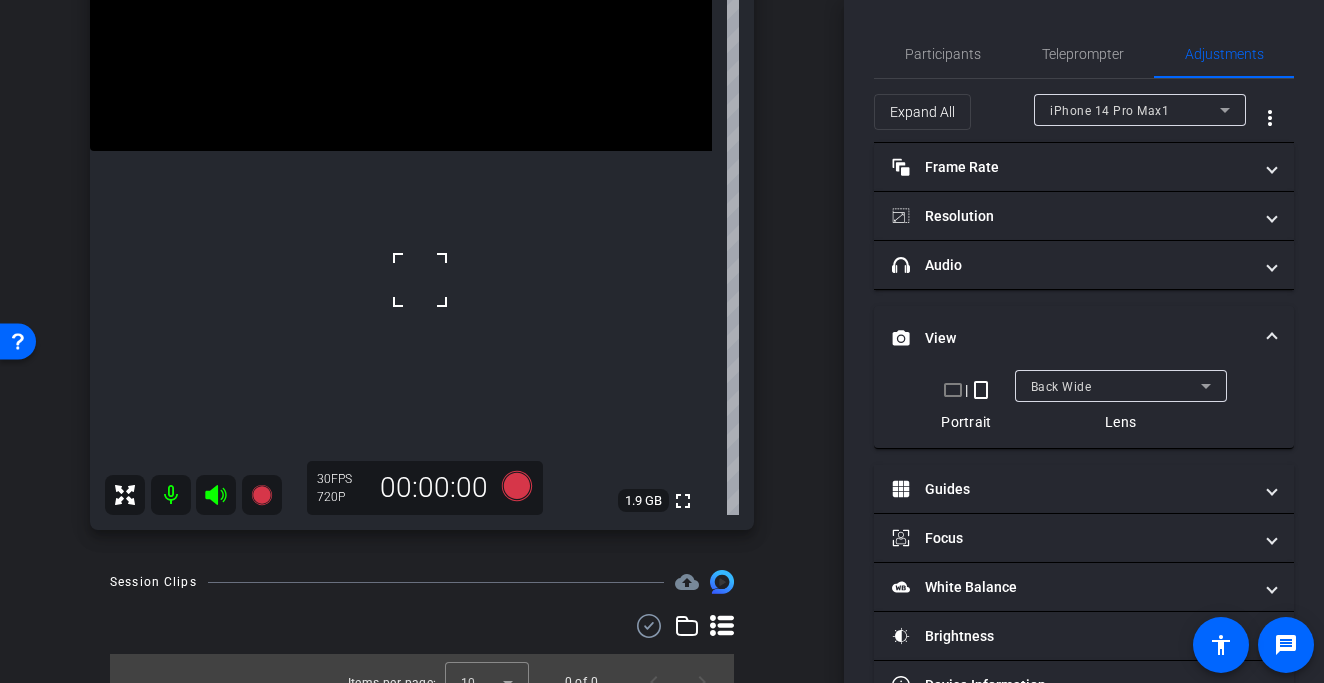click at bounding box center (401, -5) 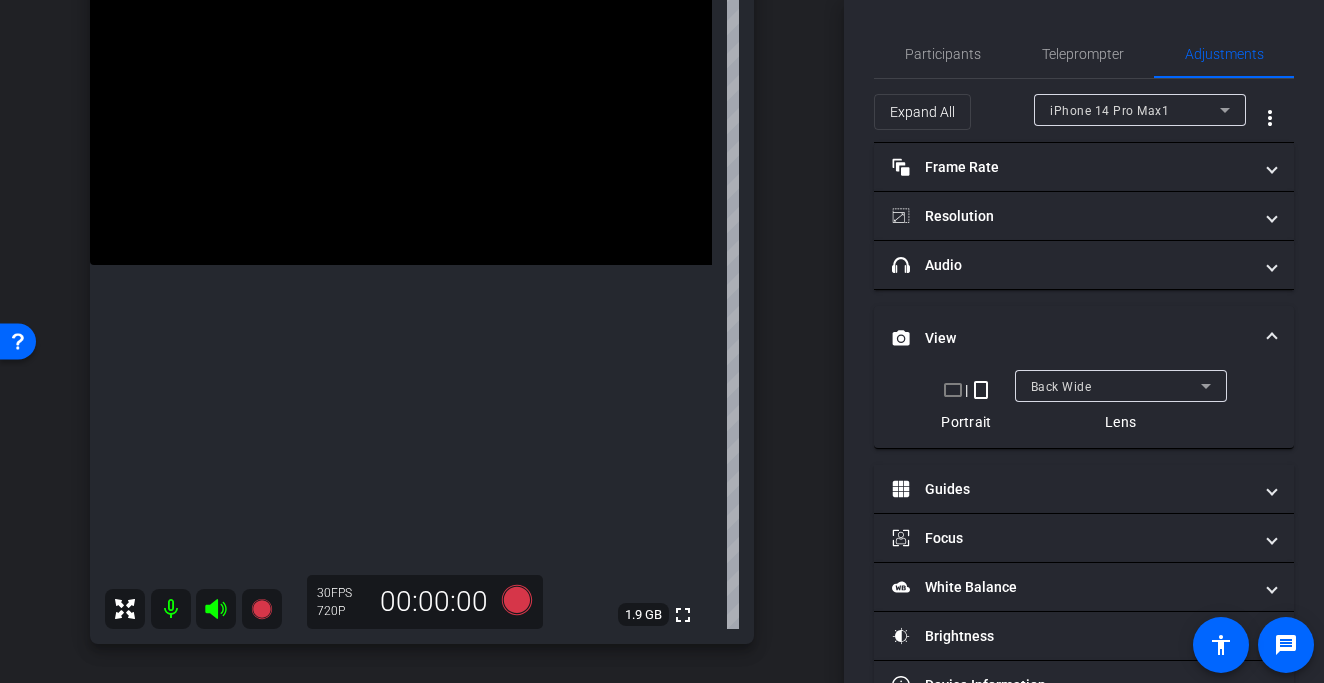 scroll, scrollTop: 252, scrollLeft: 0, axis: vertical 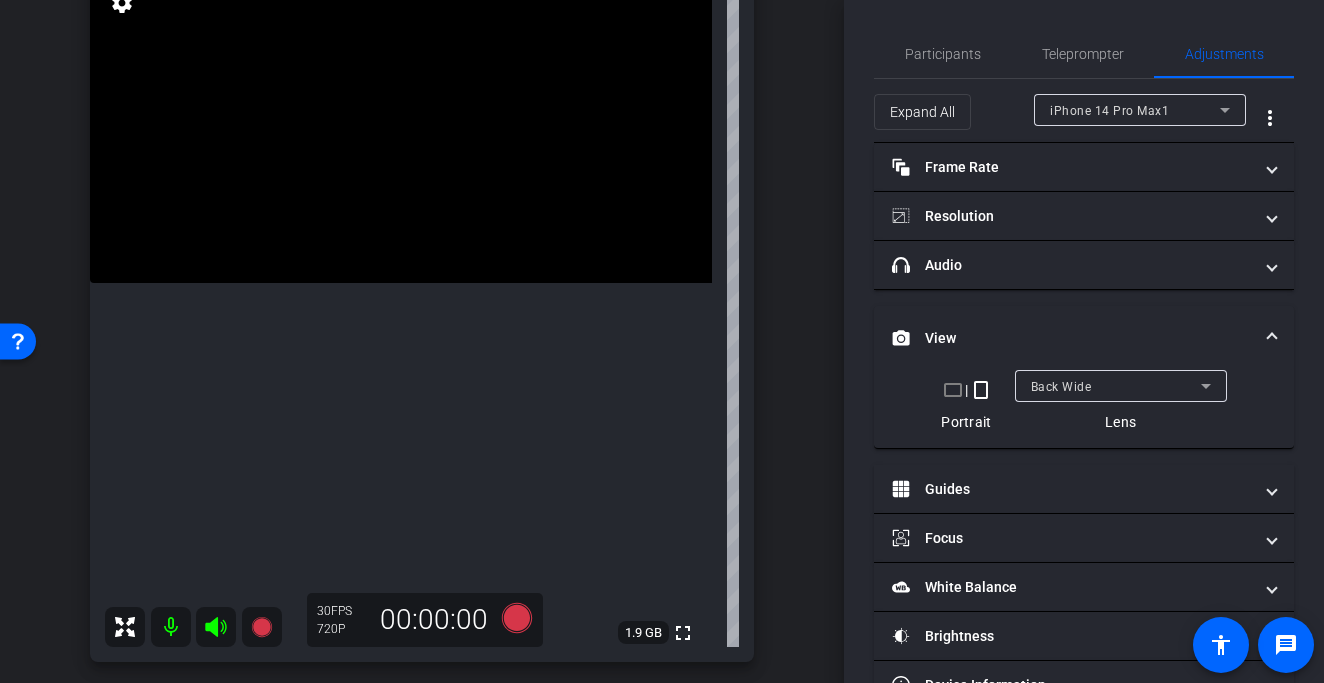 click 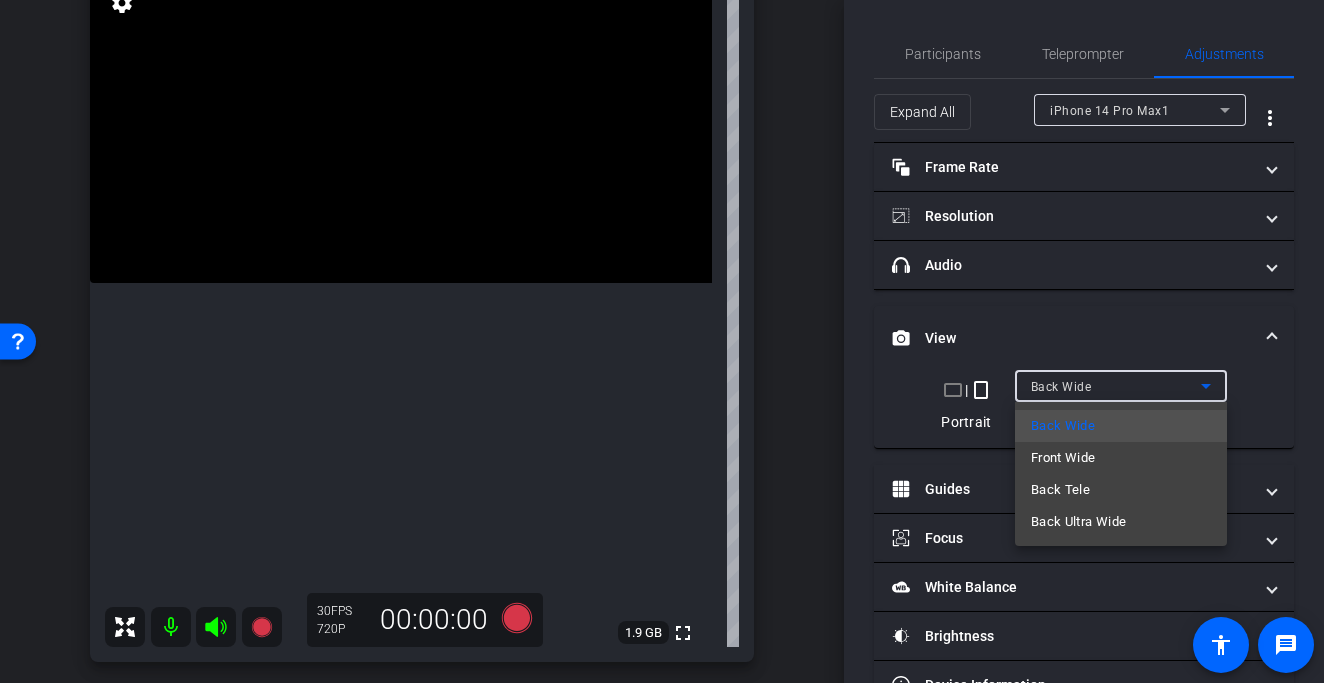 click at bounding box center [662, 341] 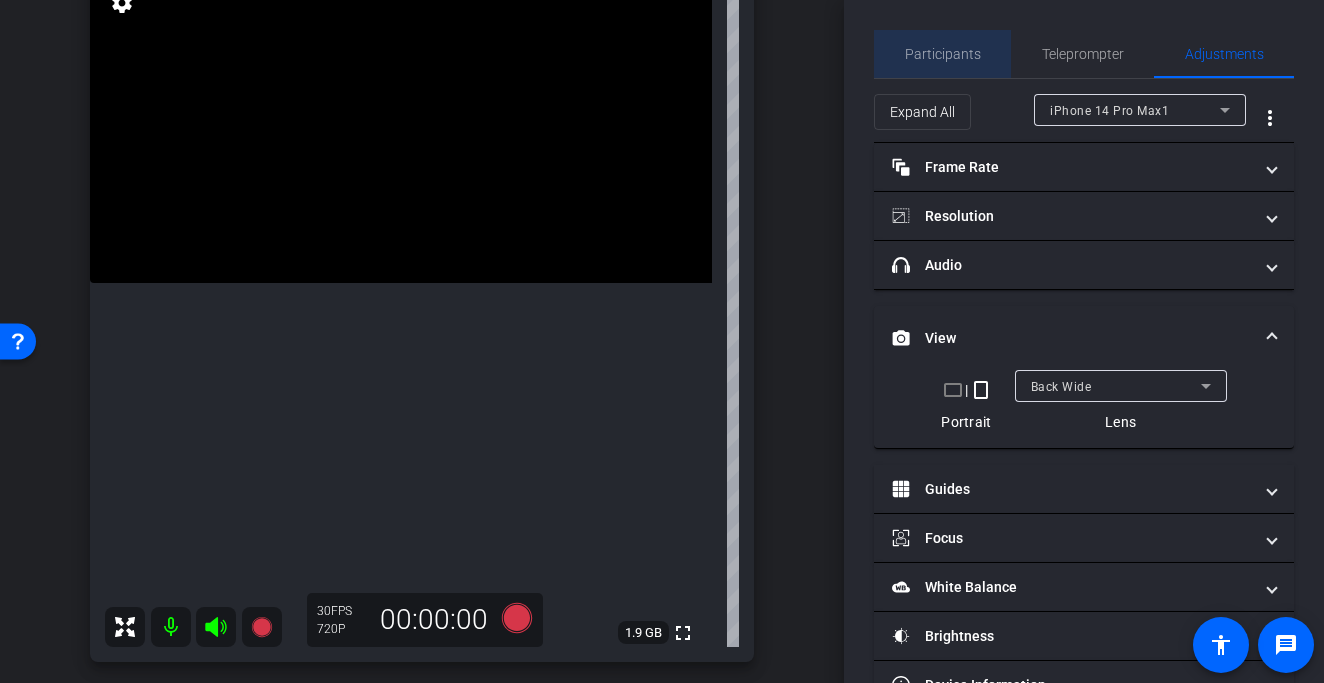 click on "Participants" at bounding box center [943, 54] 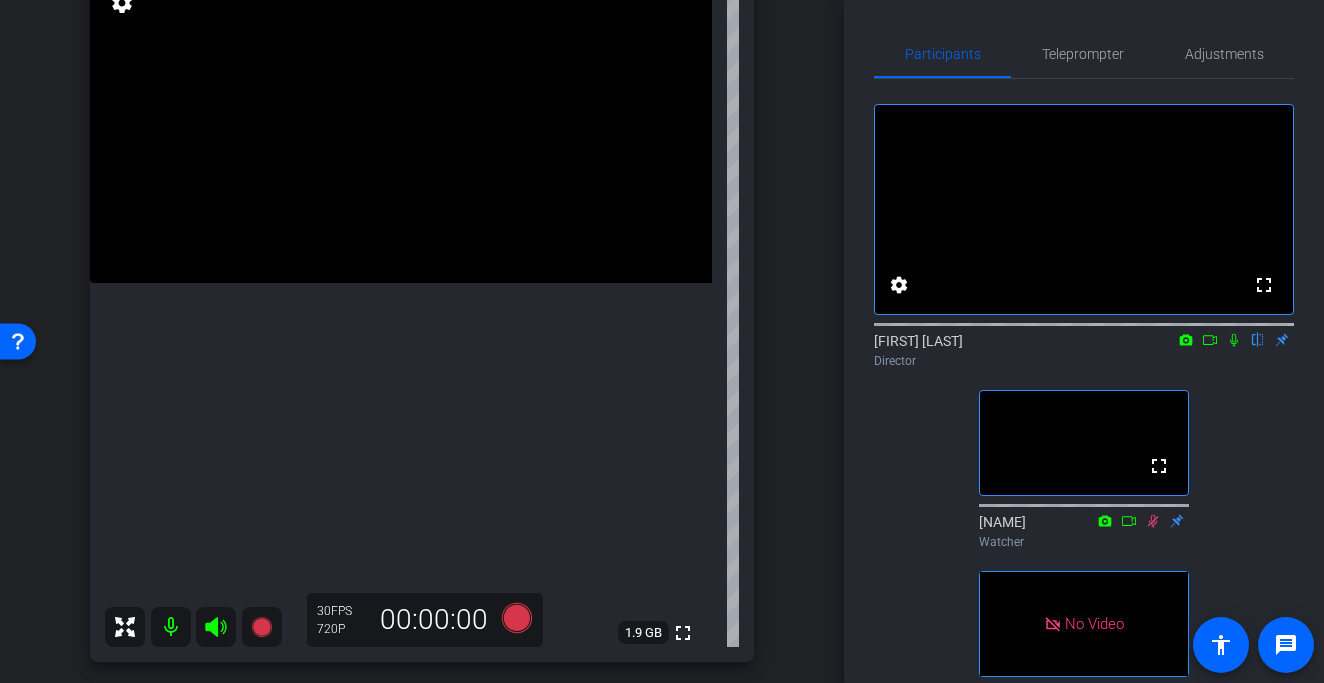 click at bounding box center [401, 127] 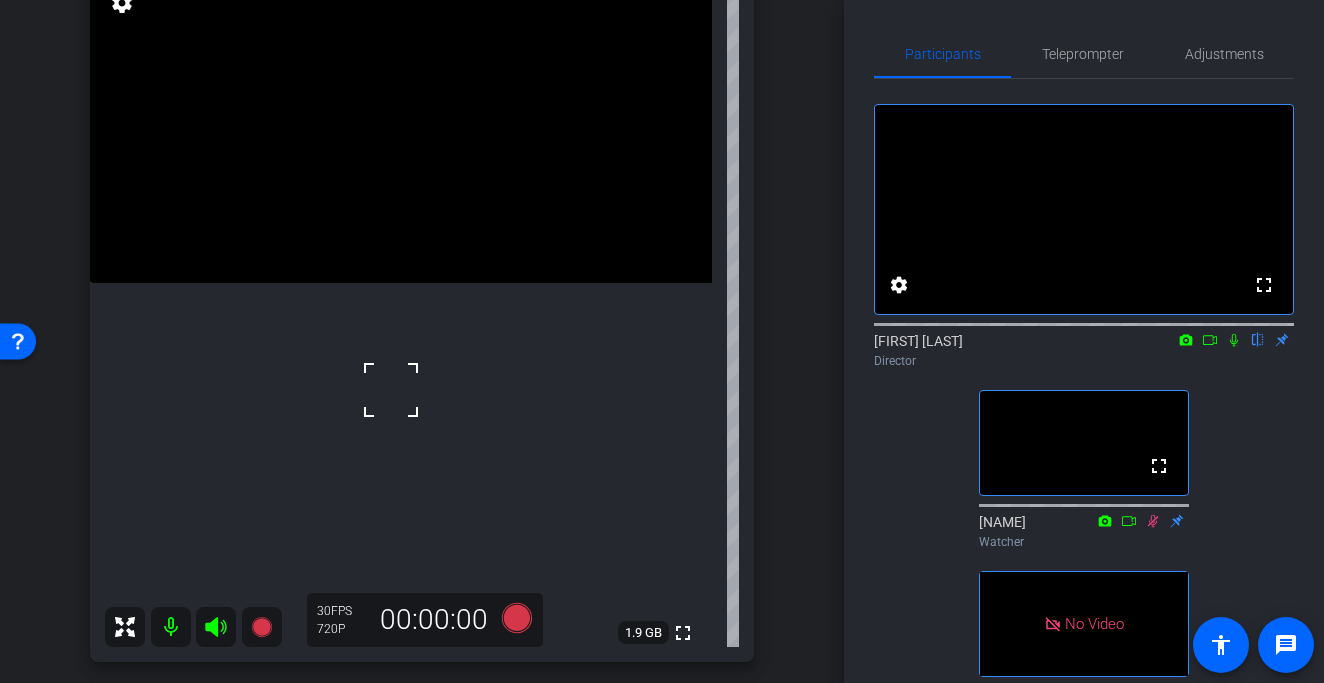 click at bounding box center (401, 127) 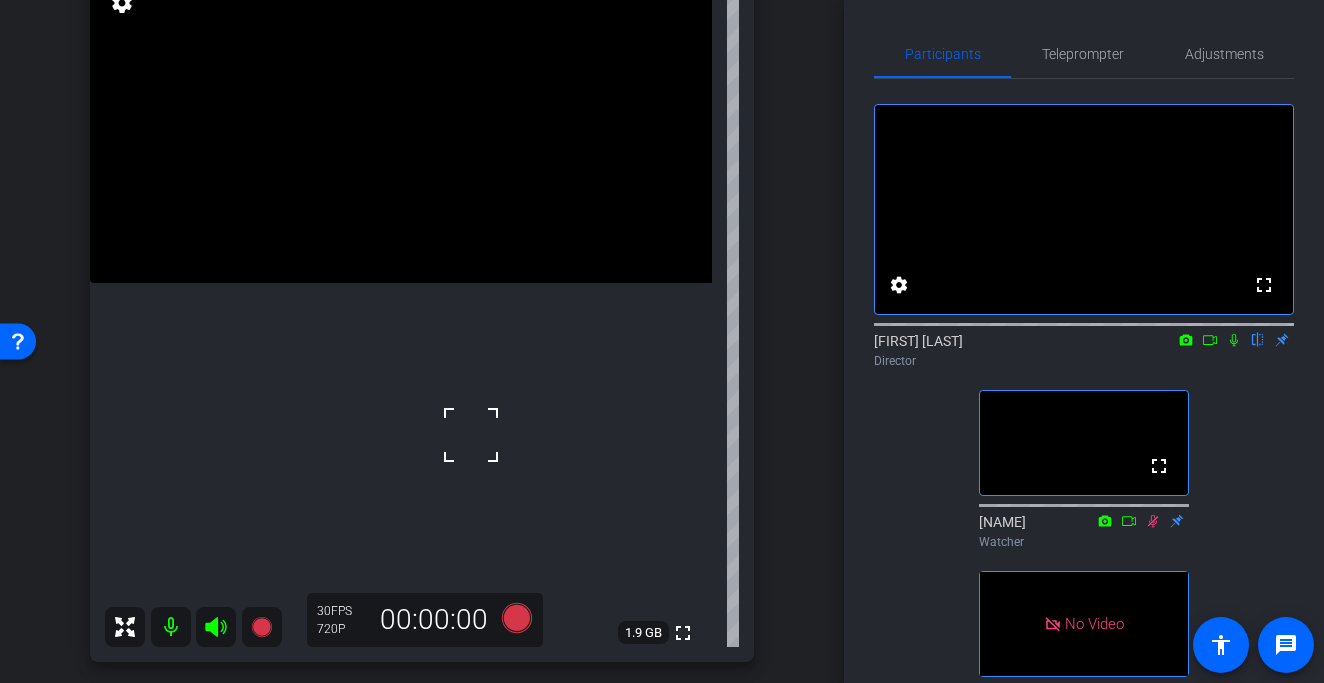 click at bounding box center [401, 127] 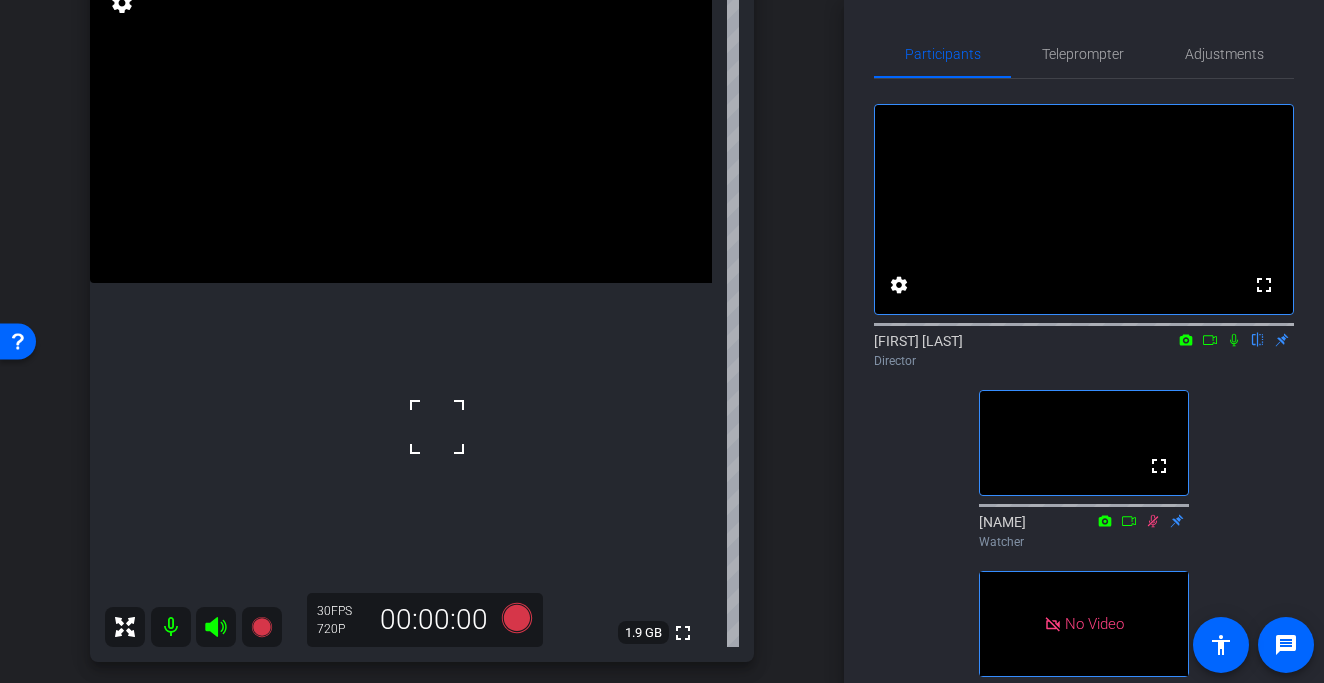 click at bounding box center [437, 427] 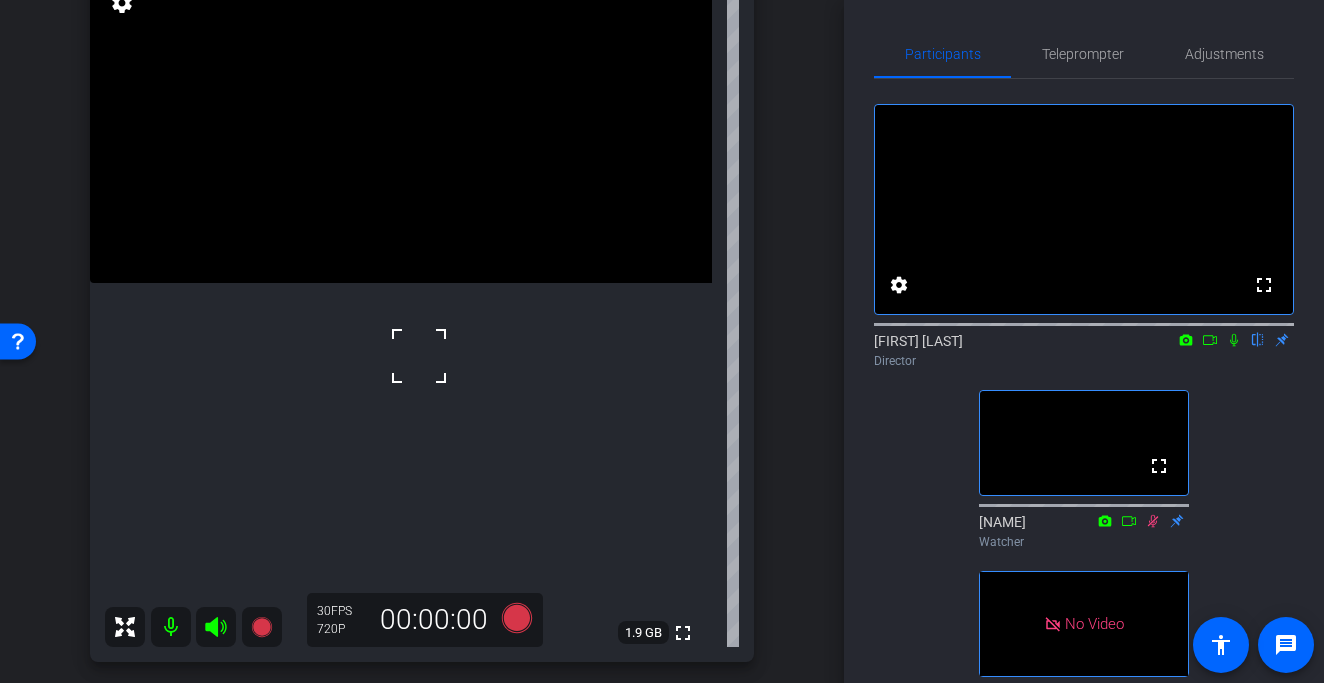 click at bounding box center [401, 127] 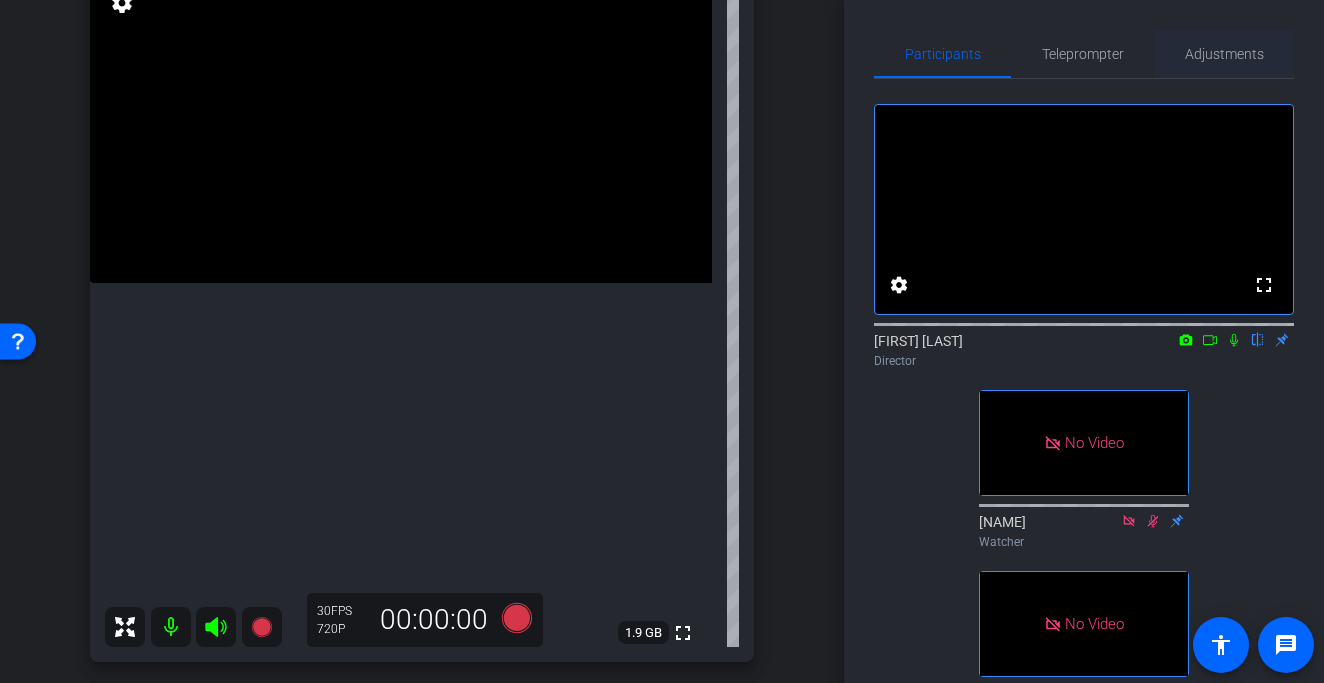 click on "Adjustments" at bounding box center [1224, 54] 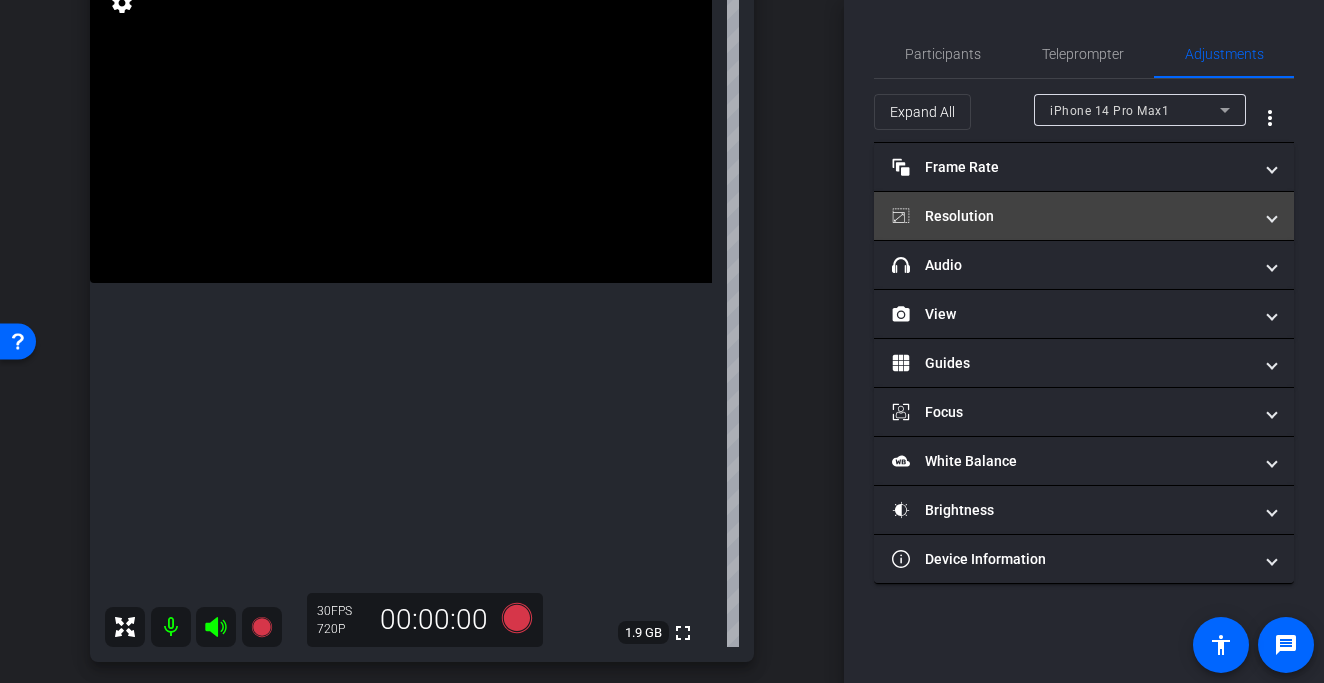 click on "Resolution" at bounding box center (1072, 216) 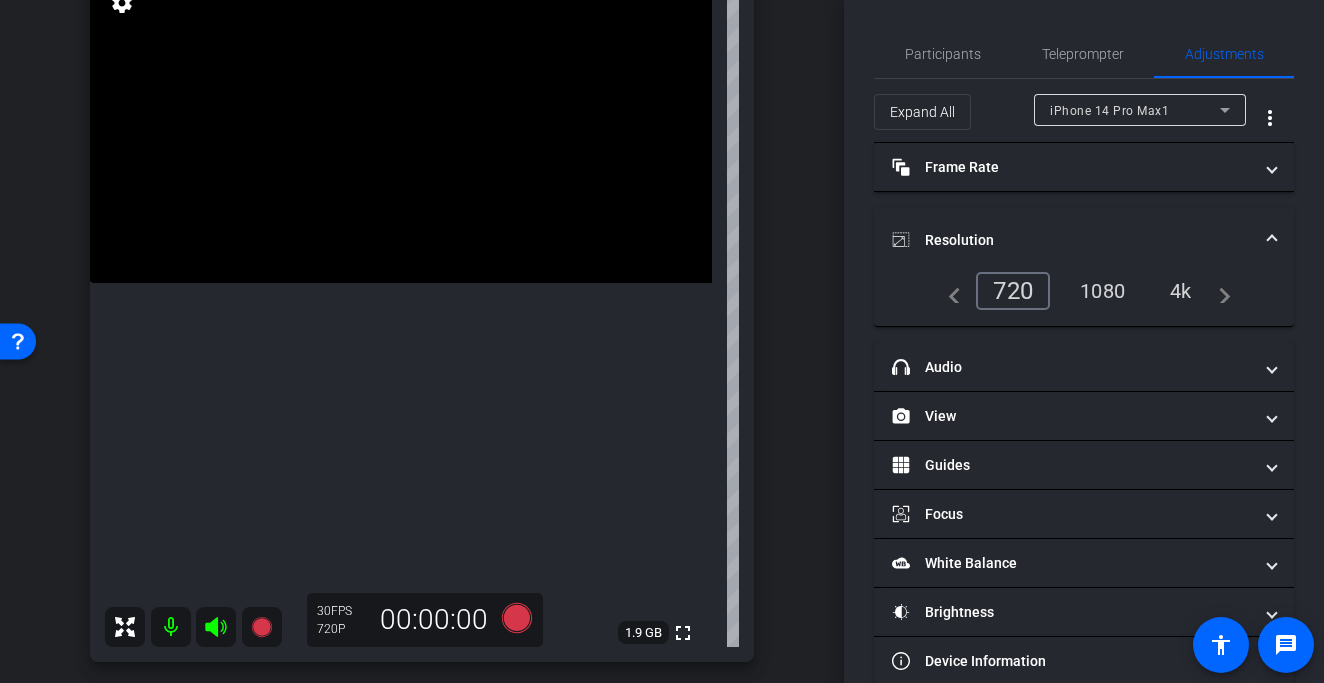 click on "4k" at bounding box center [1181, 291] 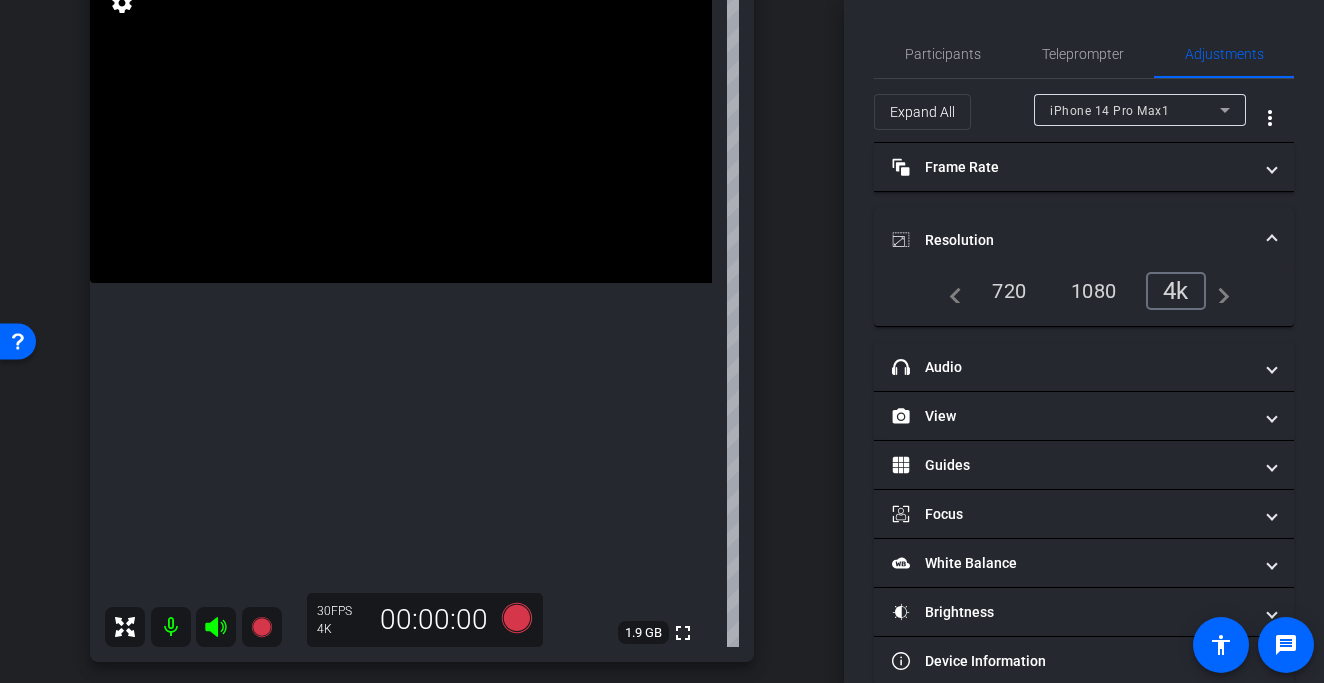 click at bounding box center (401, 127) 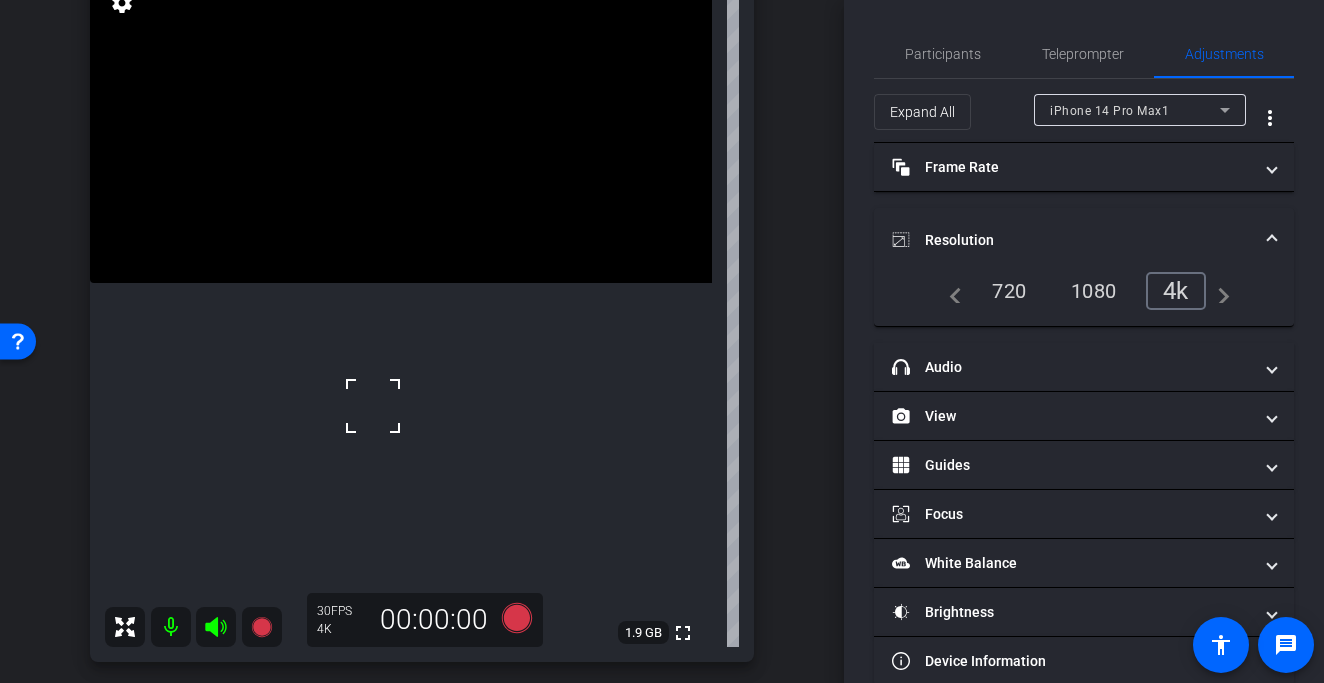 click at bounding box center (401, 127) 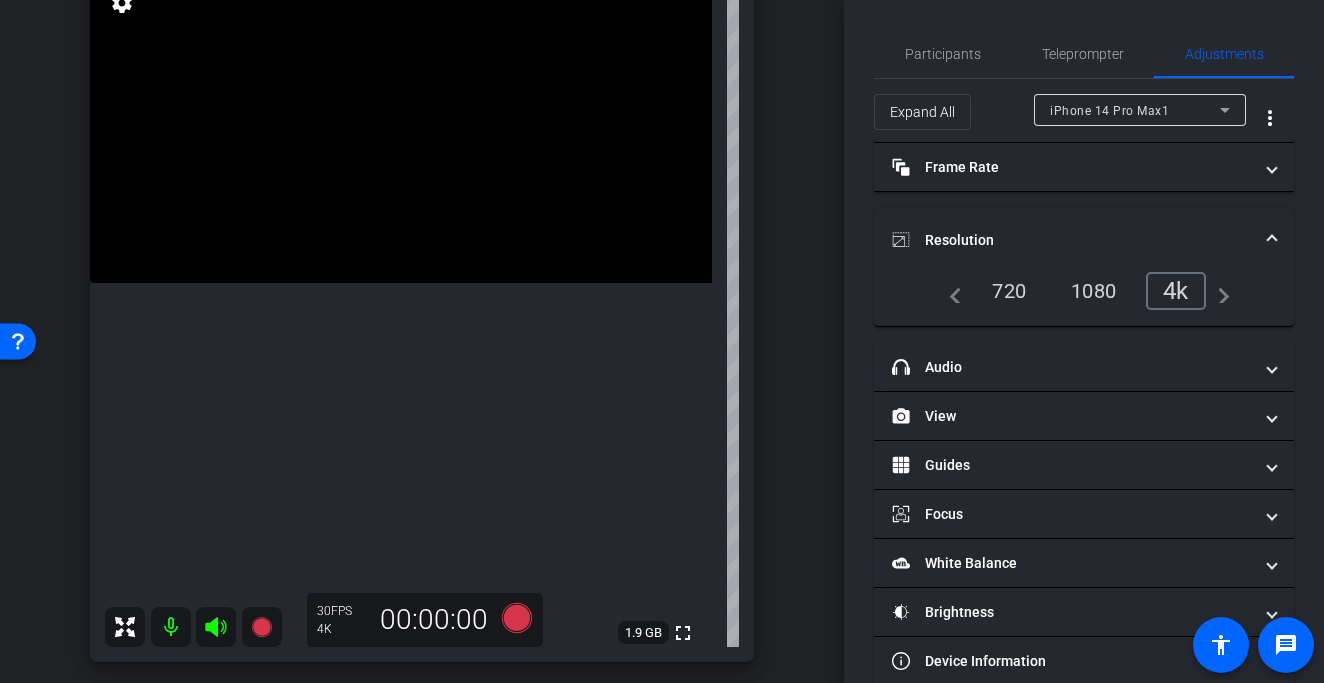 click at bounding box center [401, 127] 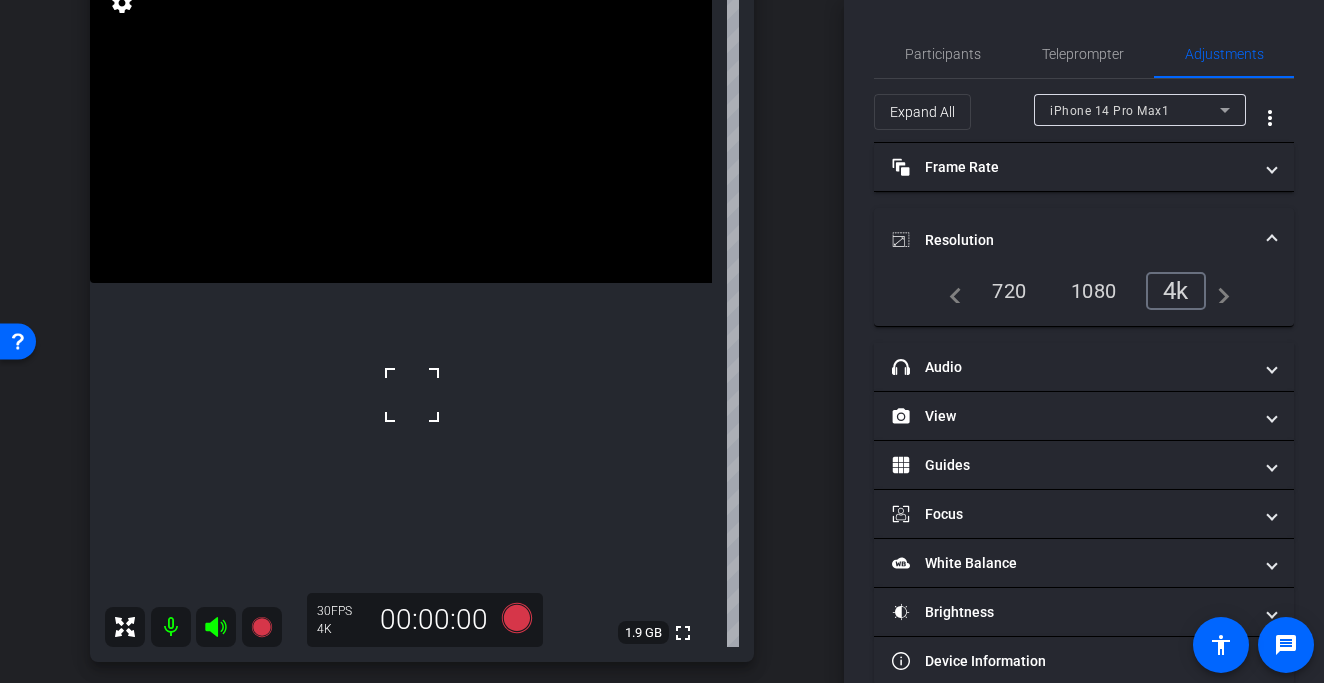 click at bounding box center [401, 127] 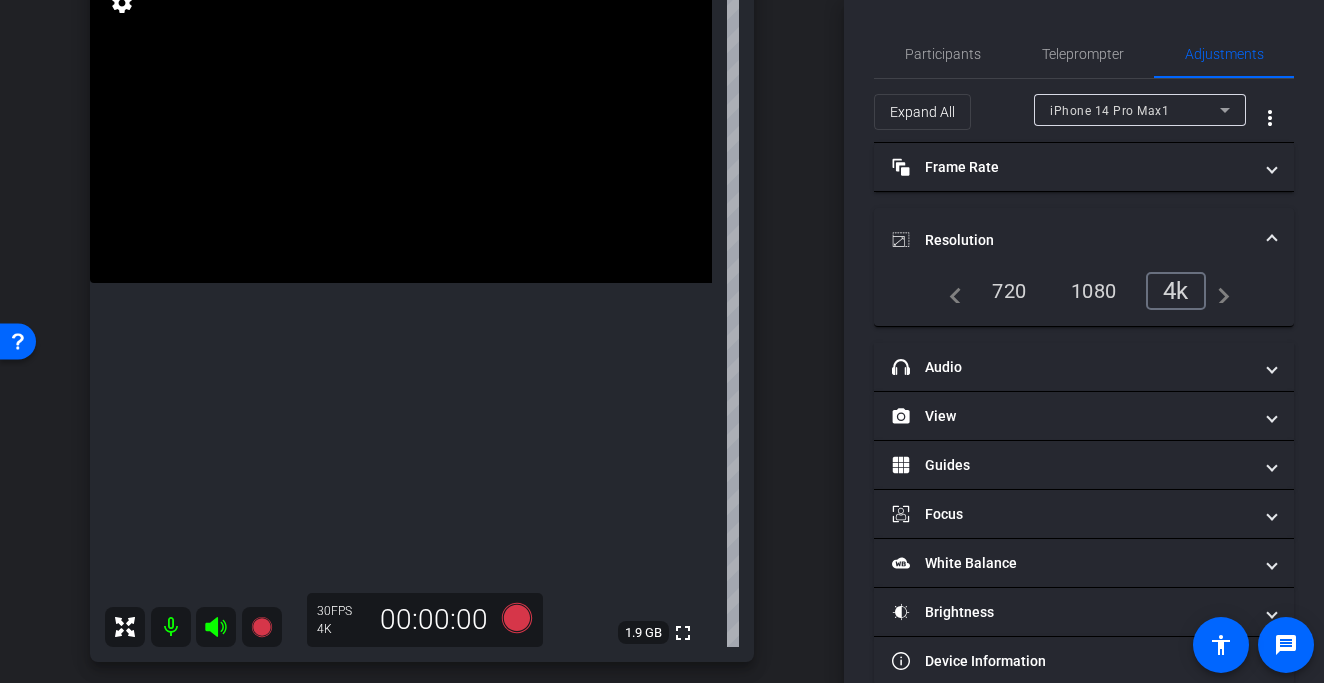 click at bounding box center (401, 127) 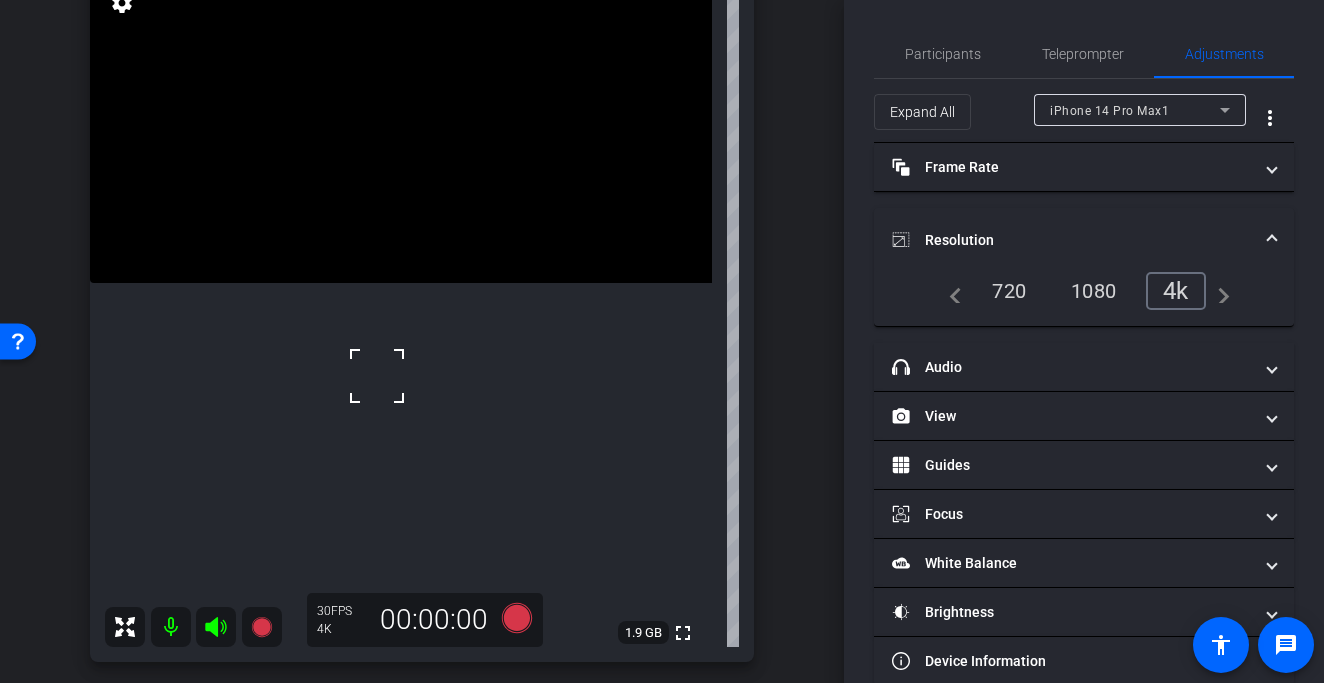 click at bounding box center (401, 127) 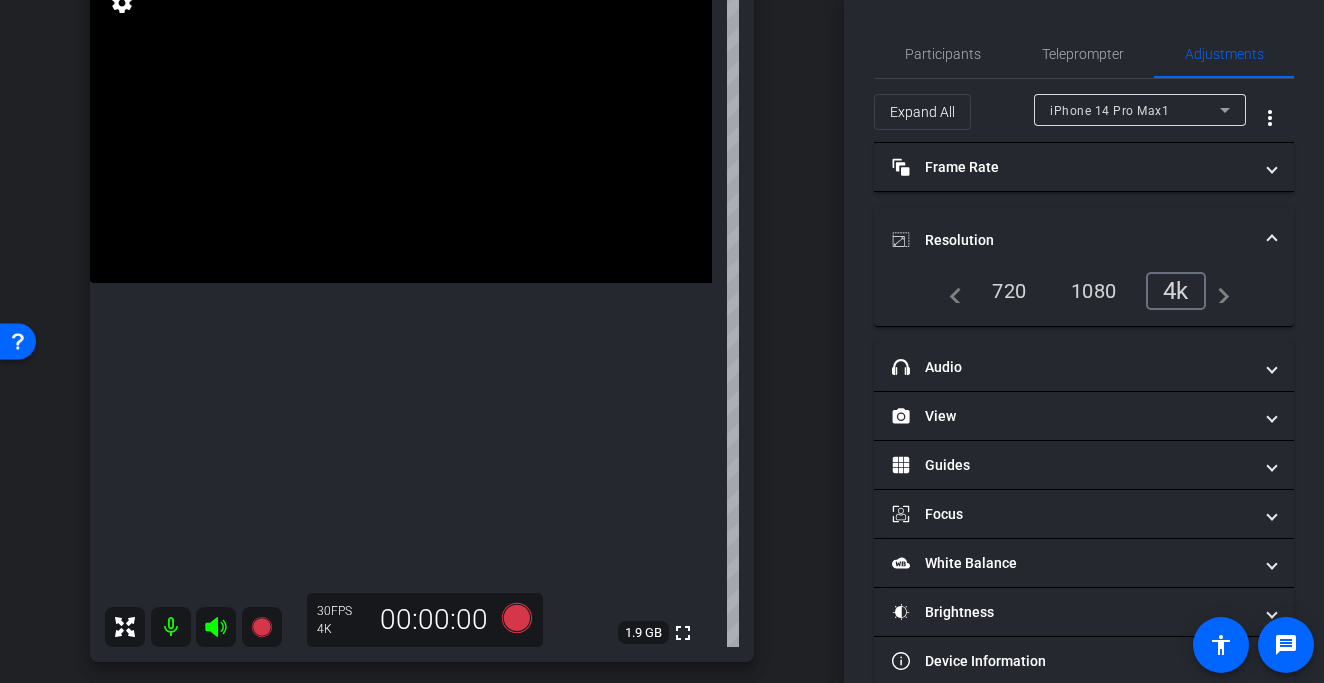 click at bounding box center [401, 127] 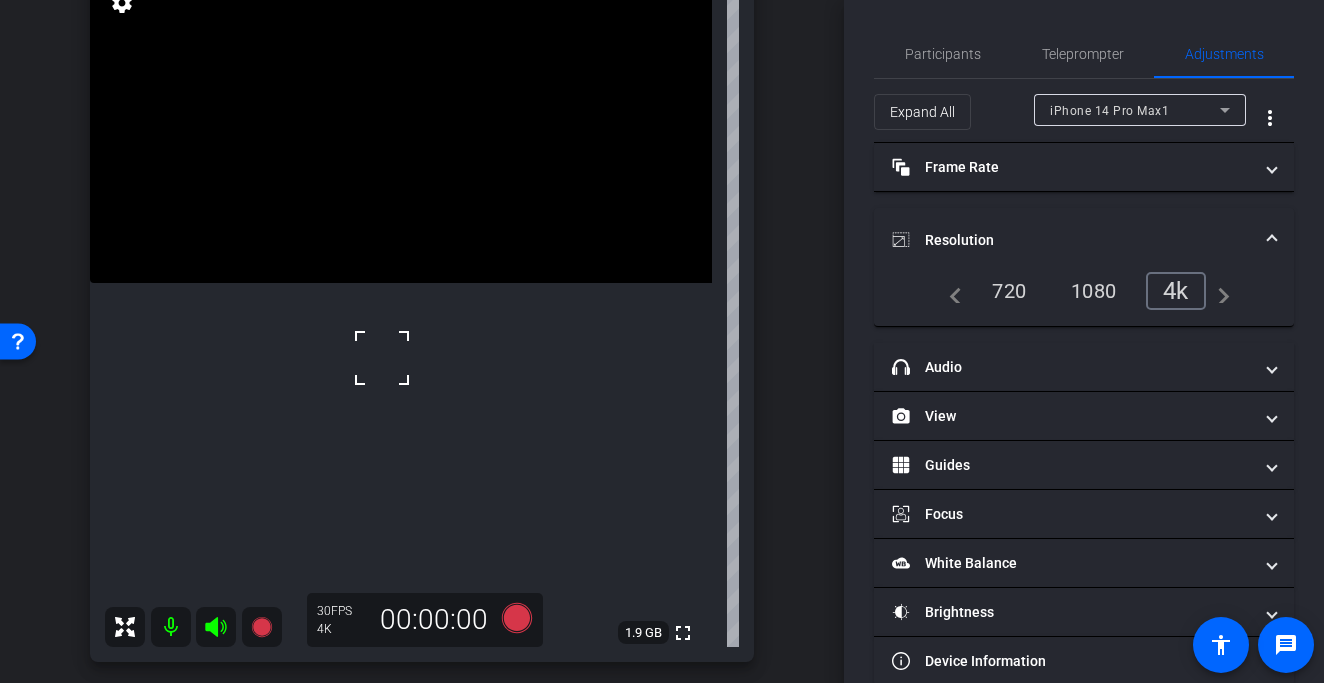 click at bounding box center [382, 358] 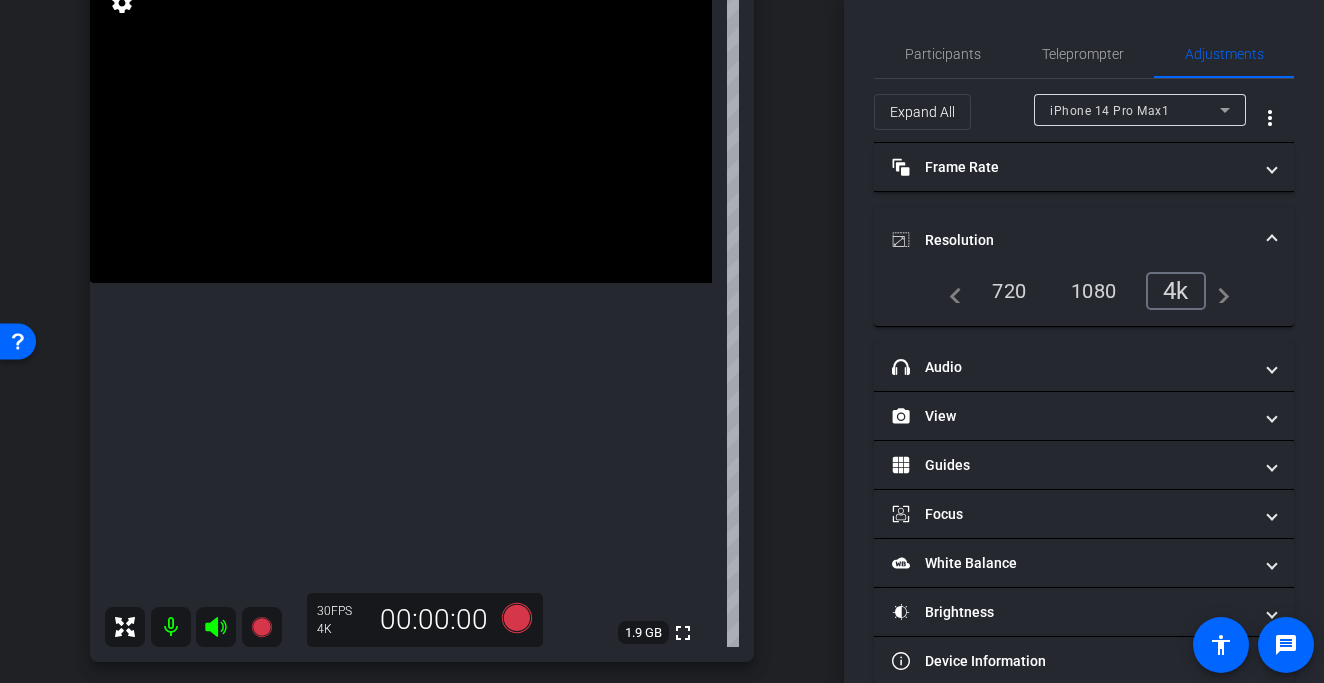 click at bounding box center [401, 127] 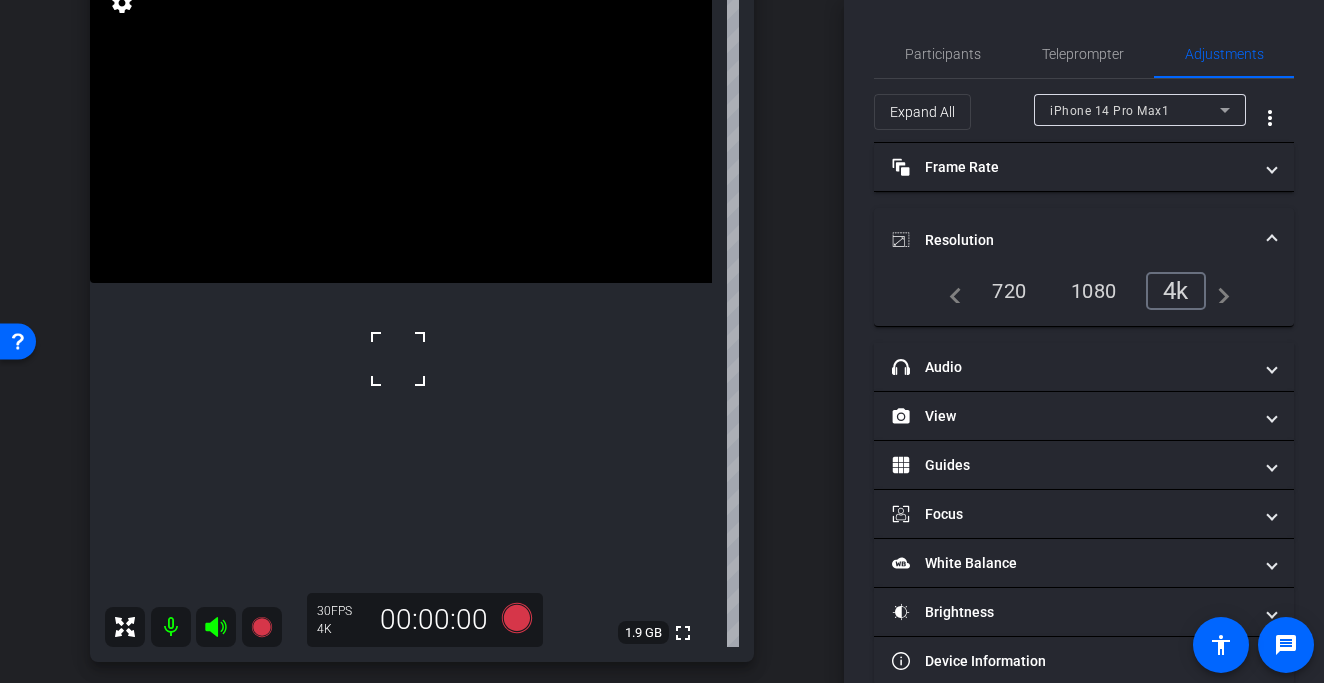 click at bounding box center (401, 127) 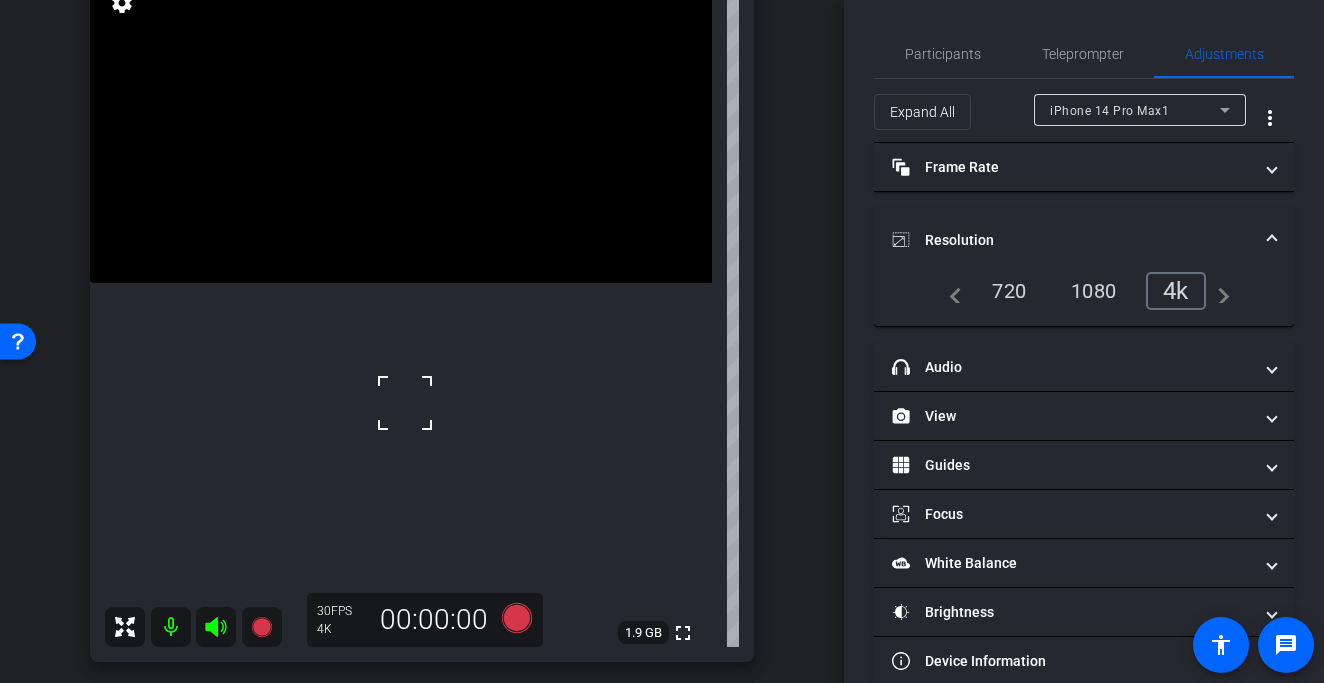 click at bounding box center (405, 403) 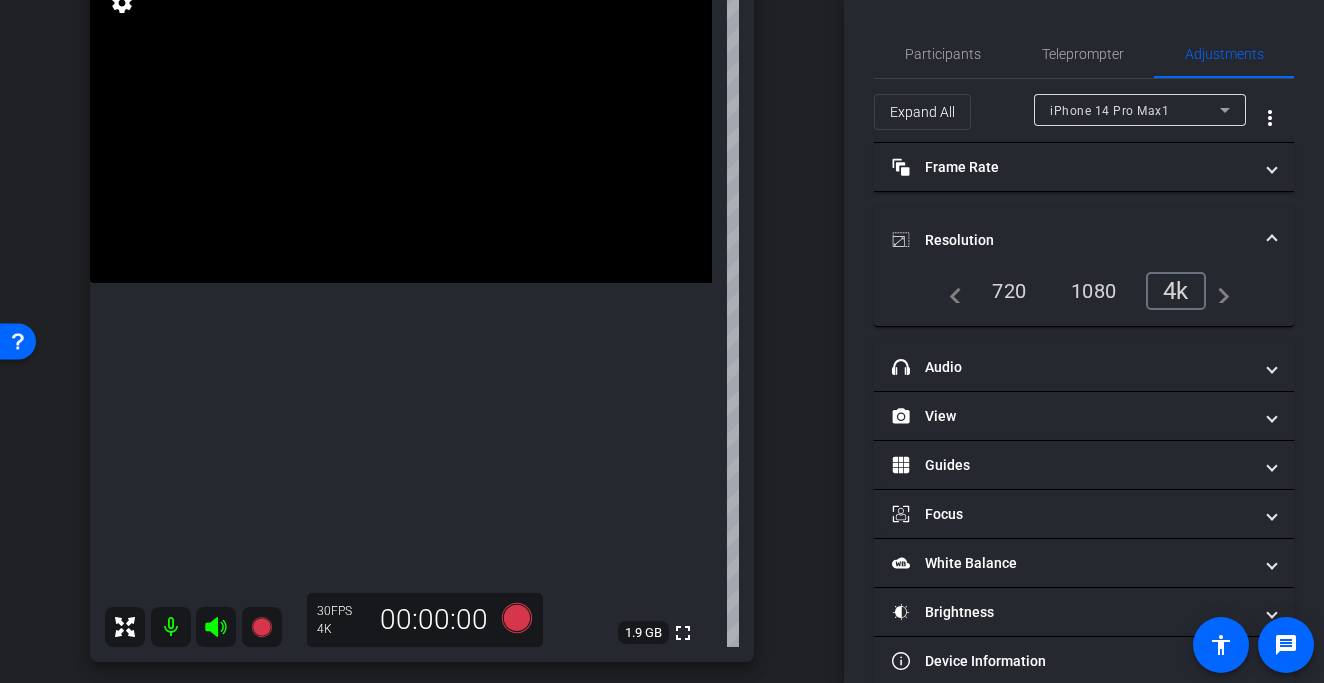 click at bounding box center (401, 127) 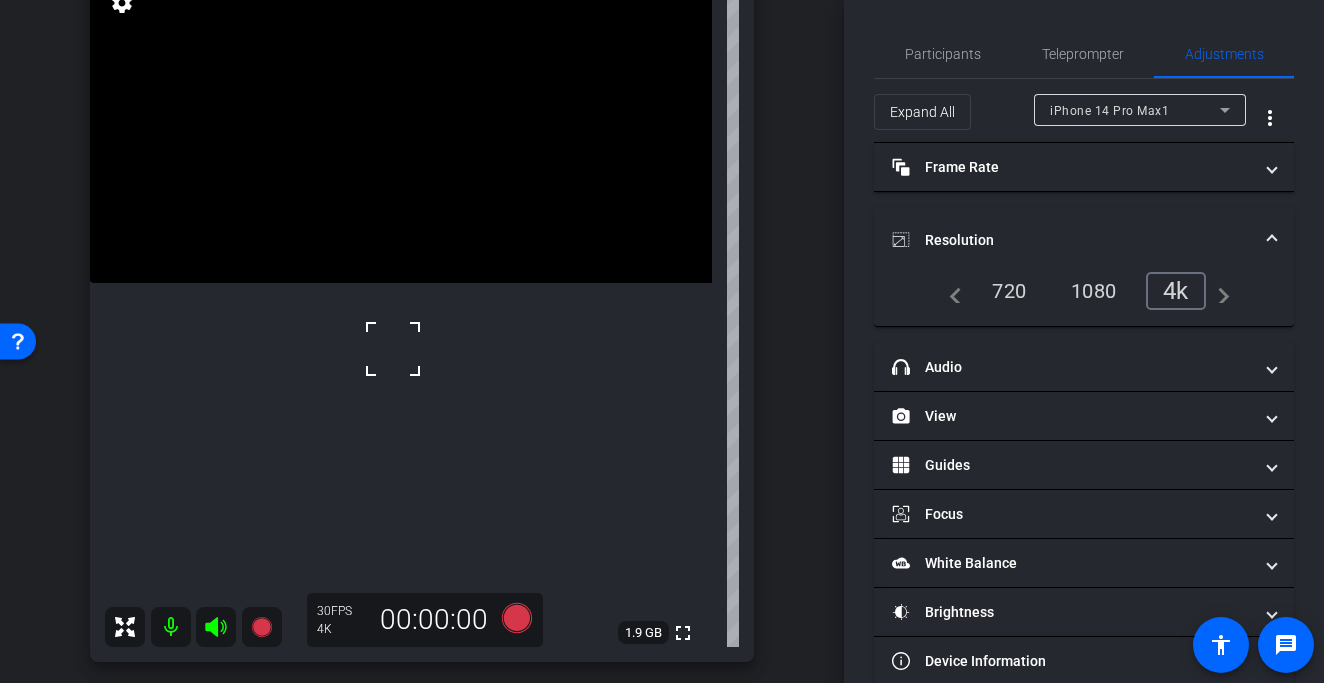 click at bounding box center (401, 127) 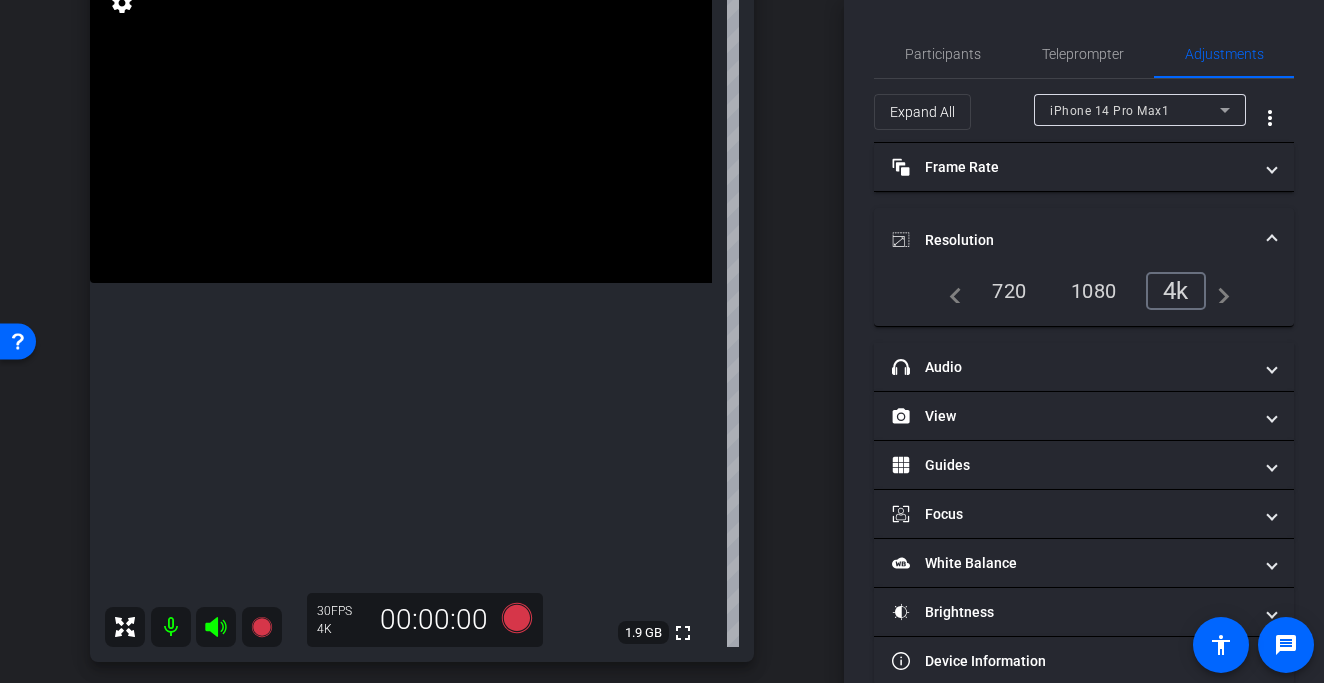 click at bounding box center (401, 127) 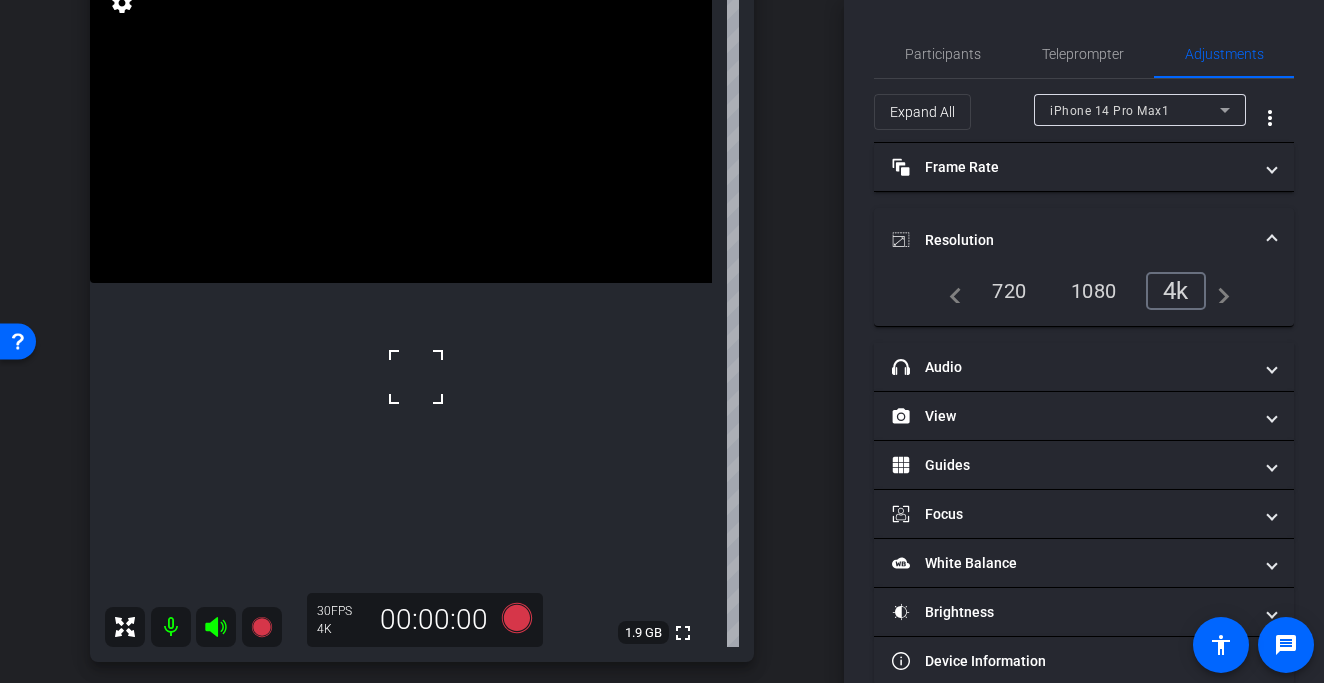 click at bounding box center [401, 127] 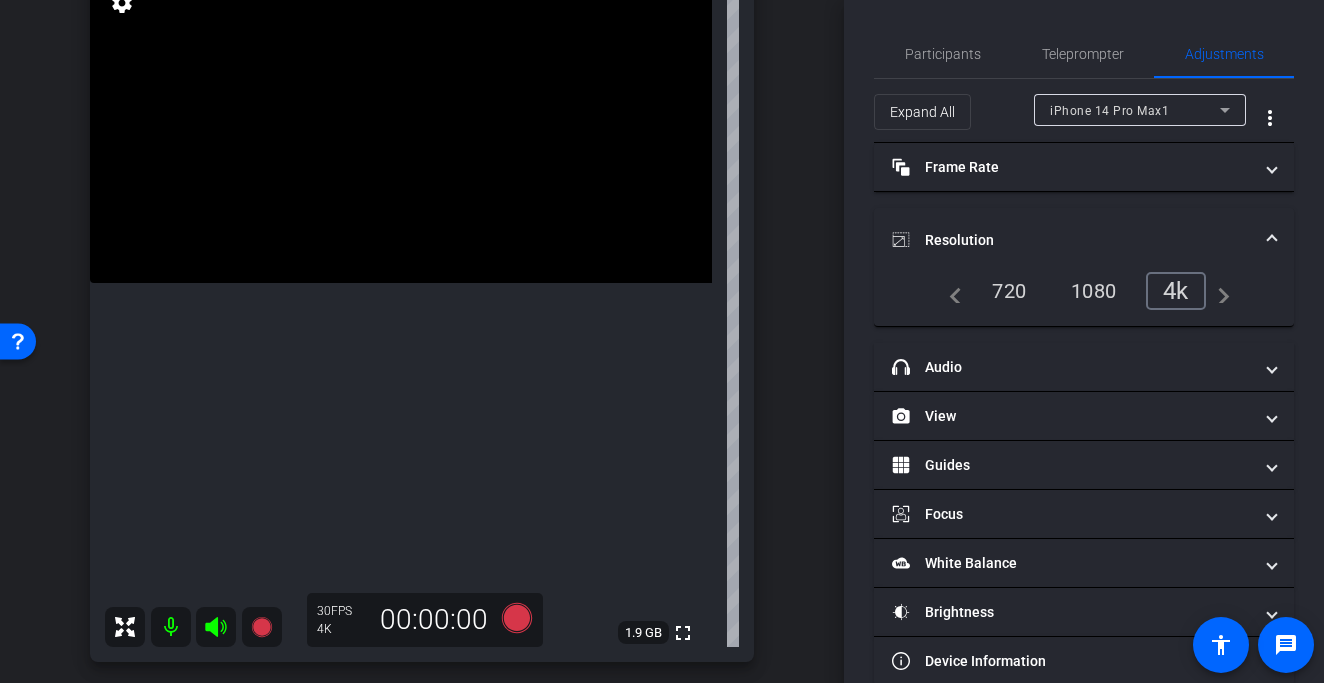 click at bounding box center [401, 127] 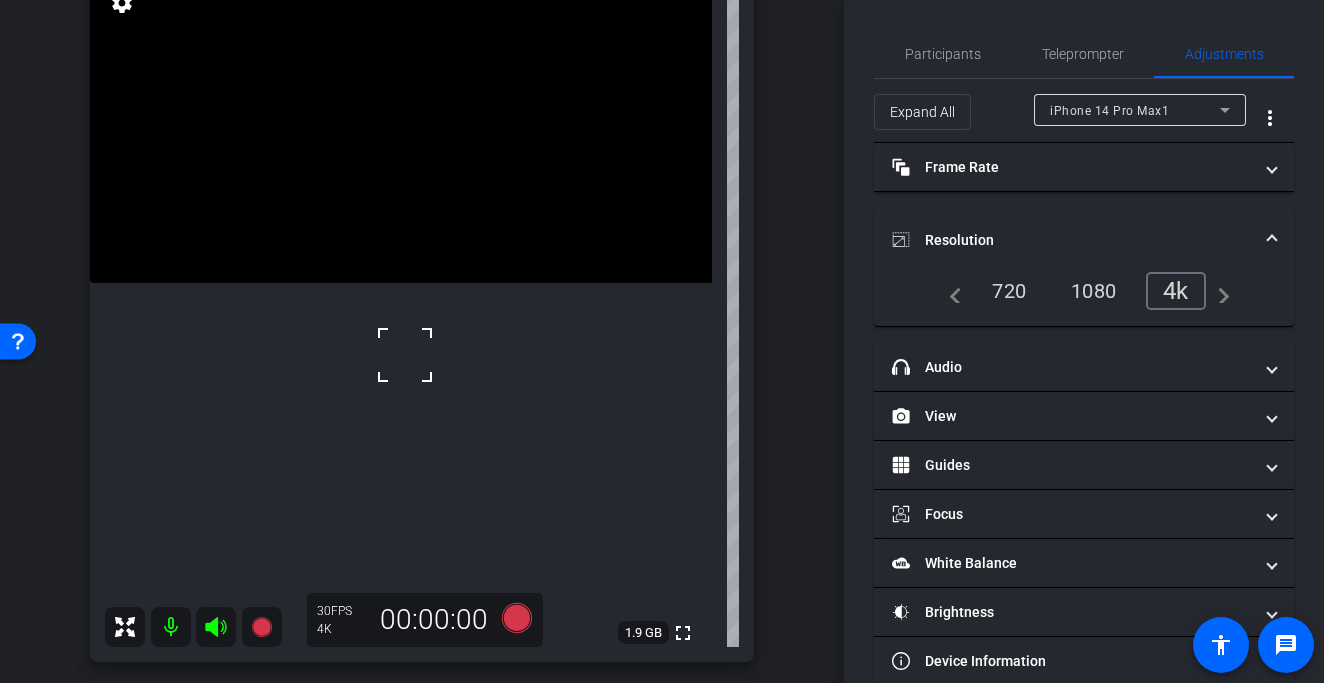 click at bounding box center (401, 127) 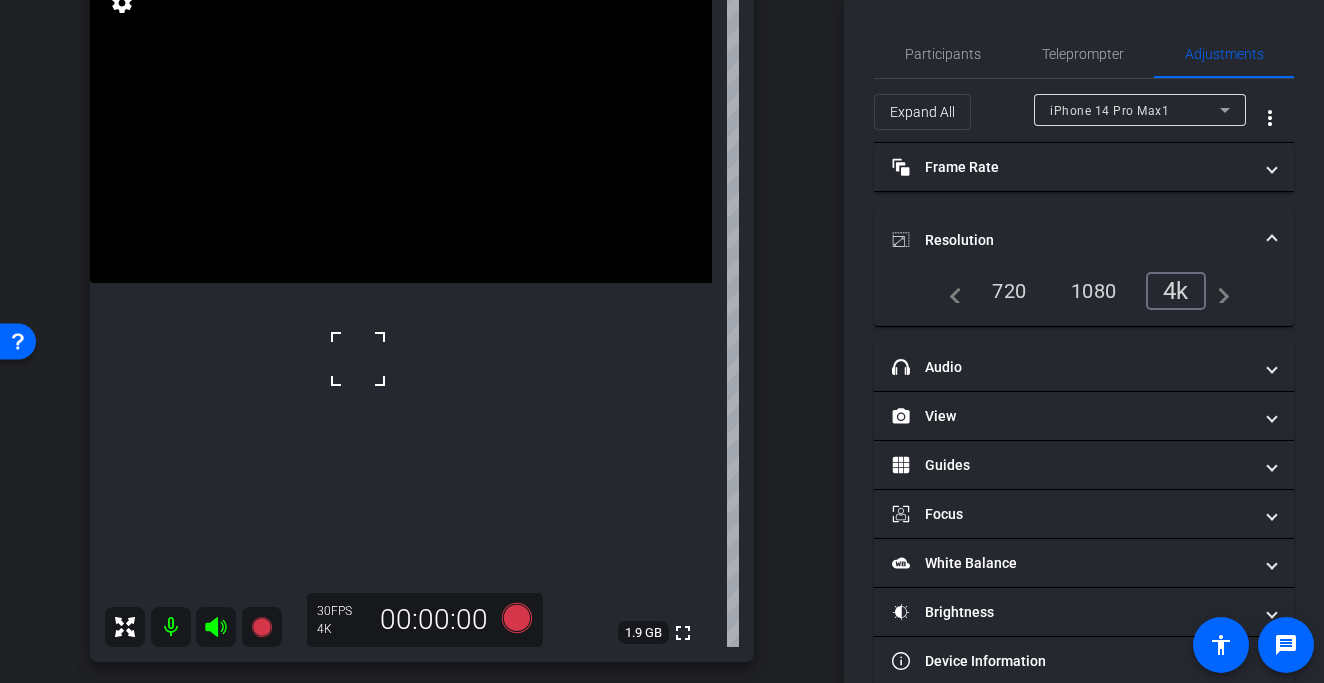 click at bounding box center (401, 127) 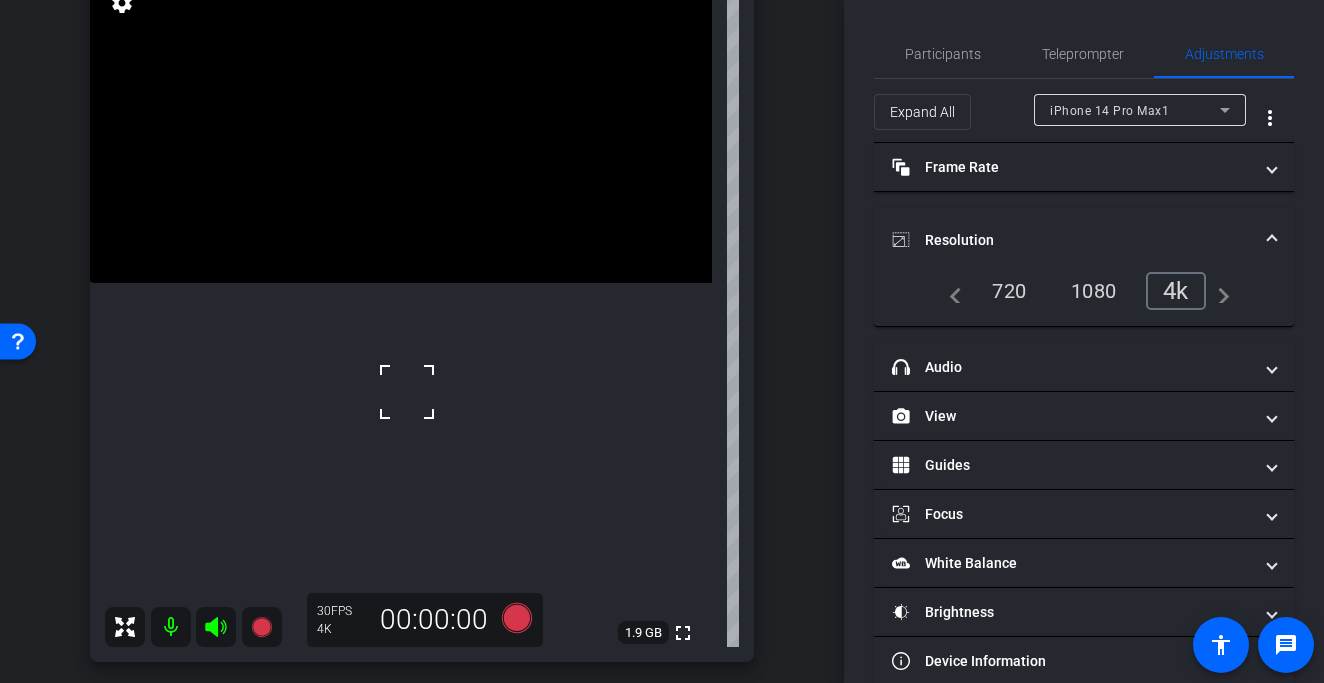 click at bounding box center (407, 392) 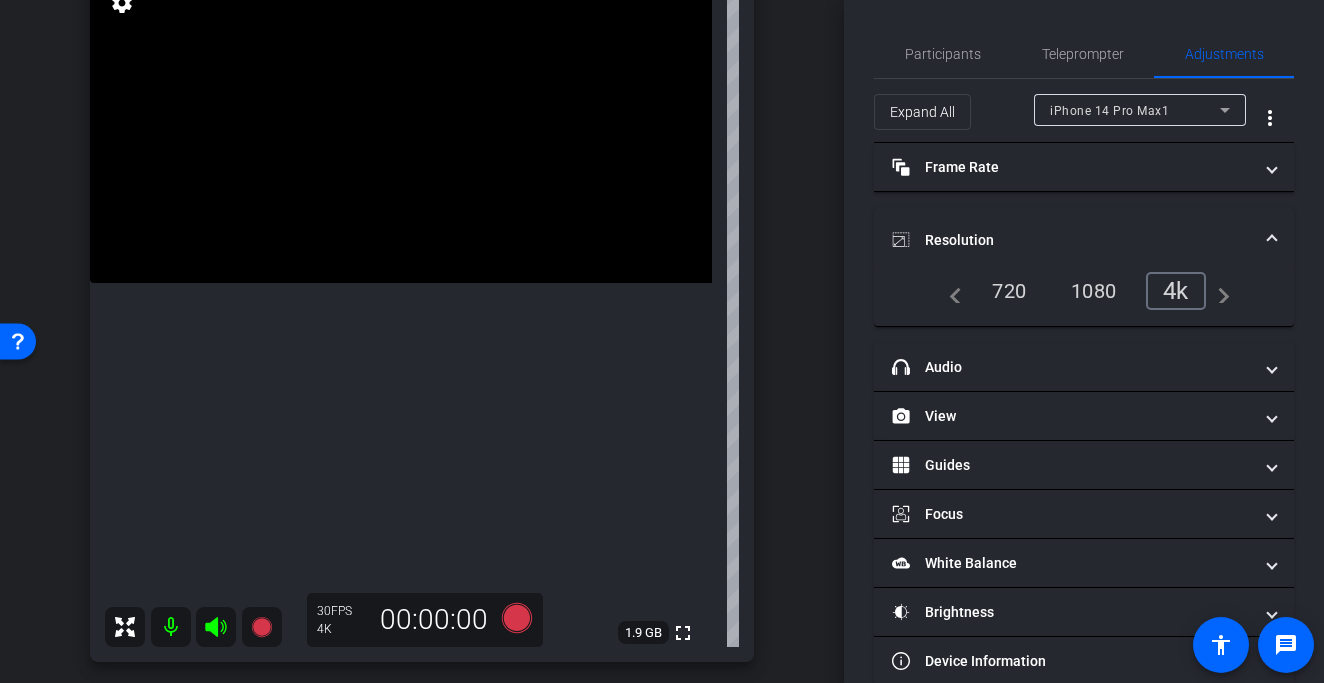 click at bounding box center [401, 127] 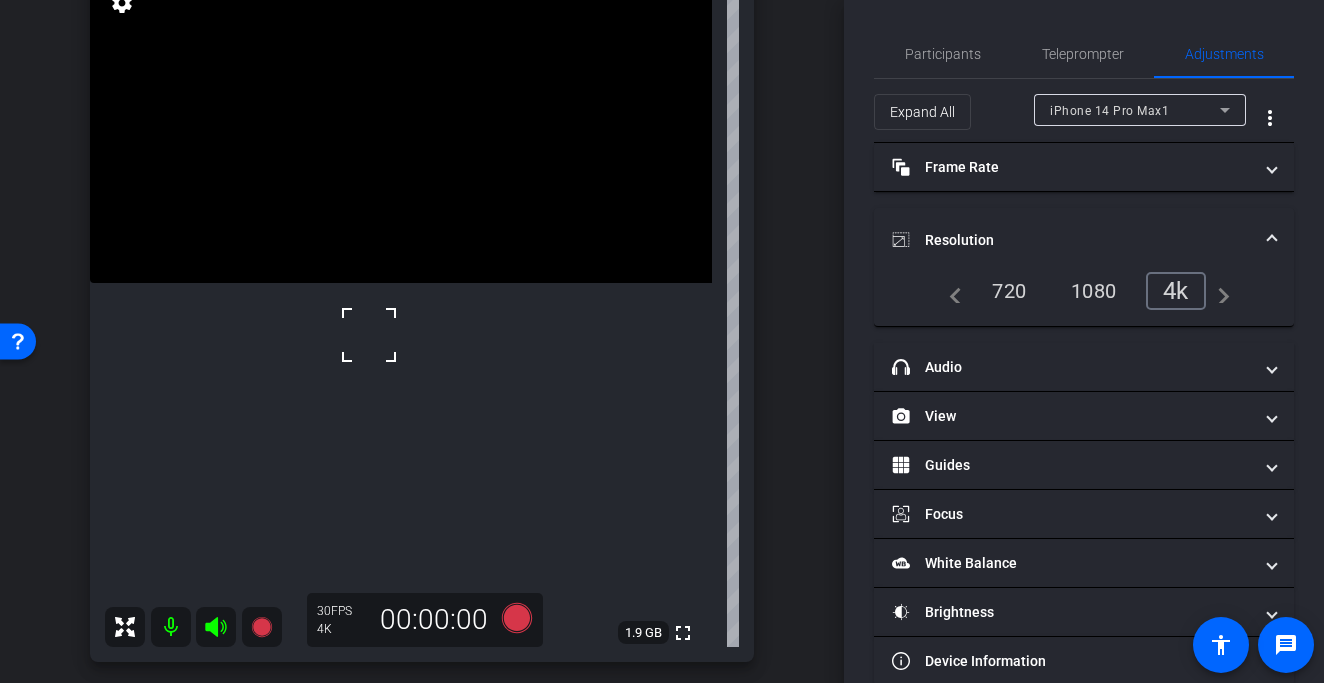 click at bounding box center [401, 127] 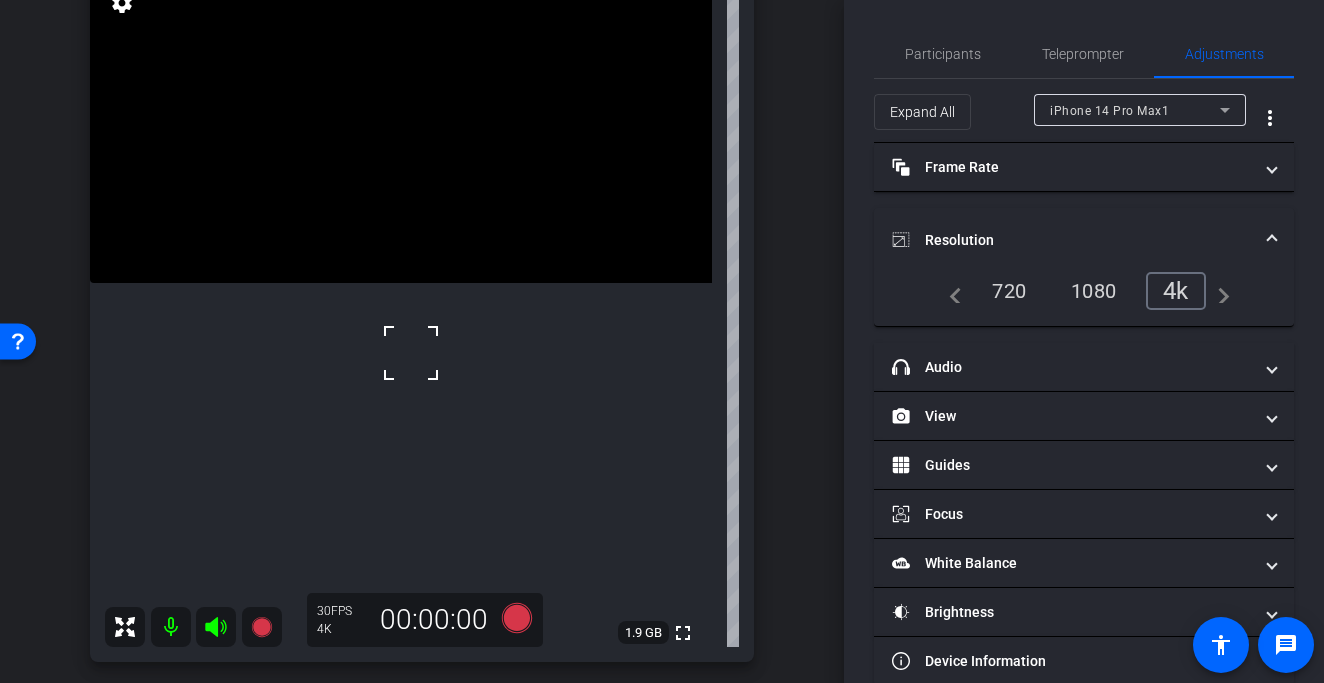 click at bounding box center [401, 127] 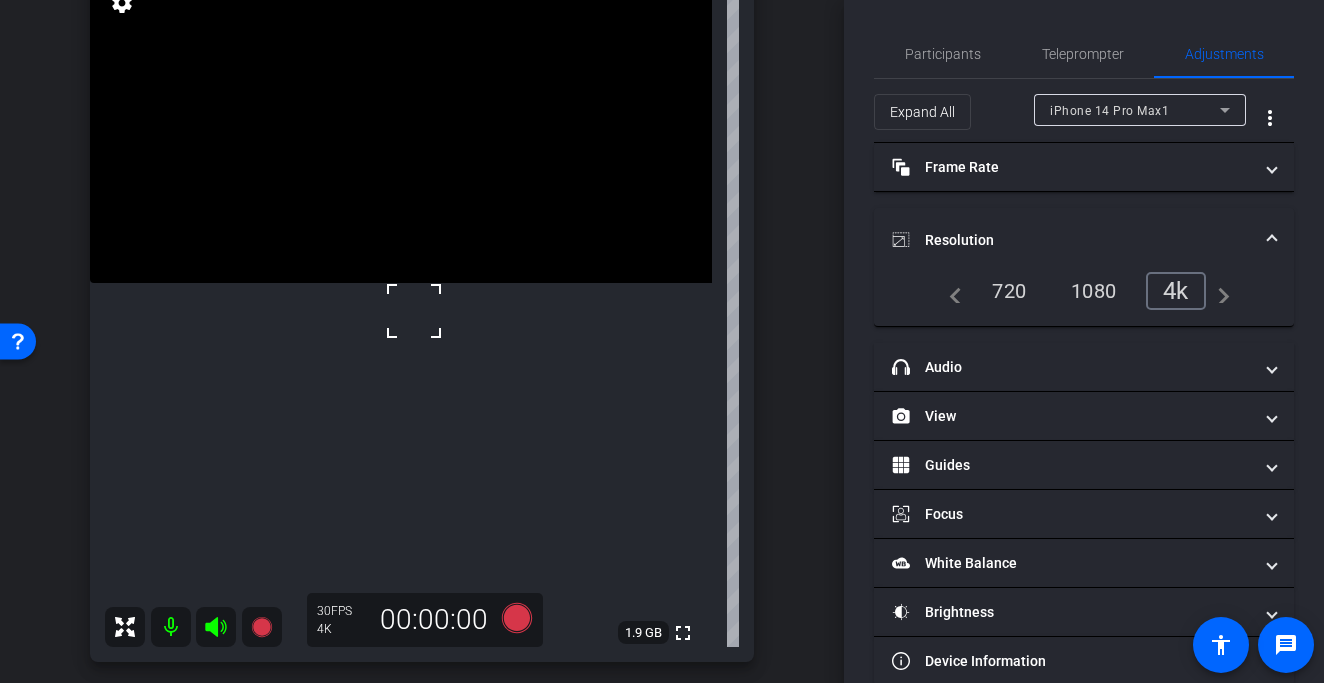 click at bounding box center [414, 311] 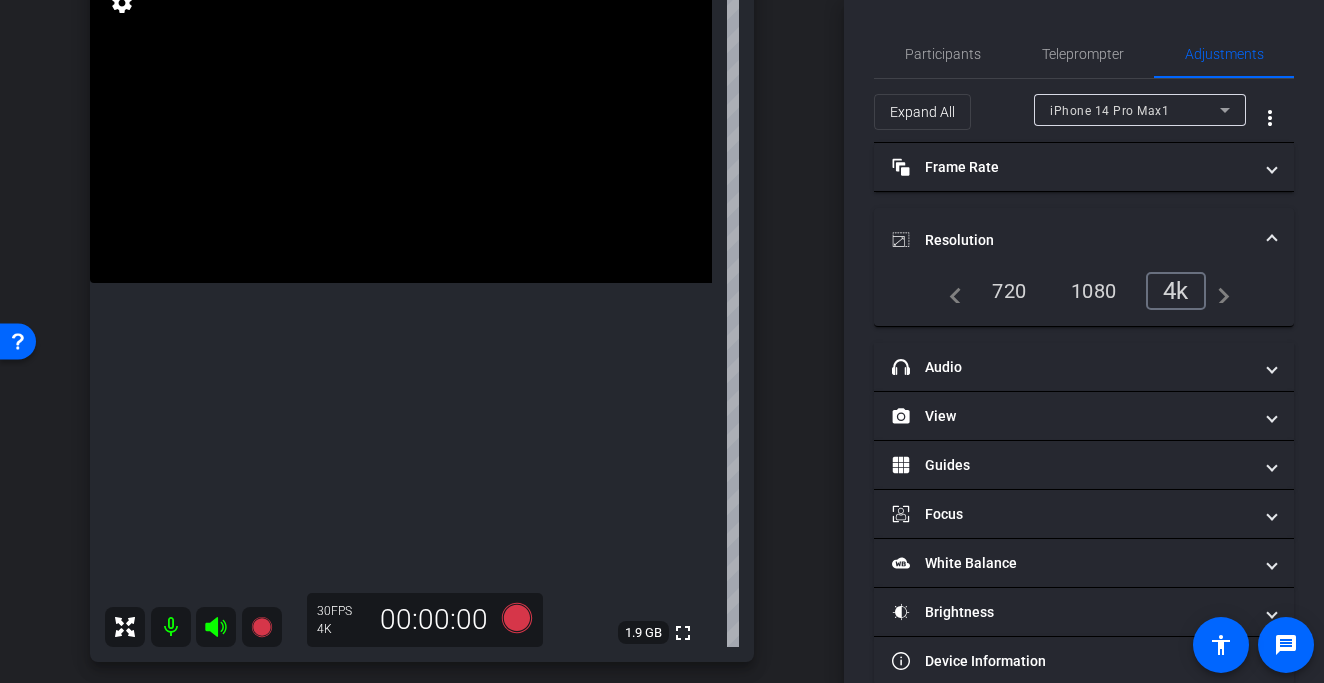 click at bounding box center (401, 127) 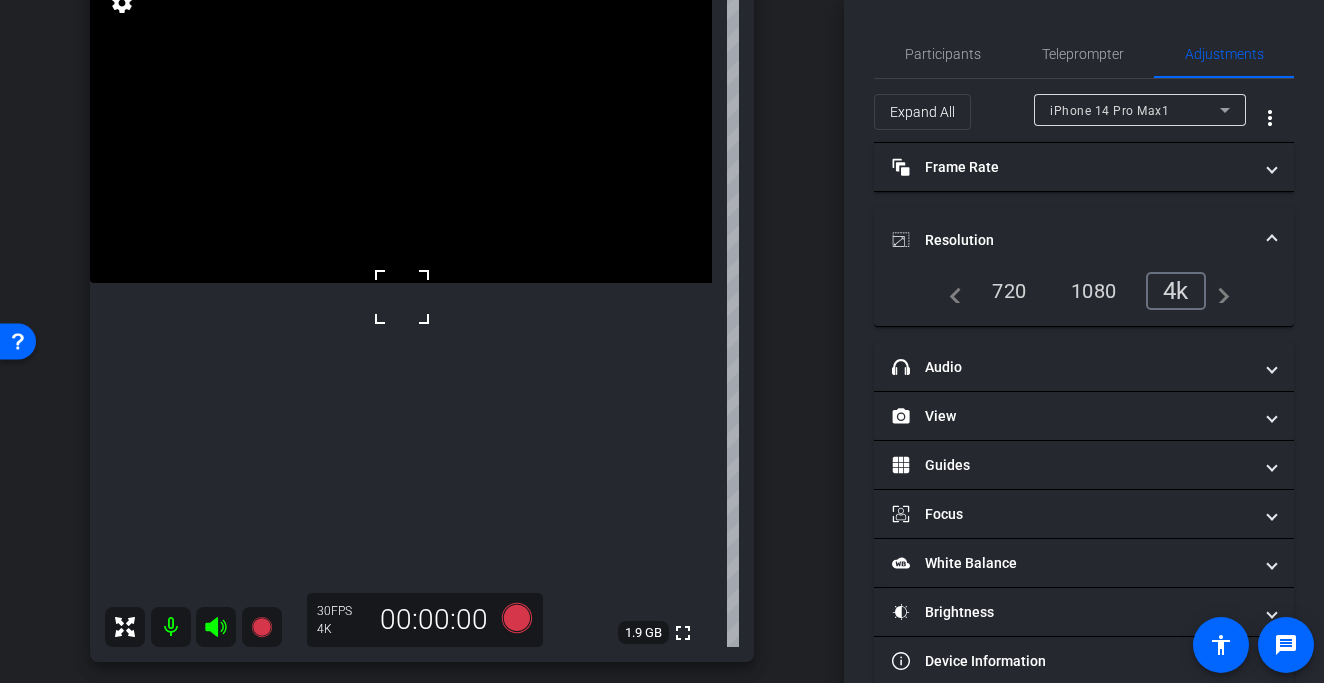 click at bounding box center (402, 297) 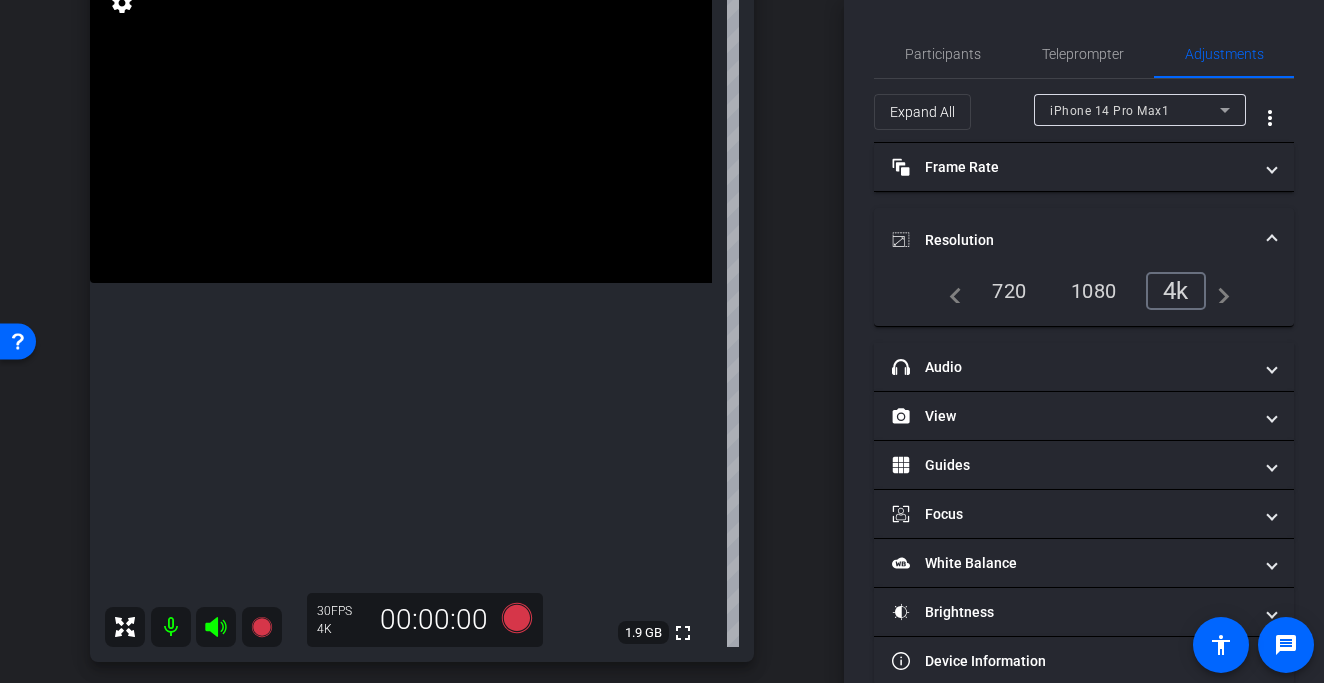 click at bounding box center (401, 127) 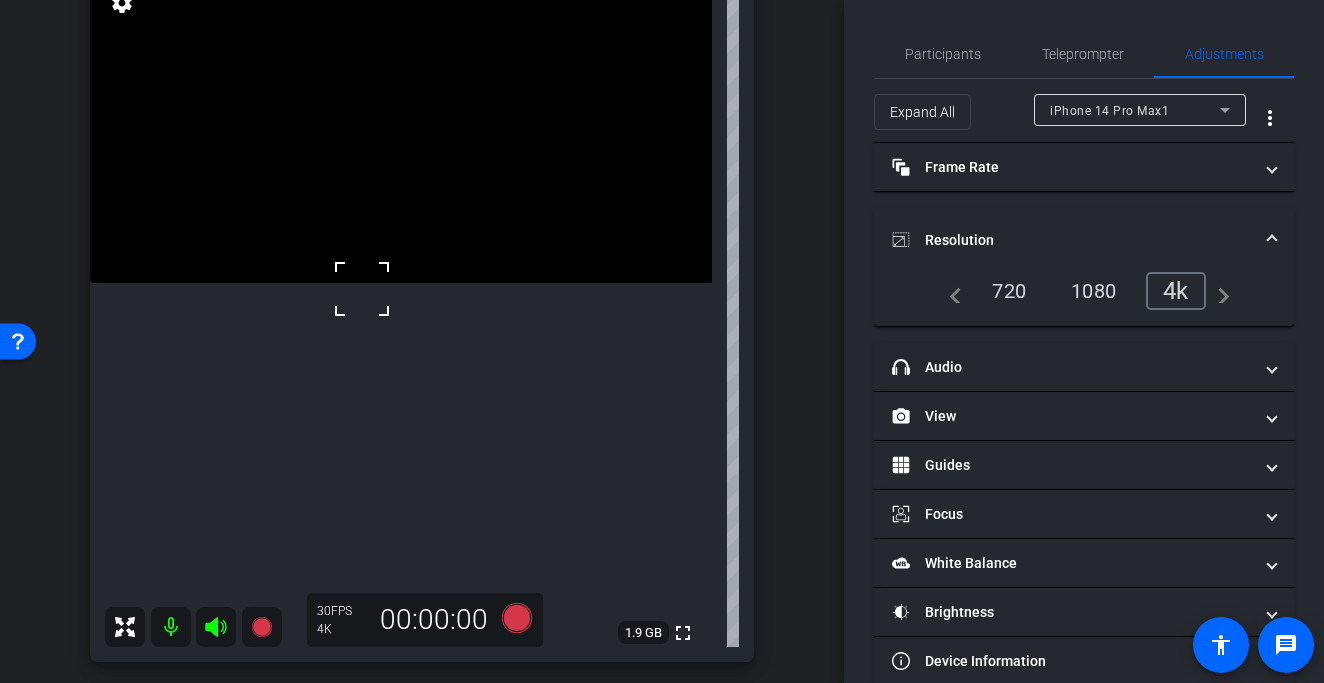 click at bounding box center [401, 127] 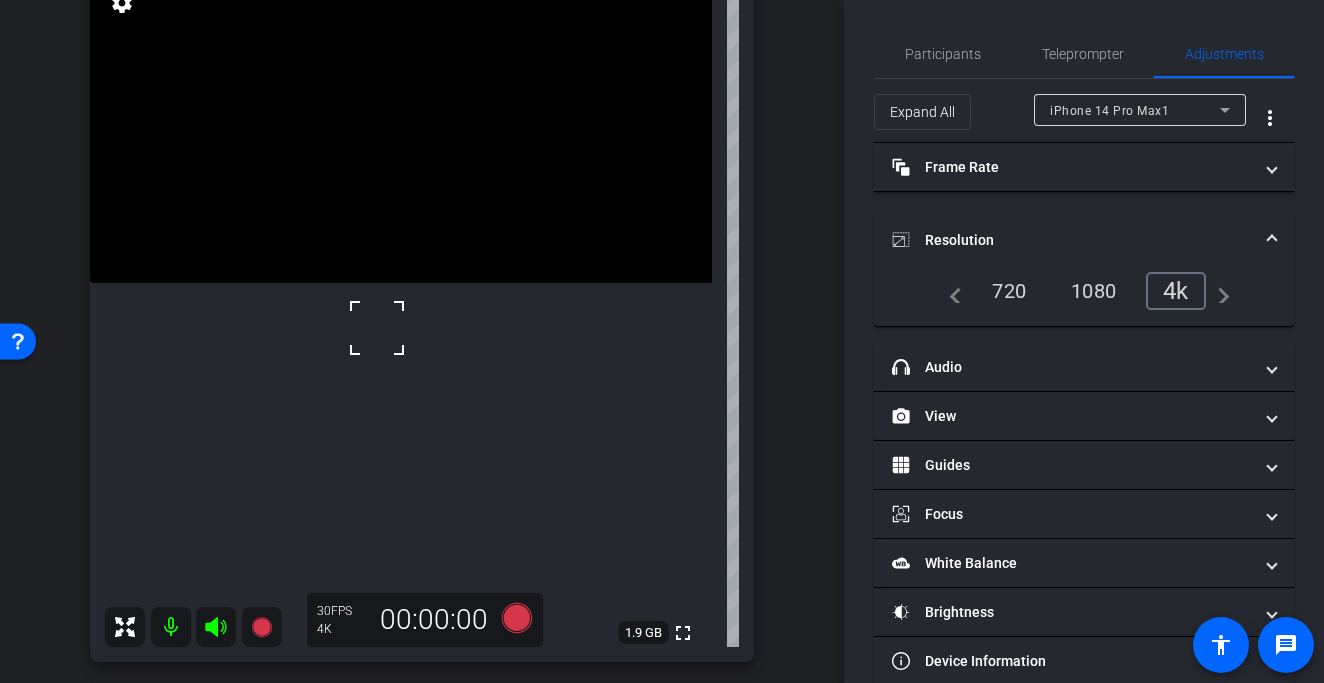 click at bounding box center (401, 127) 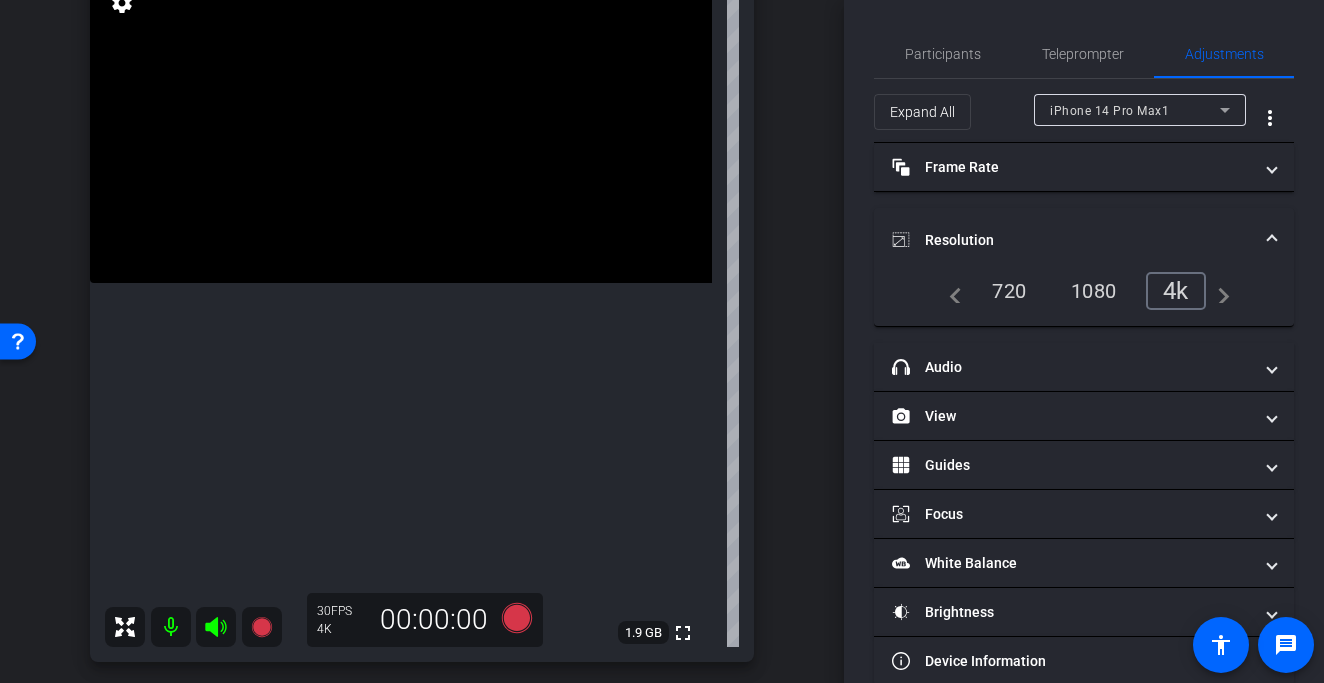 click at bounding box center [401, 127] 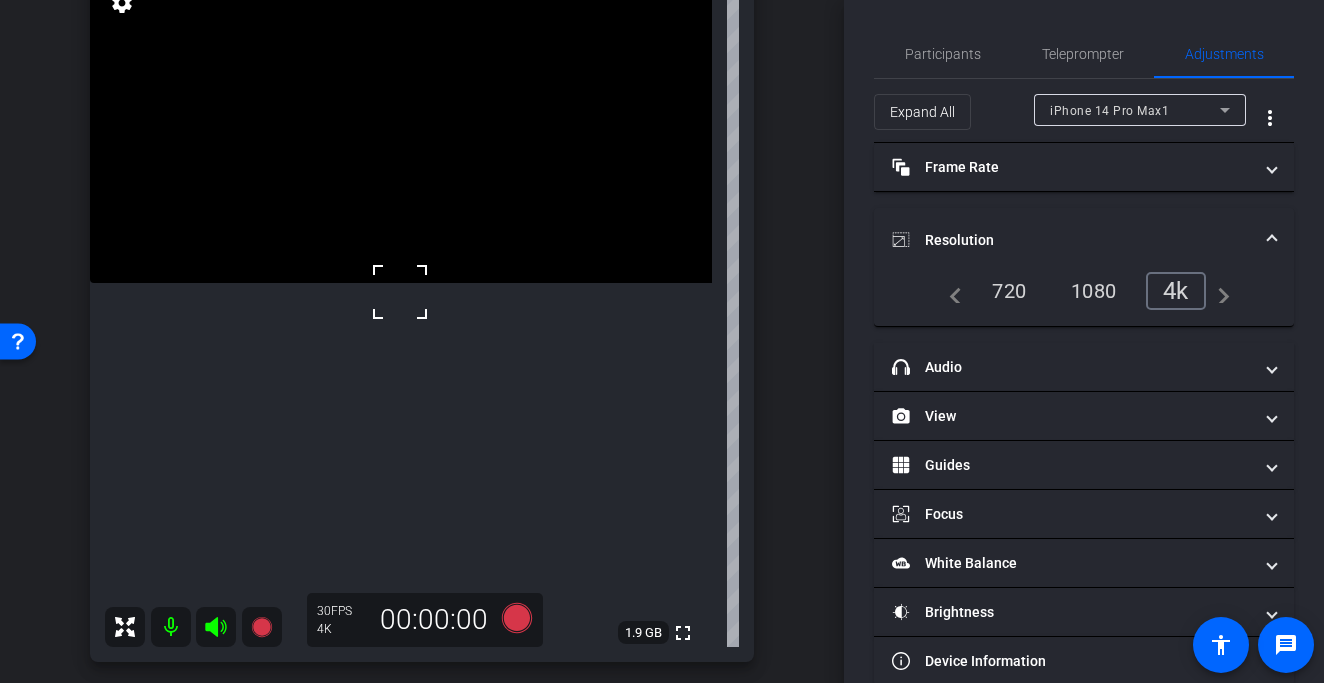 click at bounding box center (401, 127) 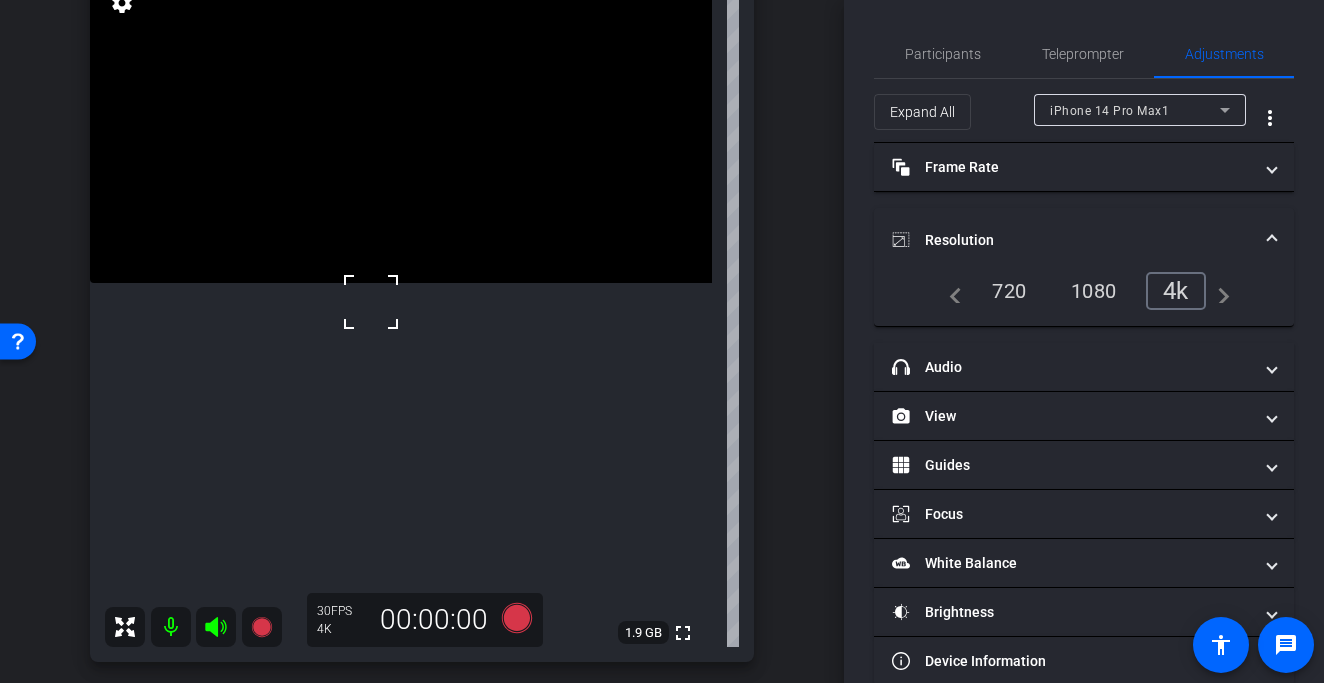 click at bounding box center [401, 127] 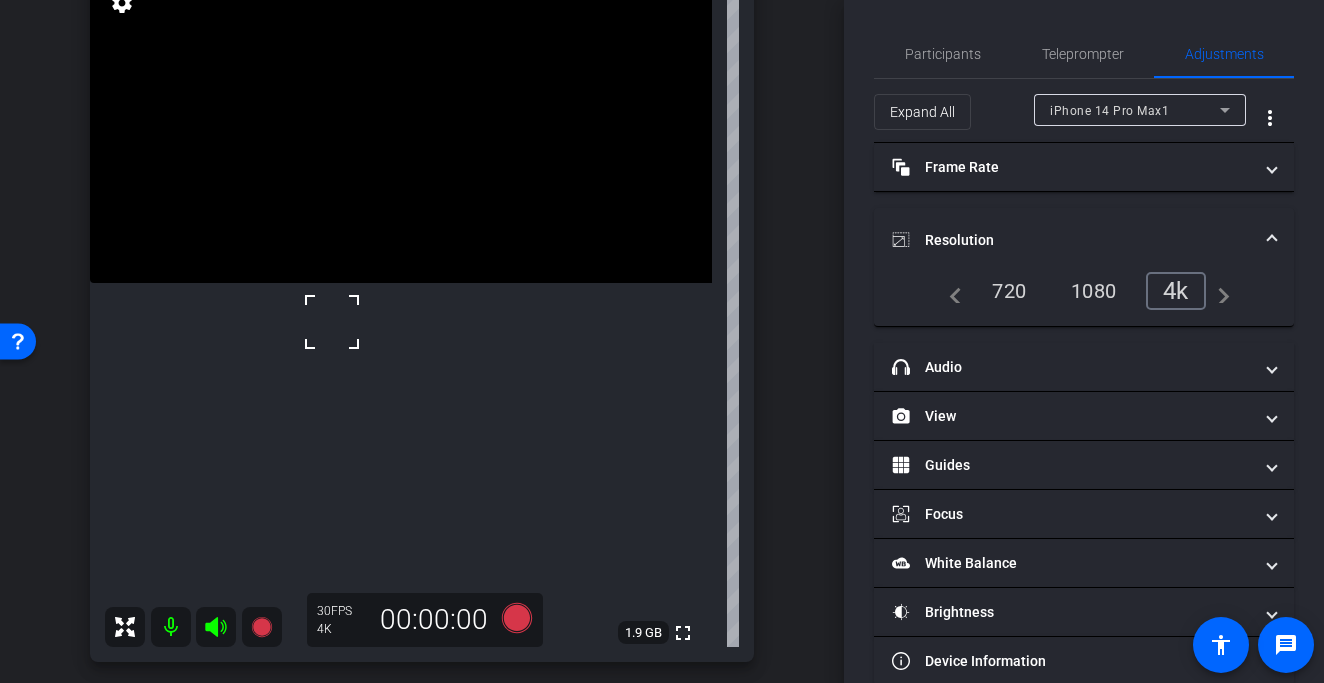 click at bounding box center (401, 127) 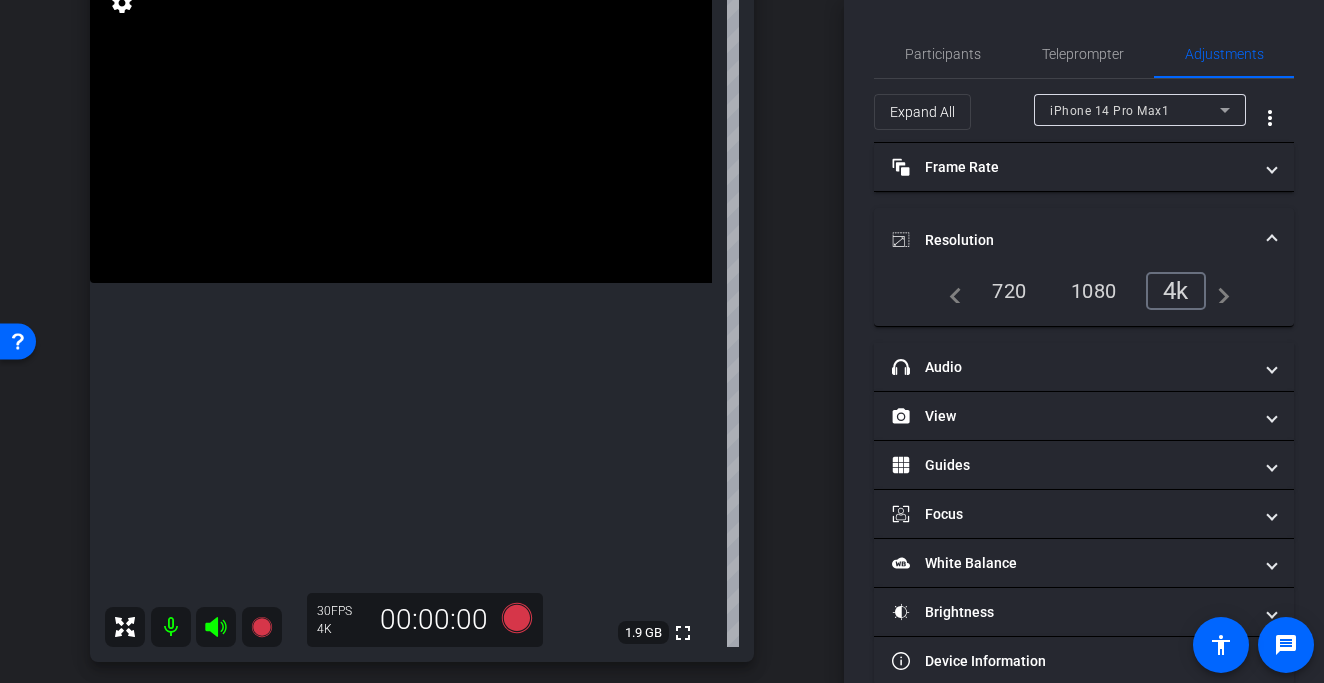 click at bounding box center [401, 127] 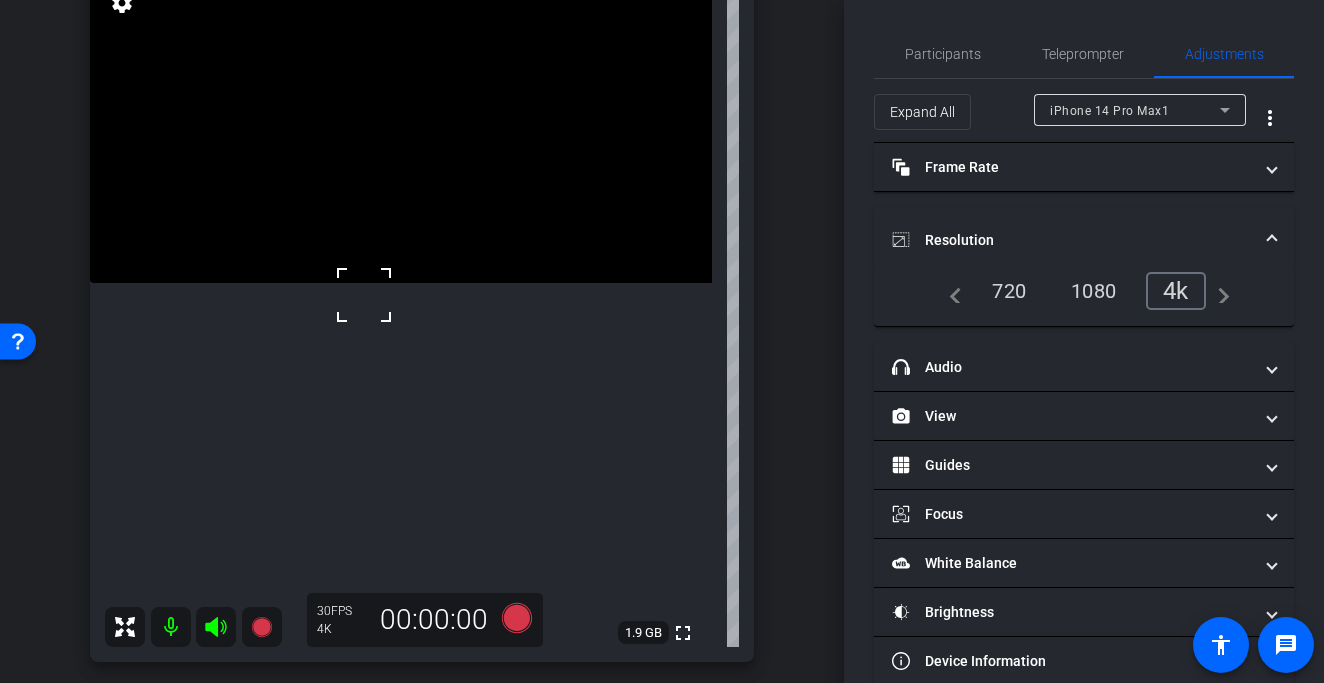 click at bounding box center (401, 127) 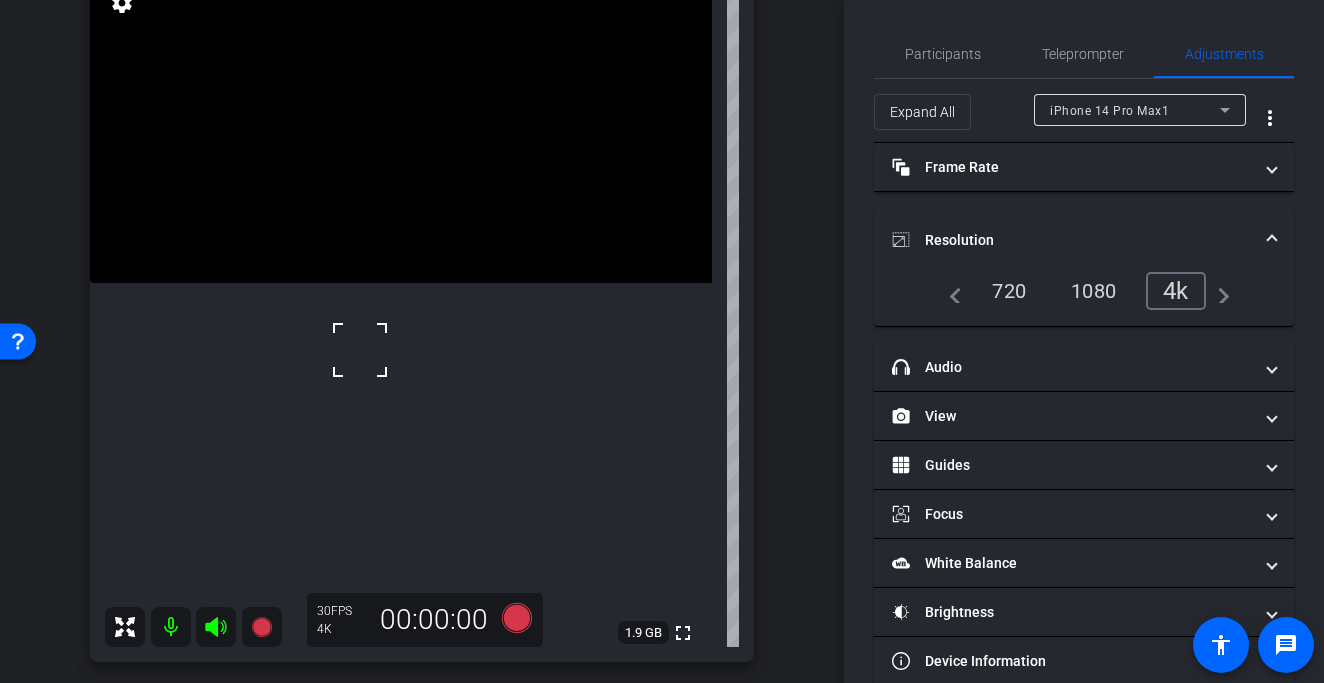click at bounding box center [360, 350] 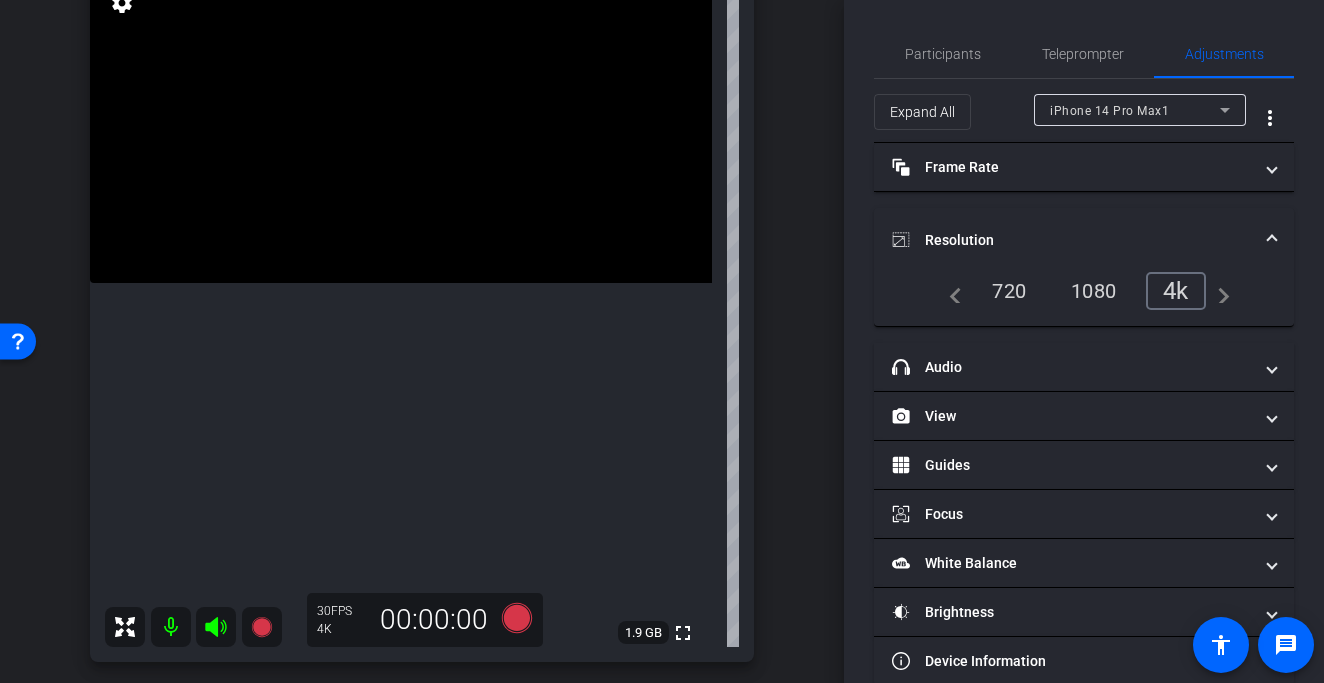 click at bounding box center [401, 127] 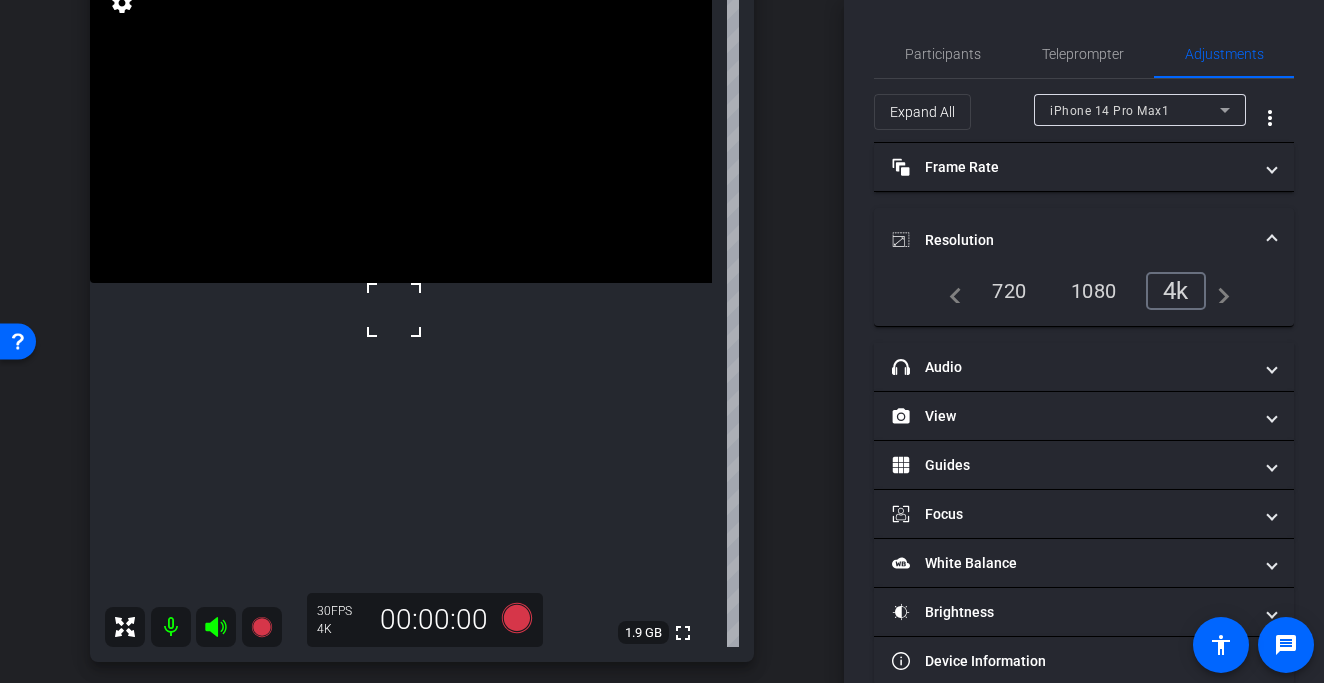 click at bounding box center (401, 127) 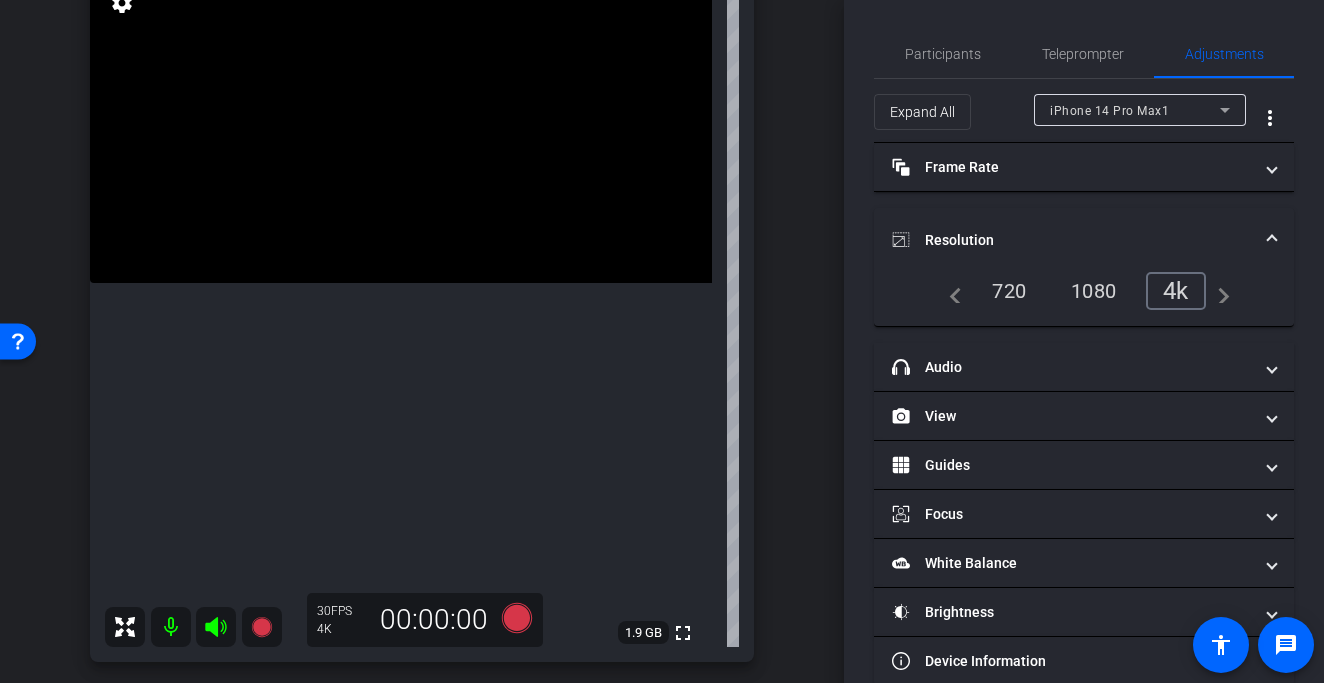 click at bounding box center (401, 127) 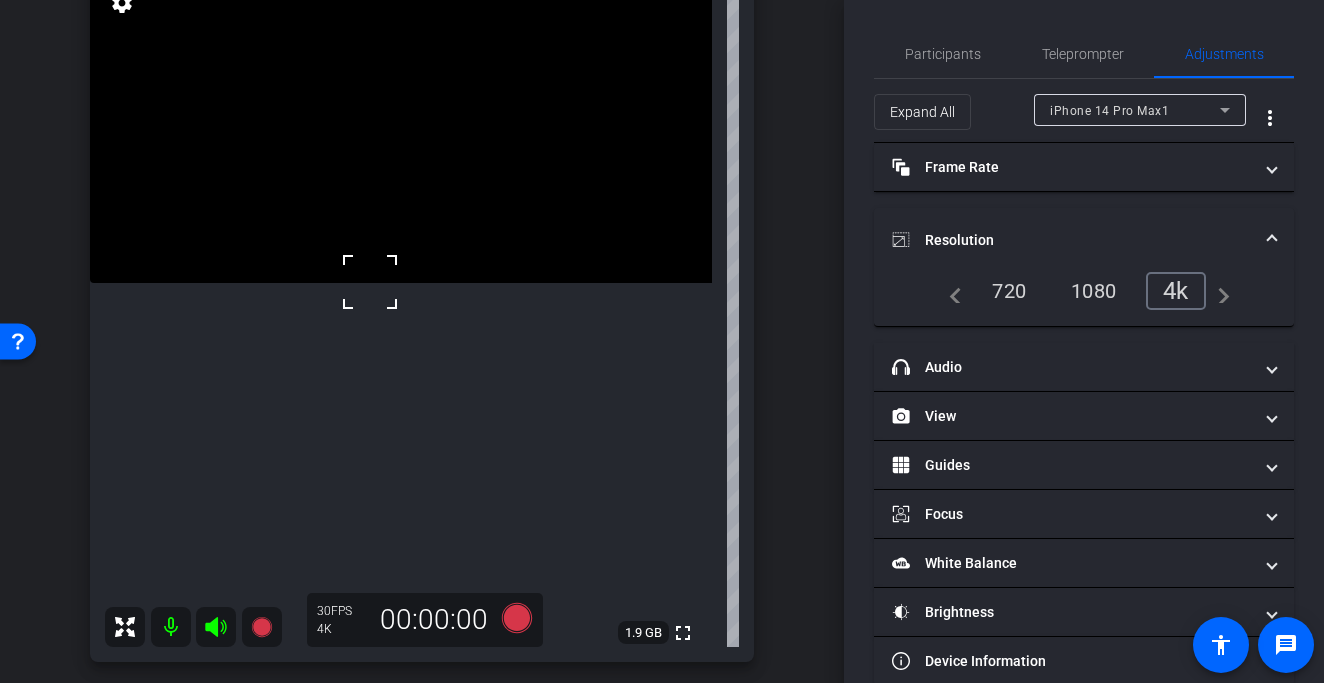 click at bounding box center (370, 282) 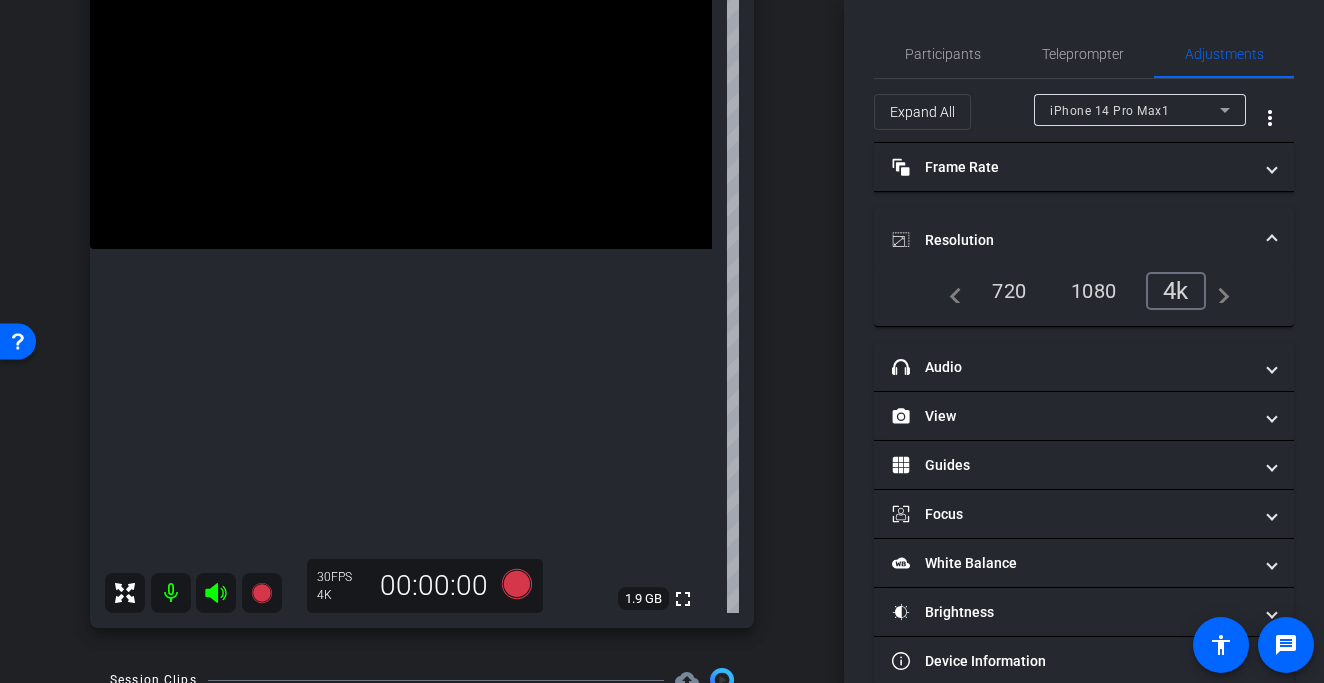scroll, scrollTop: 284, scrollLeft: 0, axis: vertical 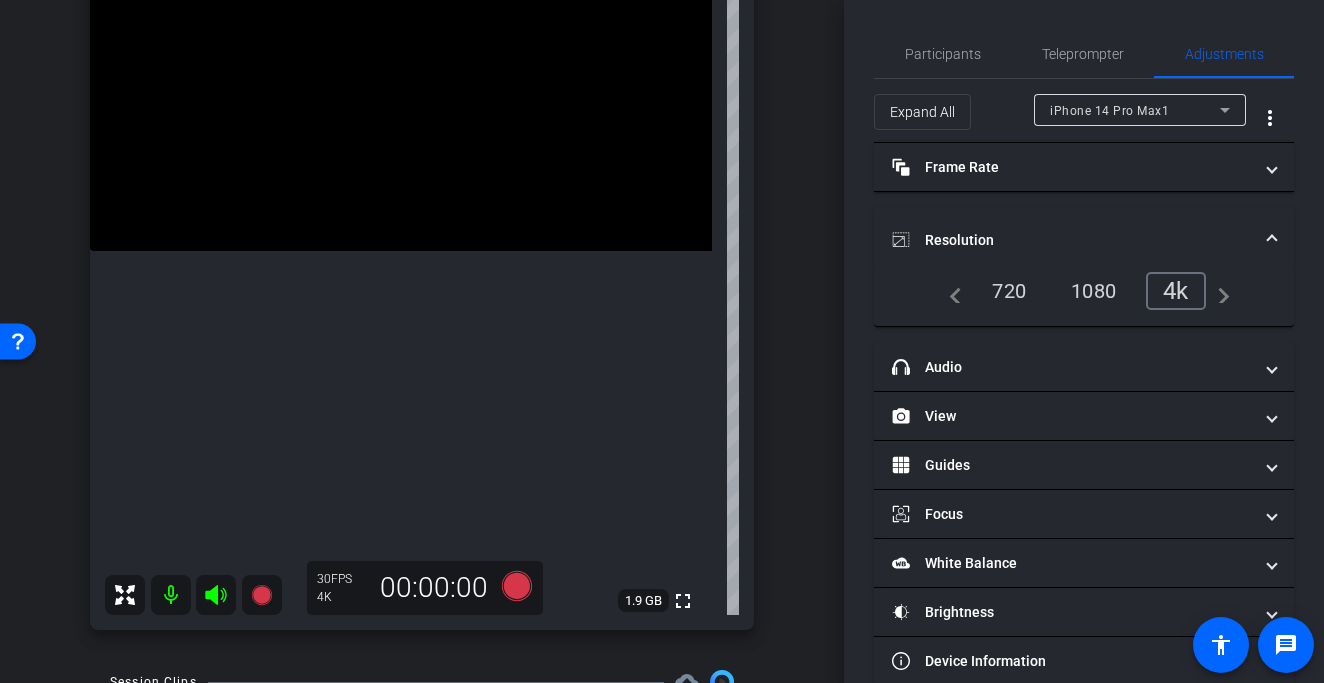 click at bounding box center [401, 95] 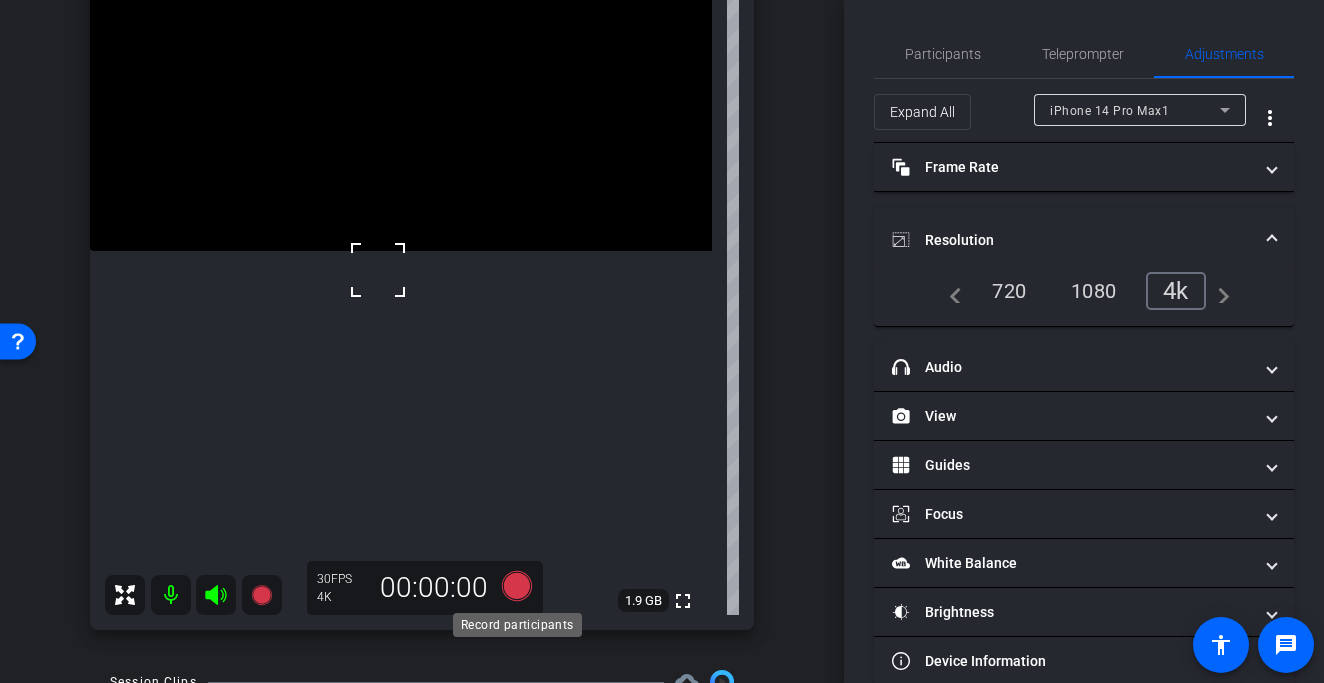 click 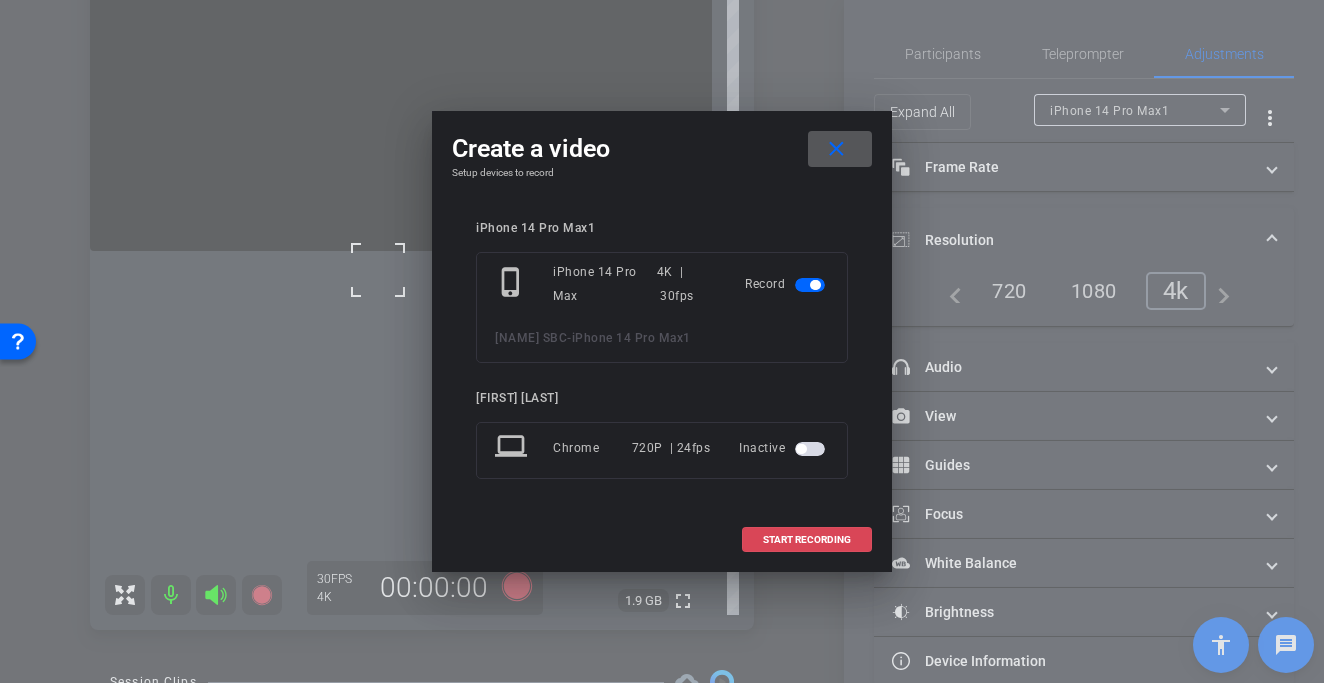 click on "START RECORDING" at bounding box center (807, 540) 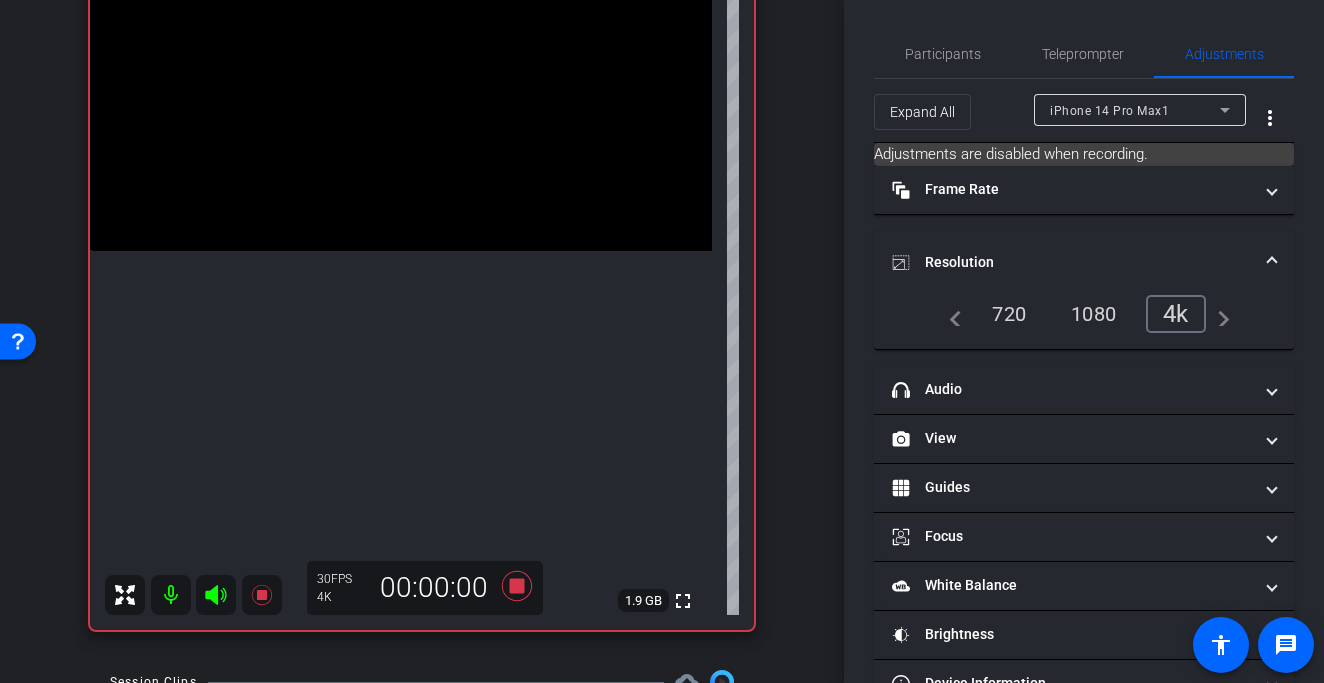 click at bounding box center [401, 95] 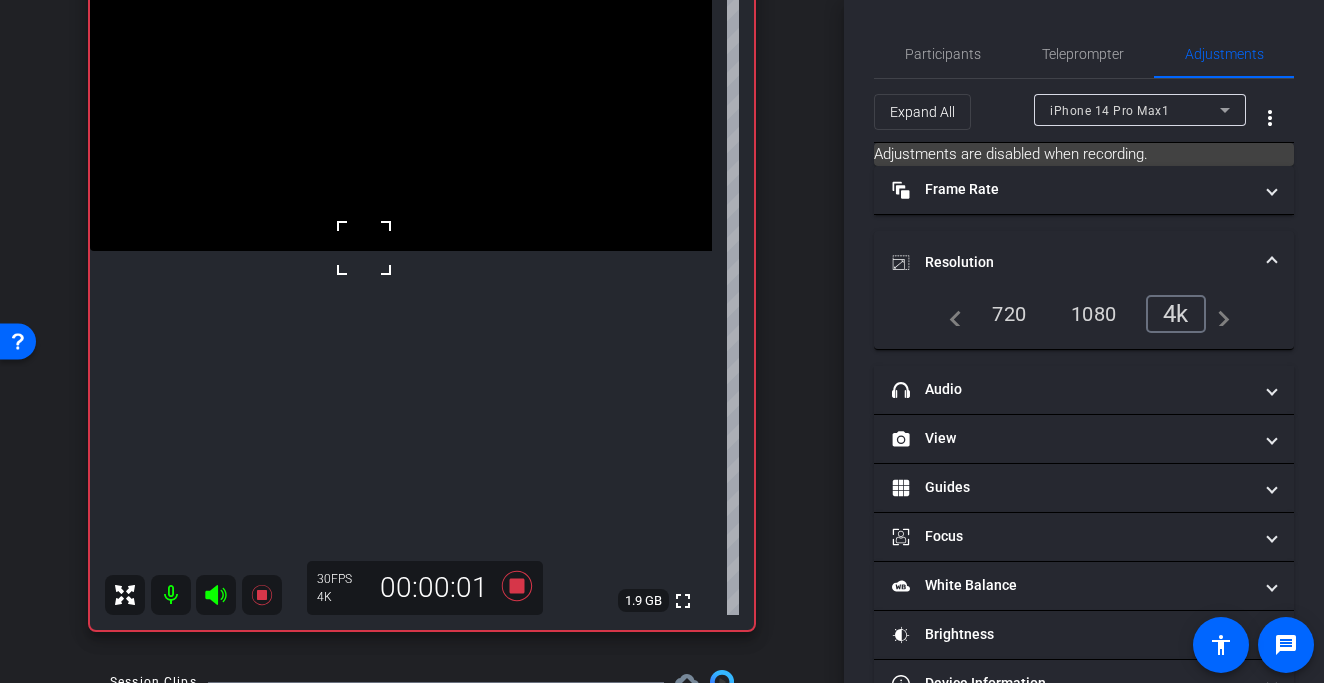 click at bounding box center (401, 95) 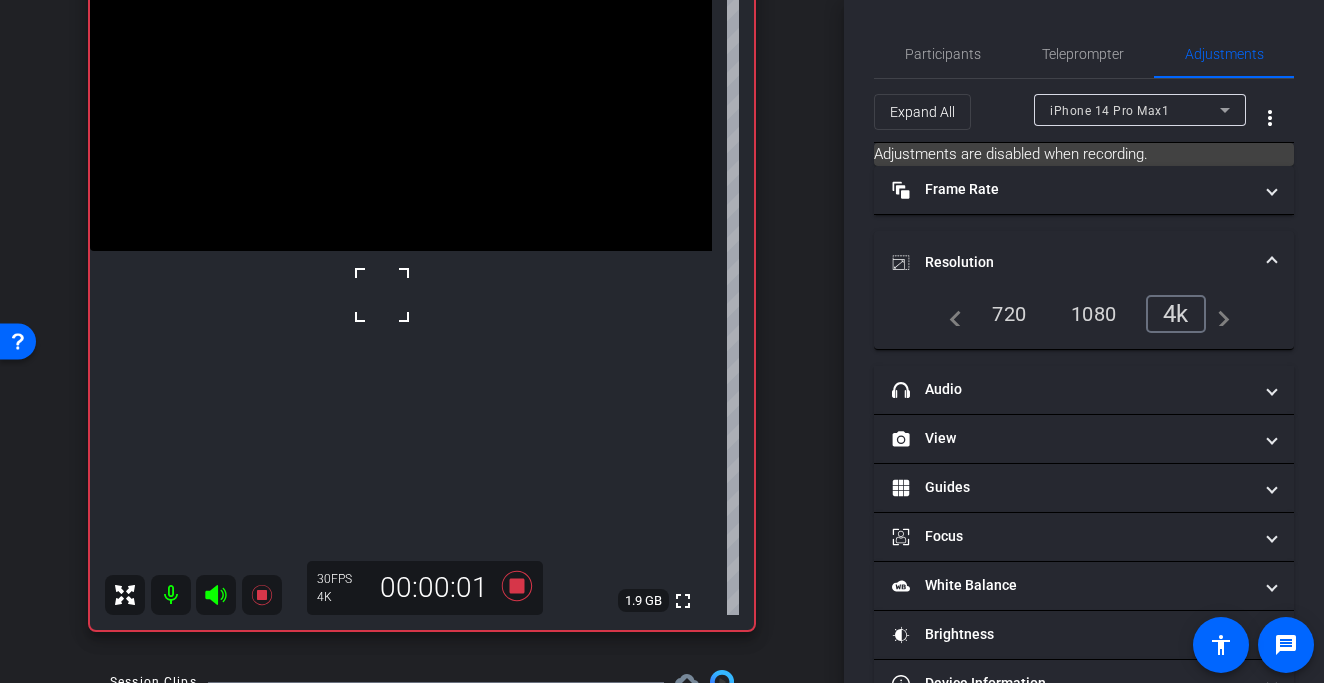 click at bounding box center [382, 295] 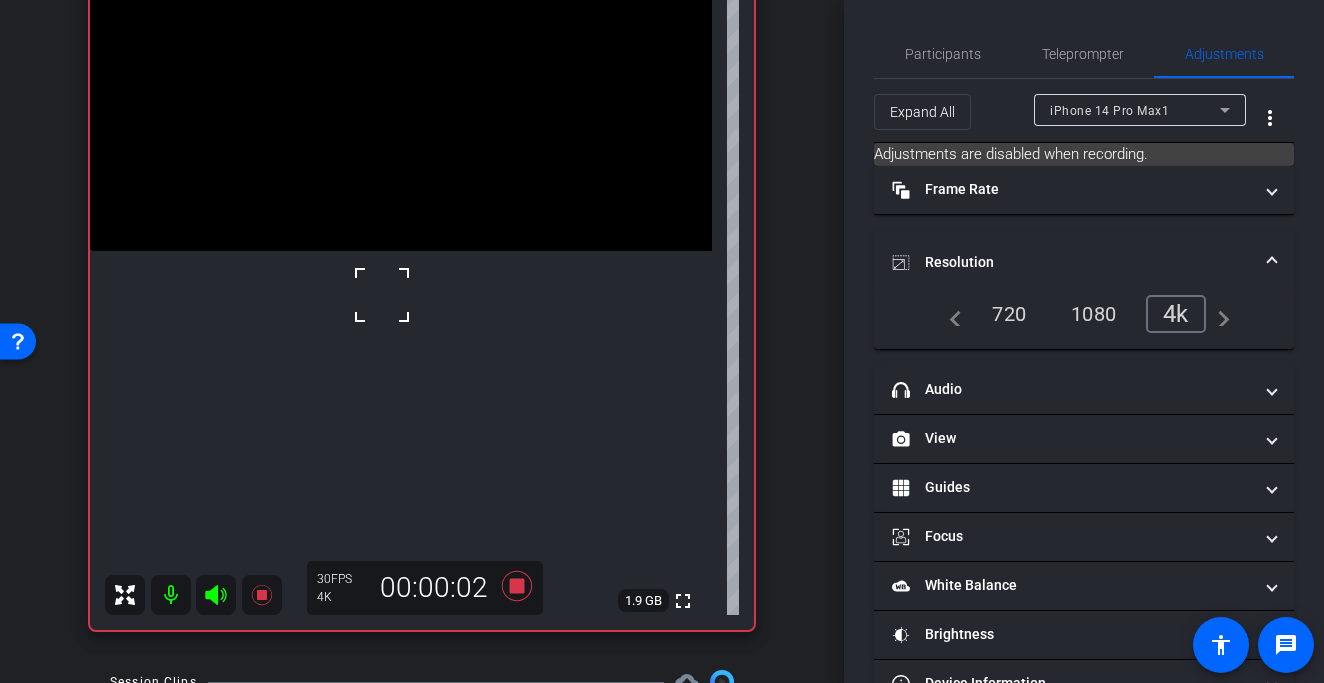 click at bounding box center [401, 95] 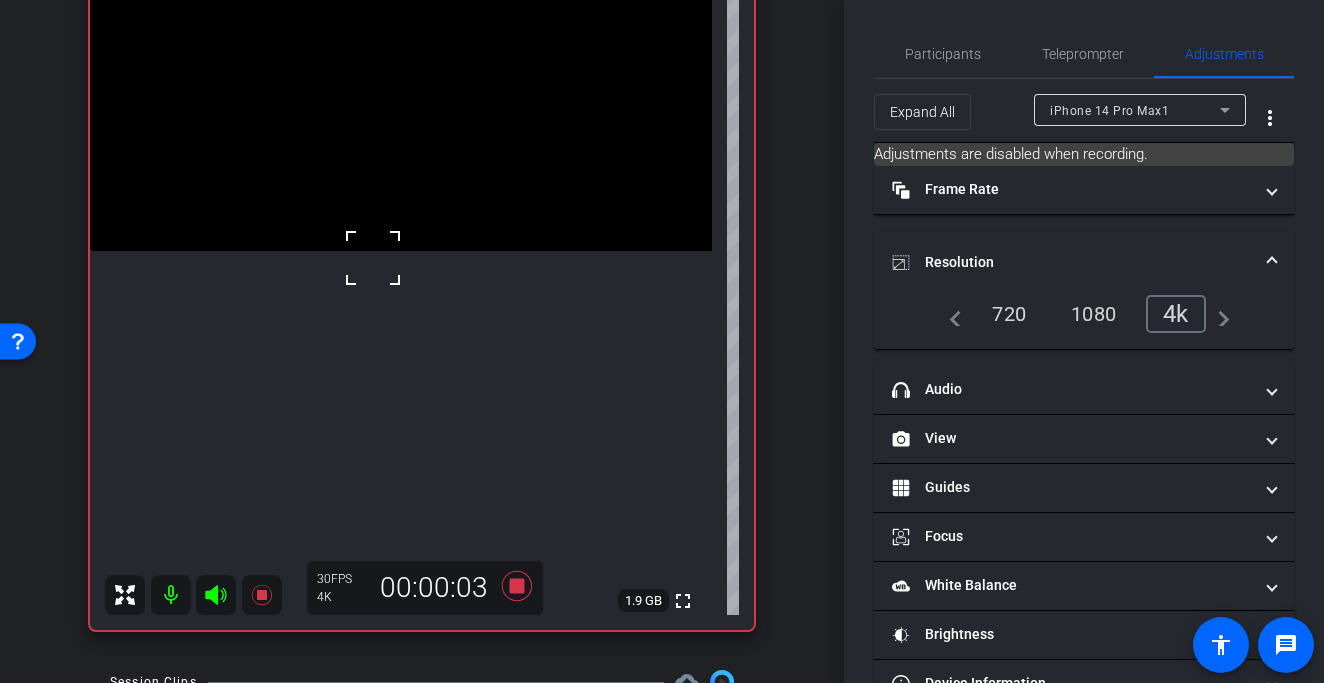 click at bounding box center (373, 258) 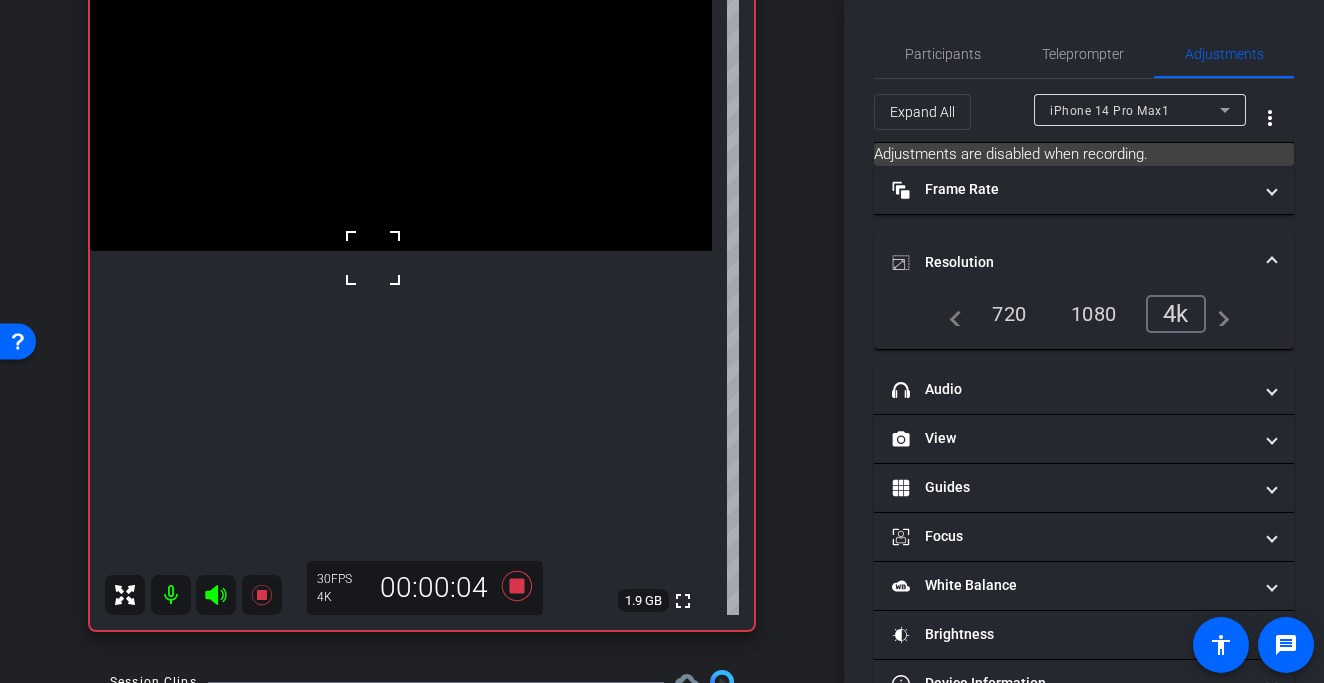 click at bounding box center (373, 258) 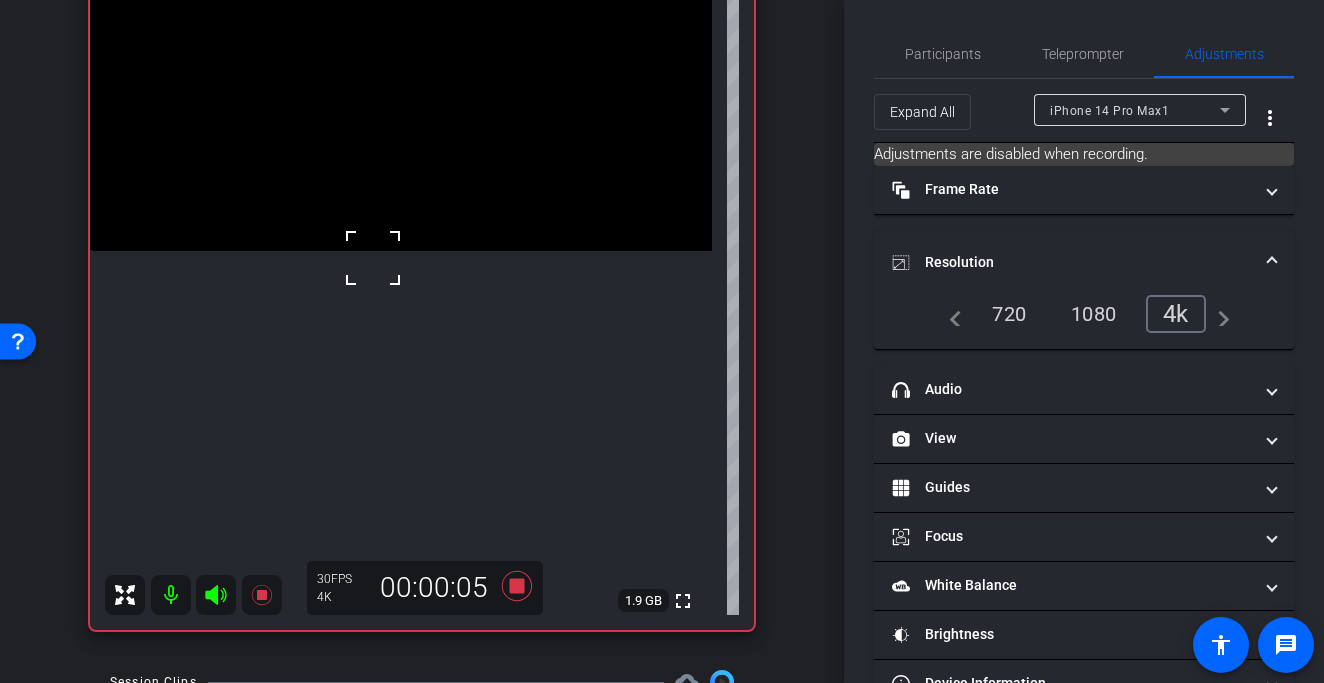 click at bounding box center (401, 95) 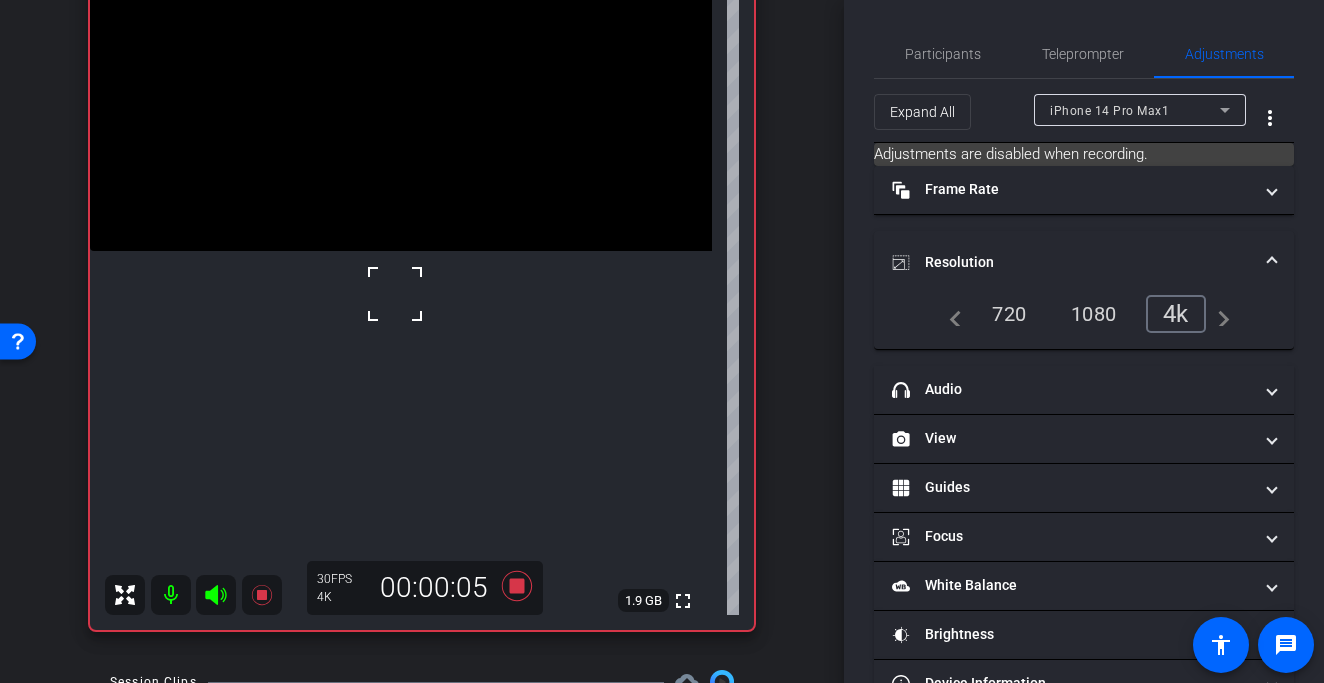 click at bounding box center [395, 294] 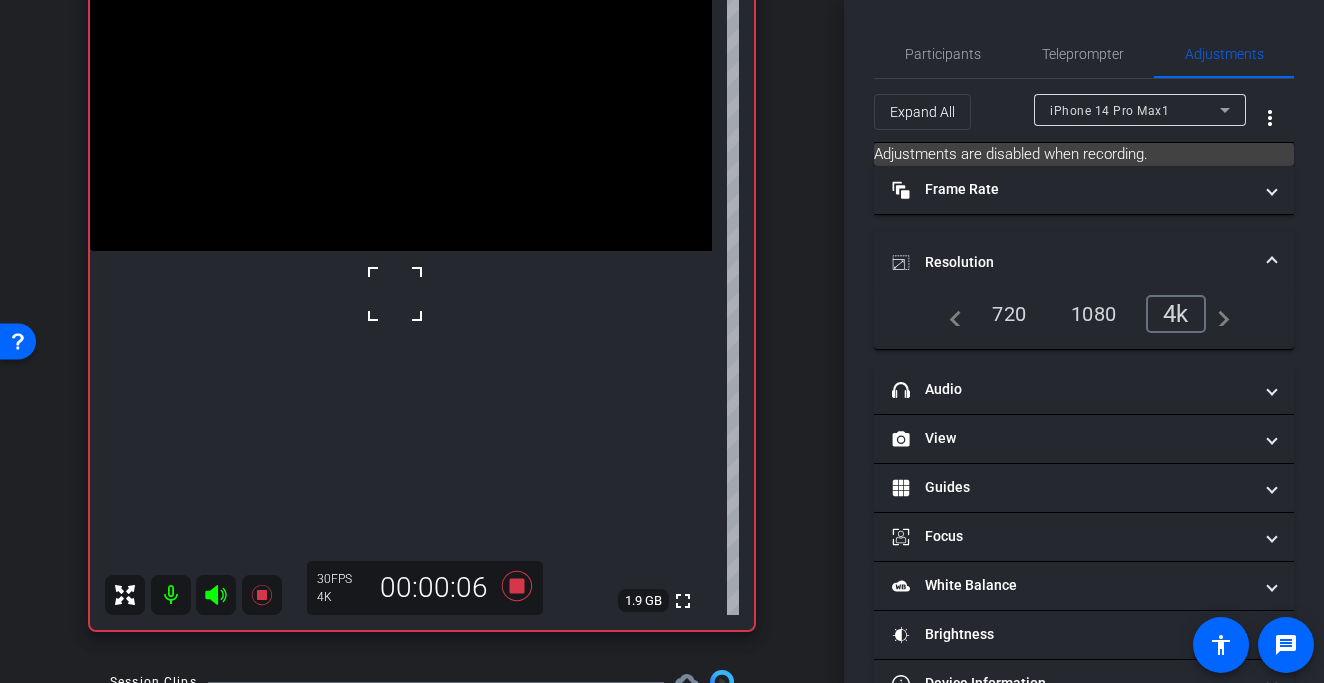 click at bounding box center [395, 294] 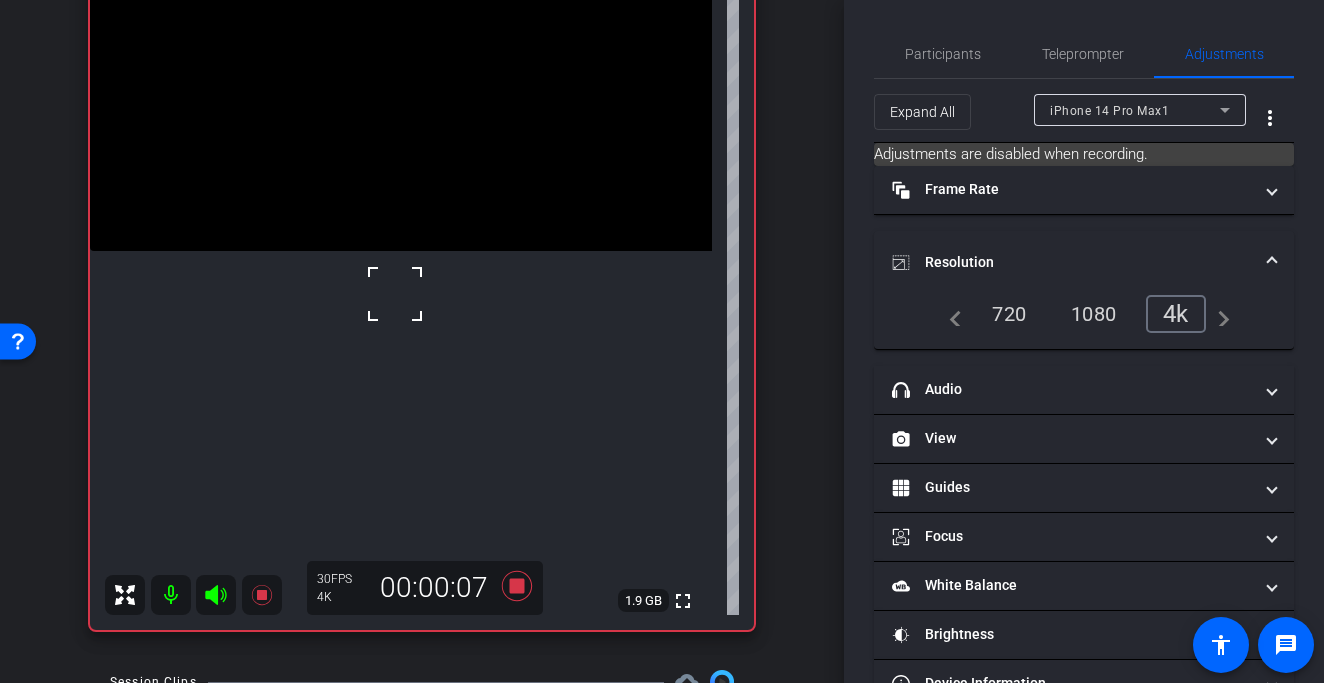 click at bounding box center (395, 294) 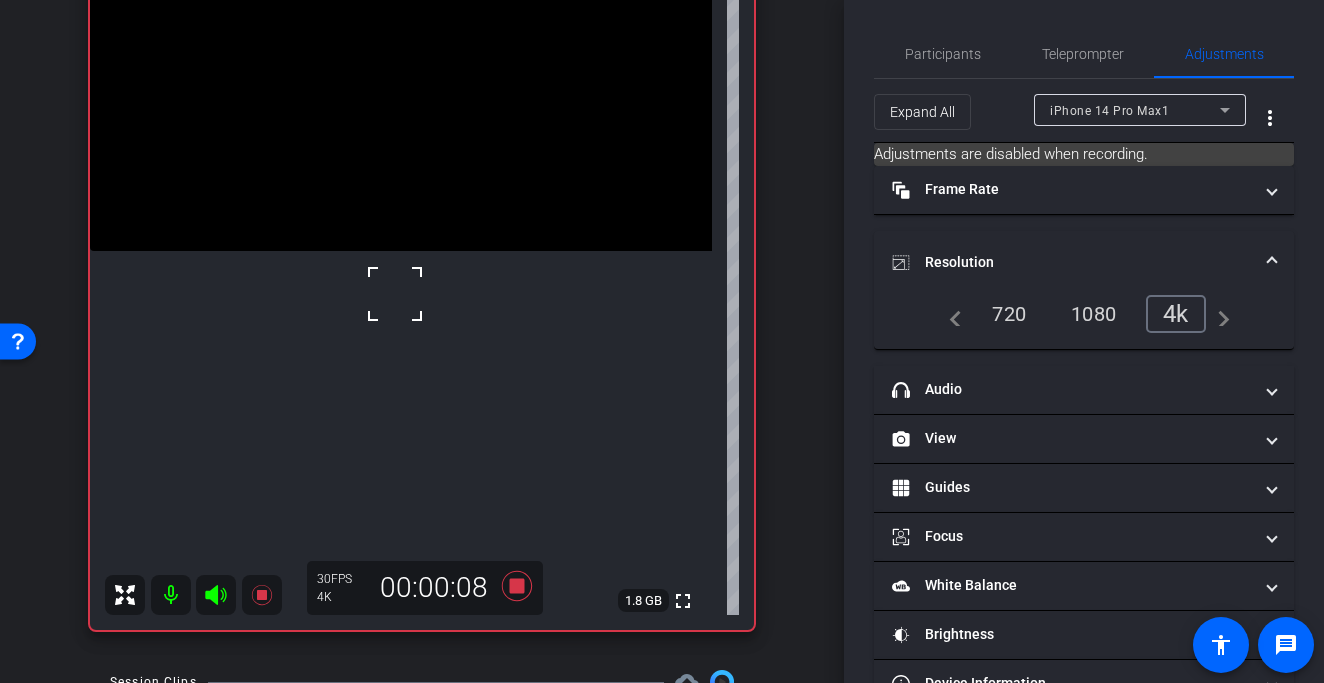 click at bounding box center [401, 95] 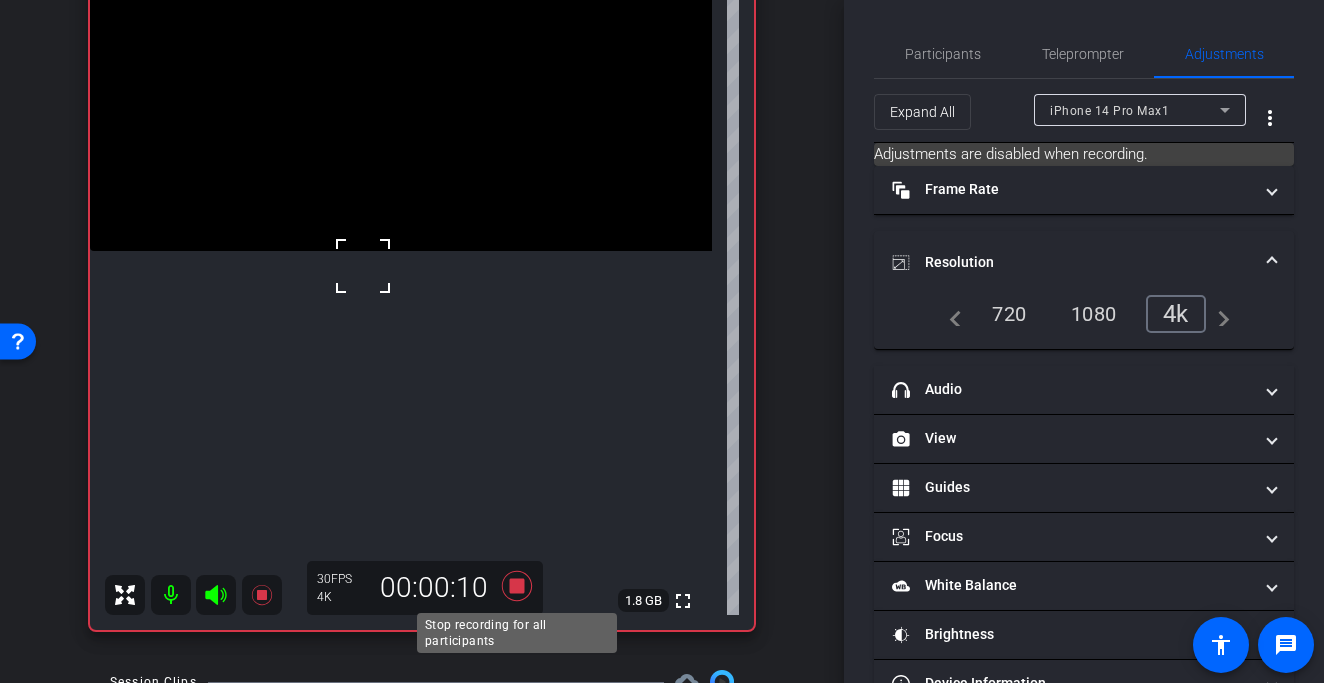 click 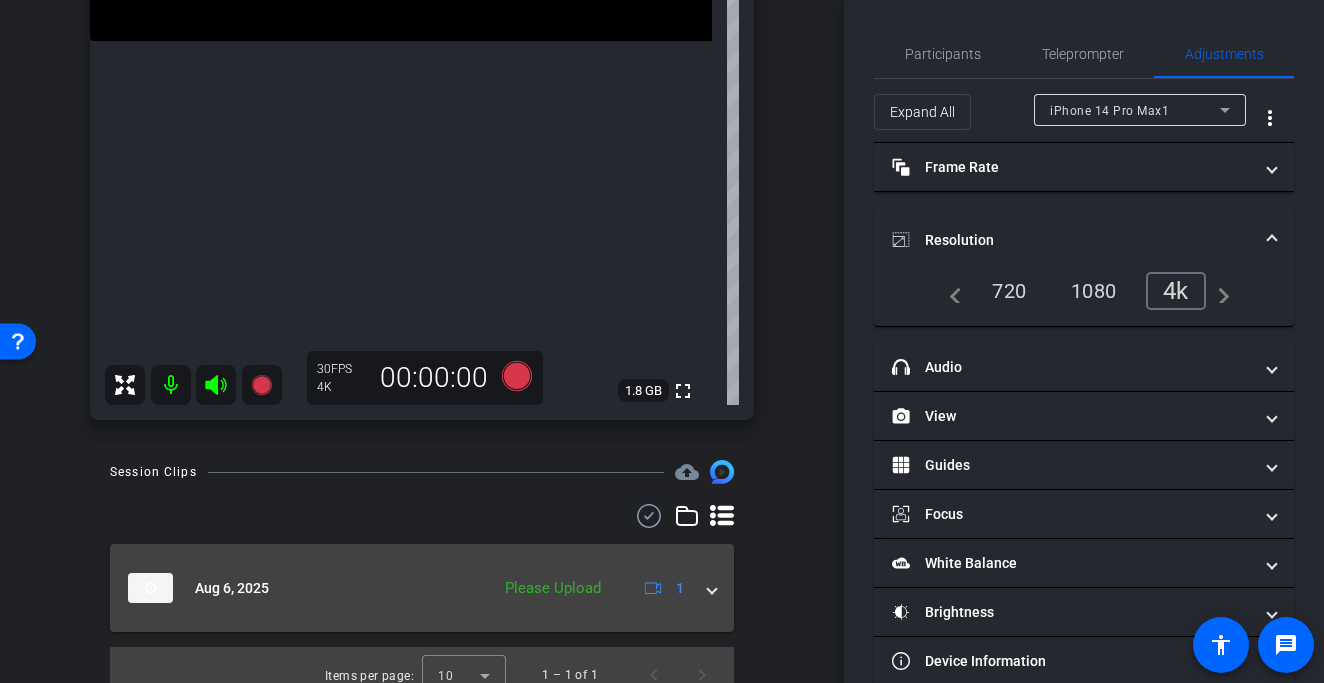 scroll, scrollTop: 514, scrollLeft: 0, axis: vertical 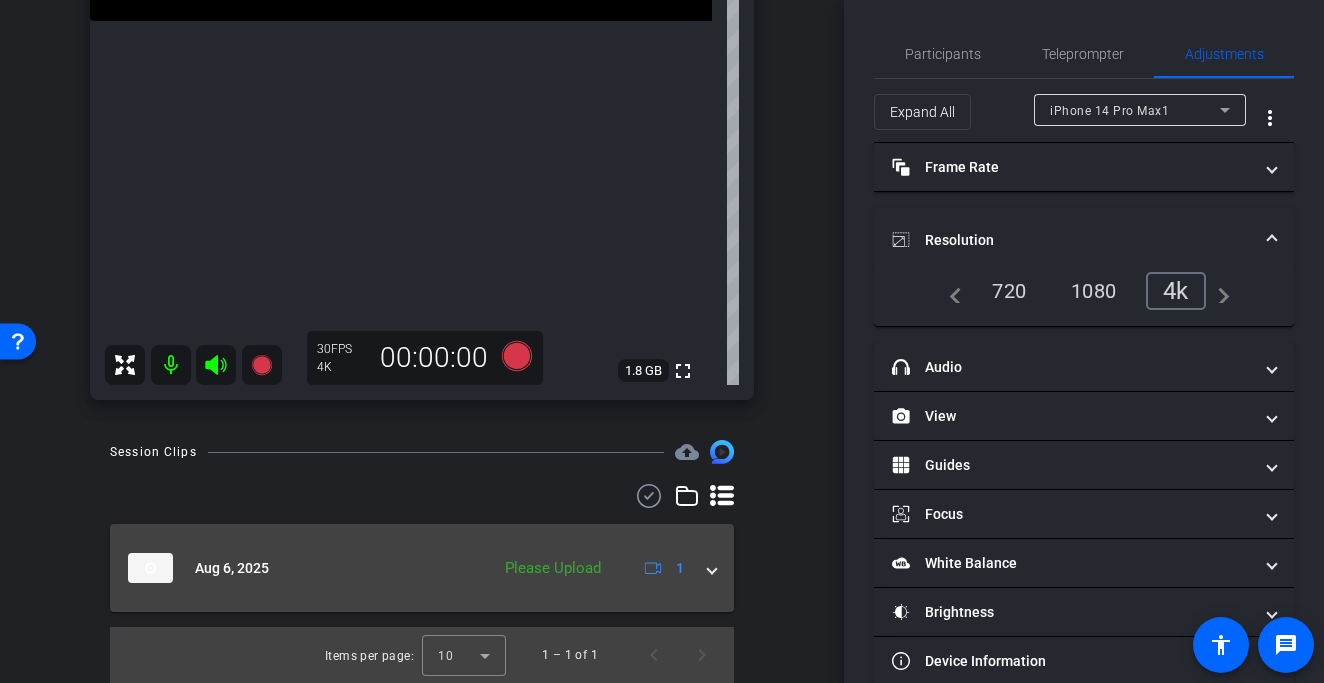 click at bounding box center [712, 568] 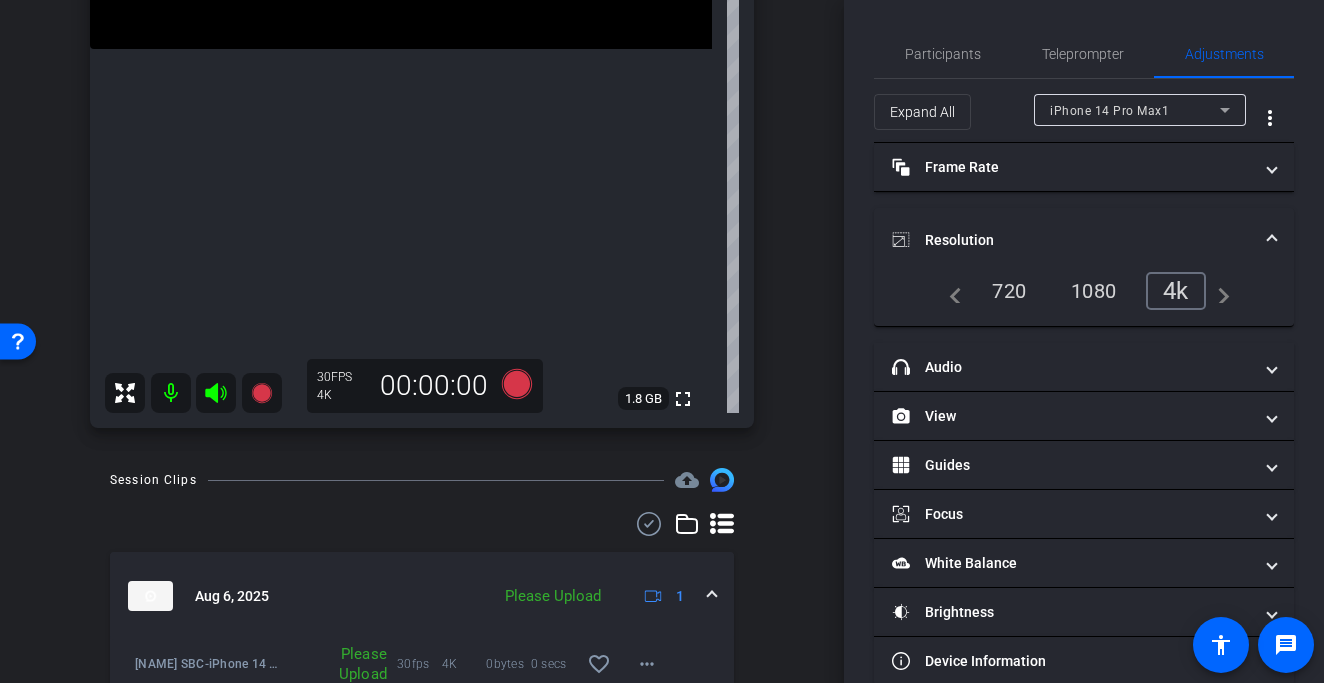 scroll, scrollTop: 583, scrollLeft: 0, axis: vertical 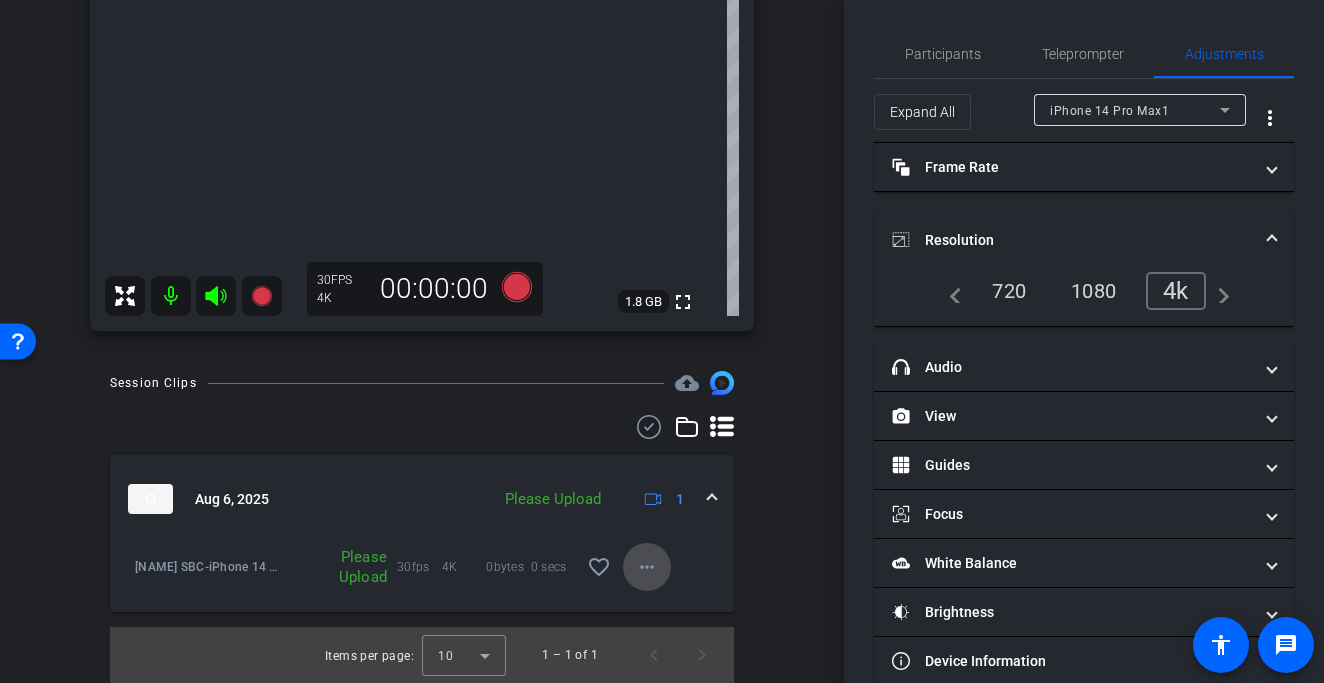 click on "more_horiz" at bounding box center (647, 567) 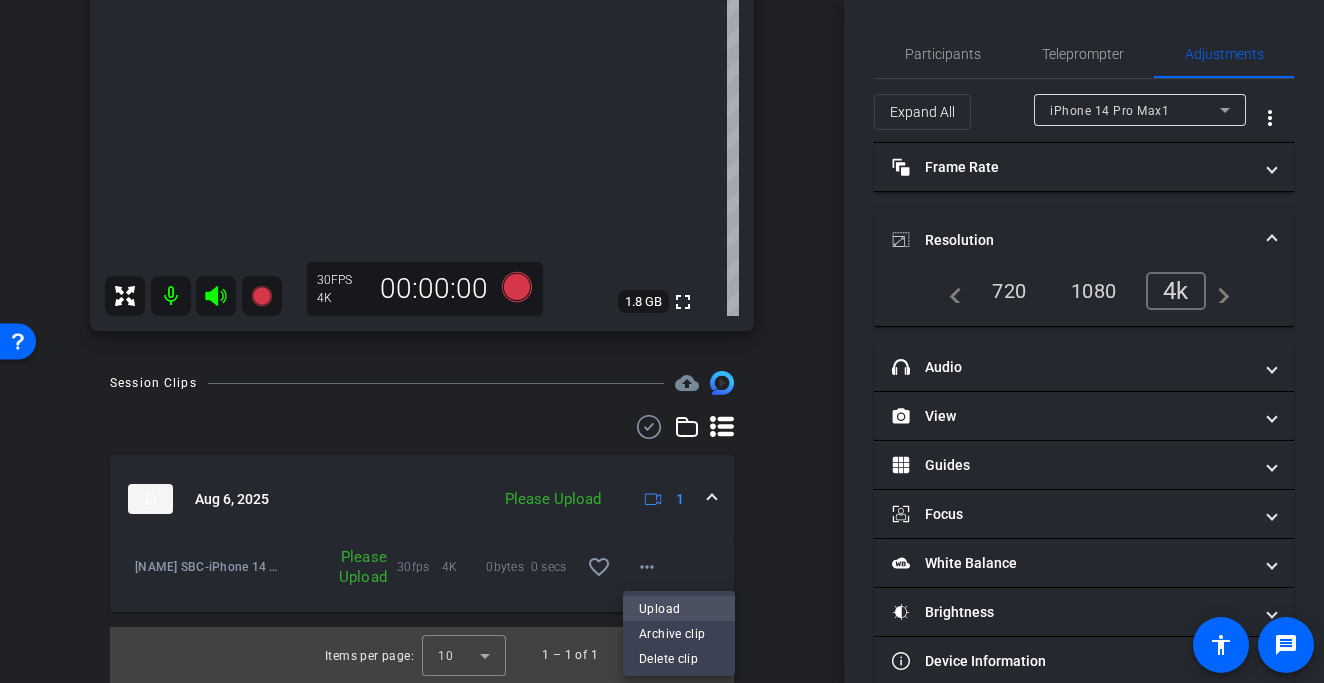 click on "Upload" at bounding box center [679, 609] 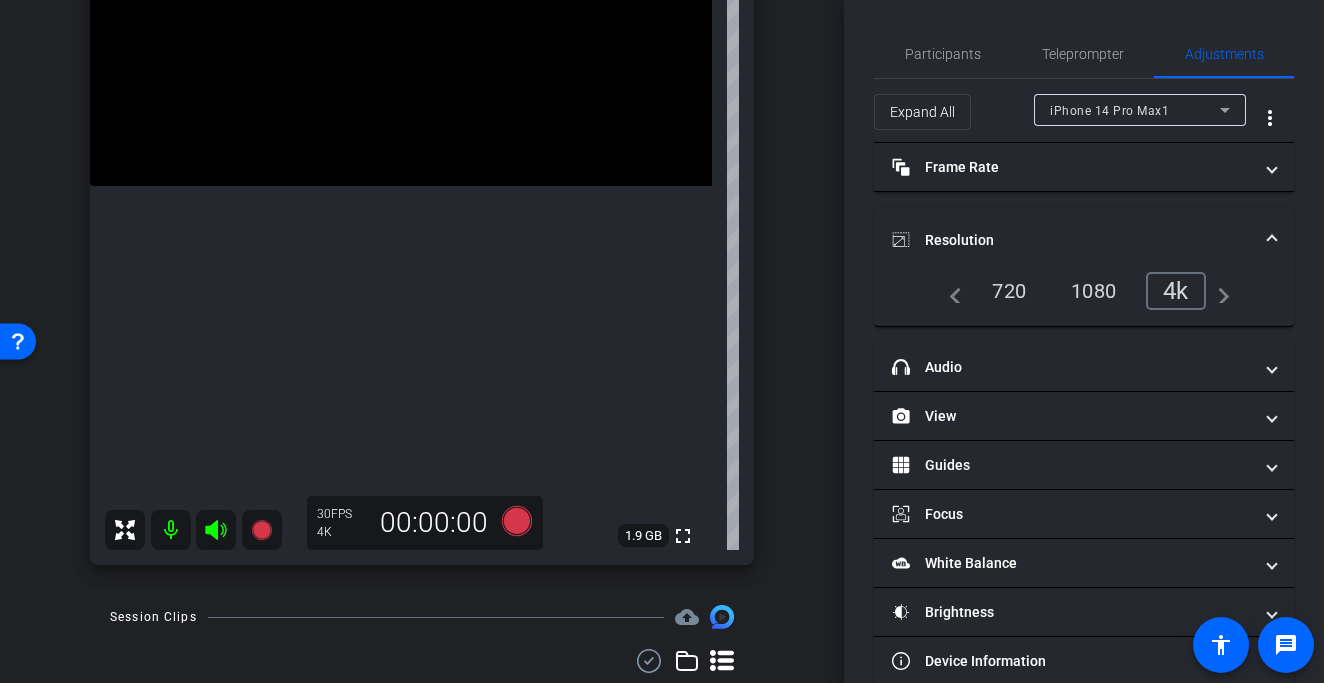 scroll, scrollTop: 353, scrollLeft: 0, axis: vertical 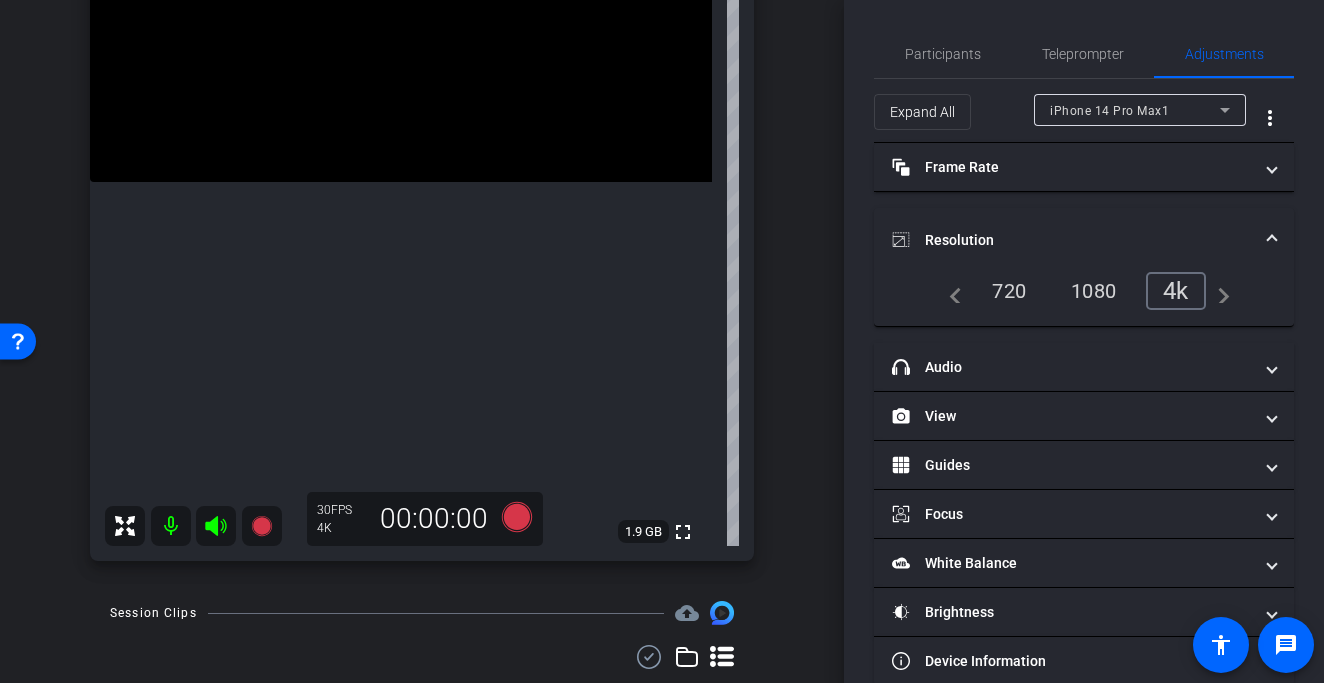 click at bounding box center (401, 26) 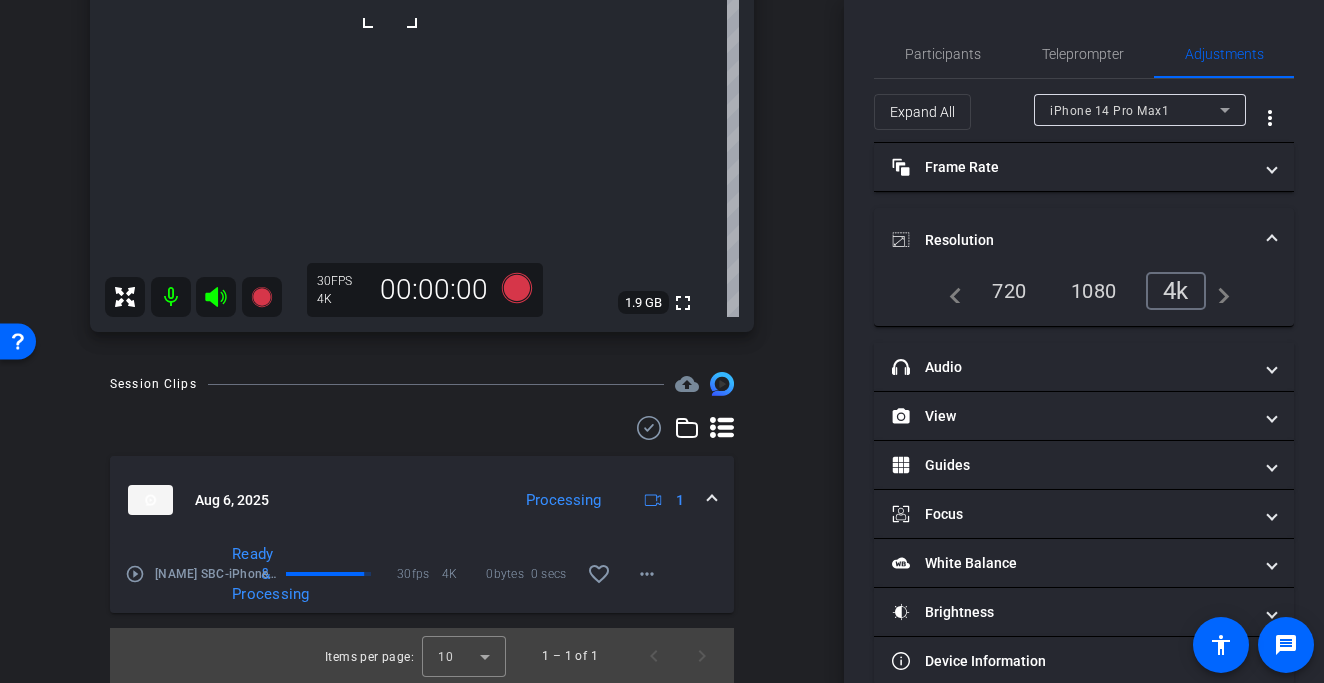 scroll, scrollTop: 583, scrollLeft: 0, axis: vertical 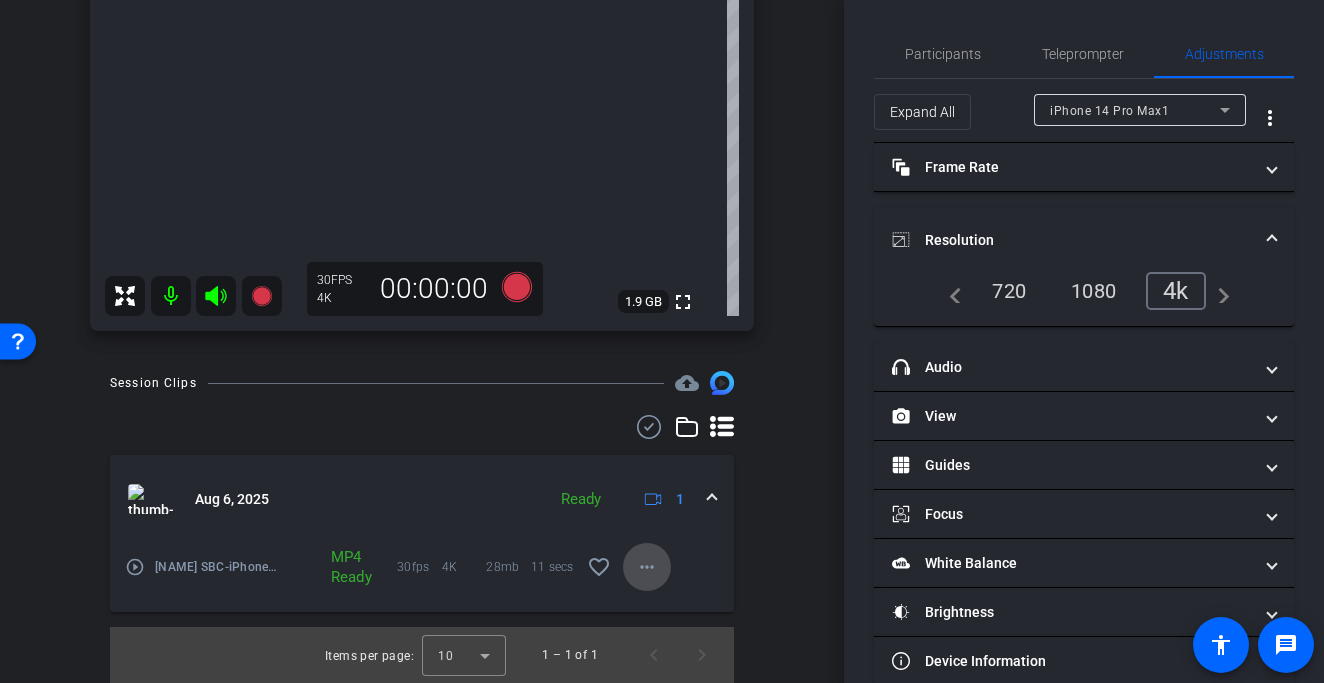 click on "more_horiz" at bounding box center (647, 567) 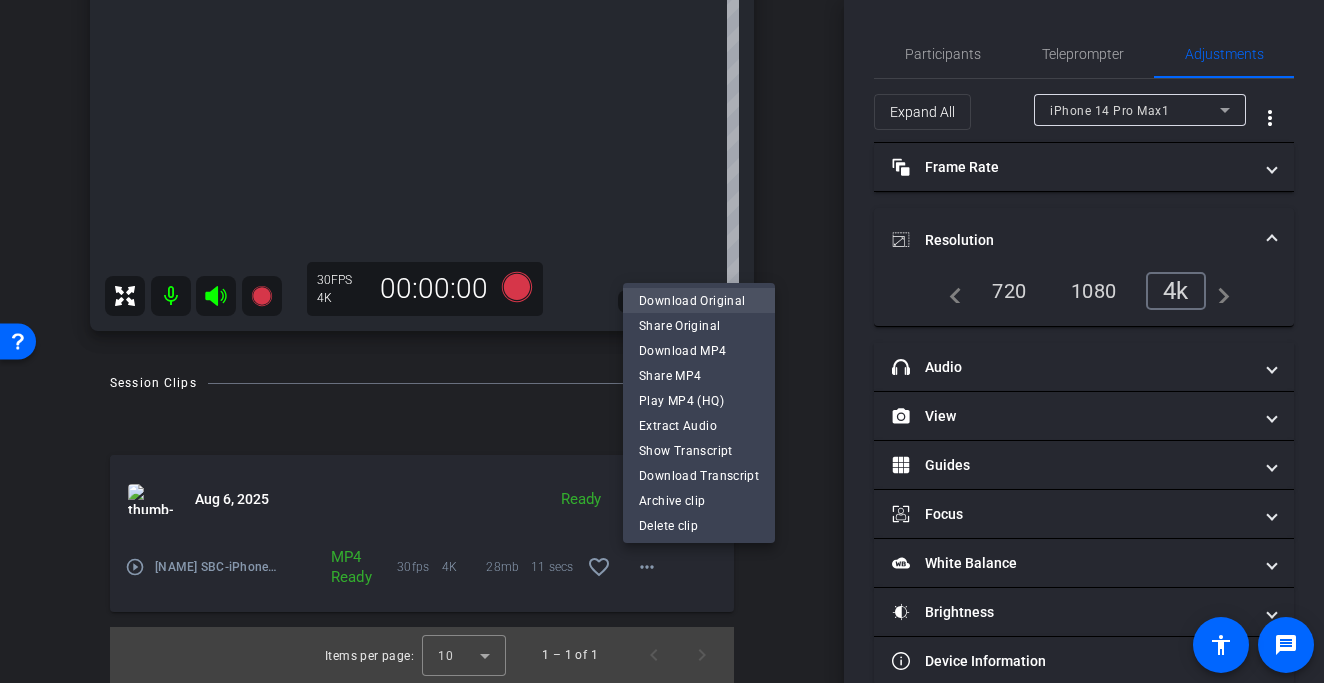 click on "Download Original" at bounding box center [699, 301] 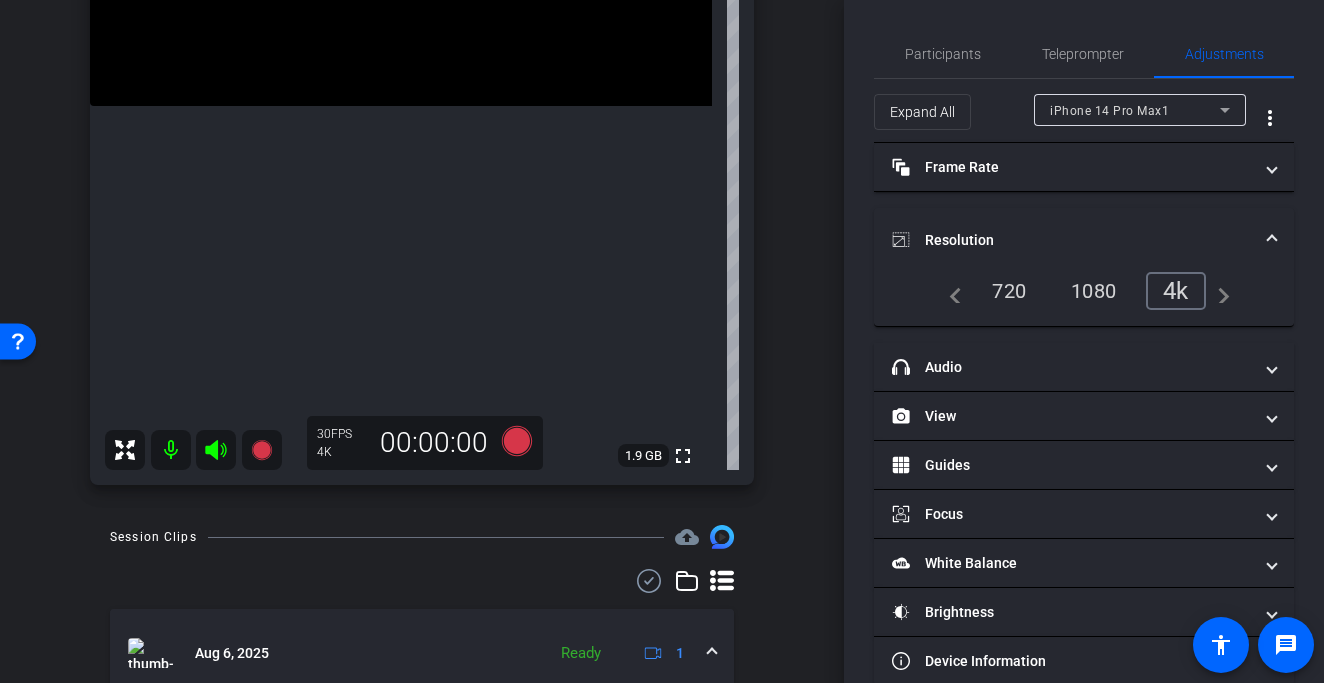 scroll, scrollTop: 389, scrollLeft: 0, axis: vertical 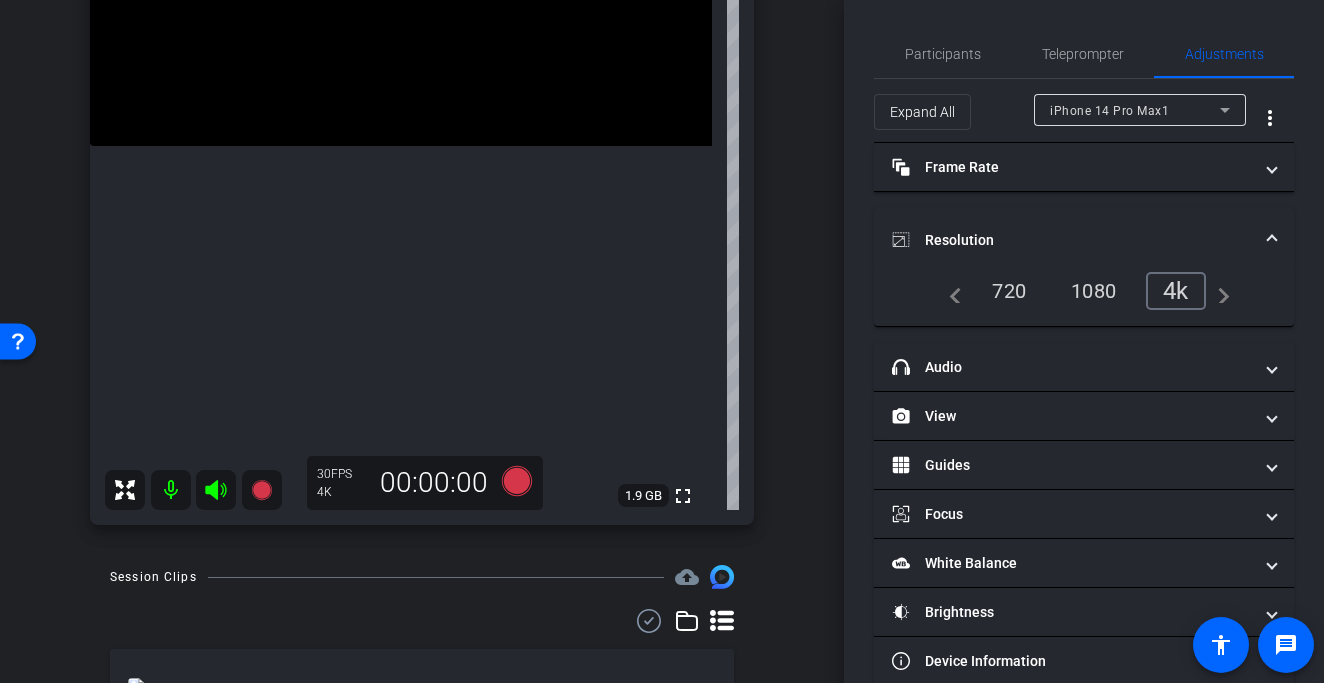 click at bounding box center (401, -10) 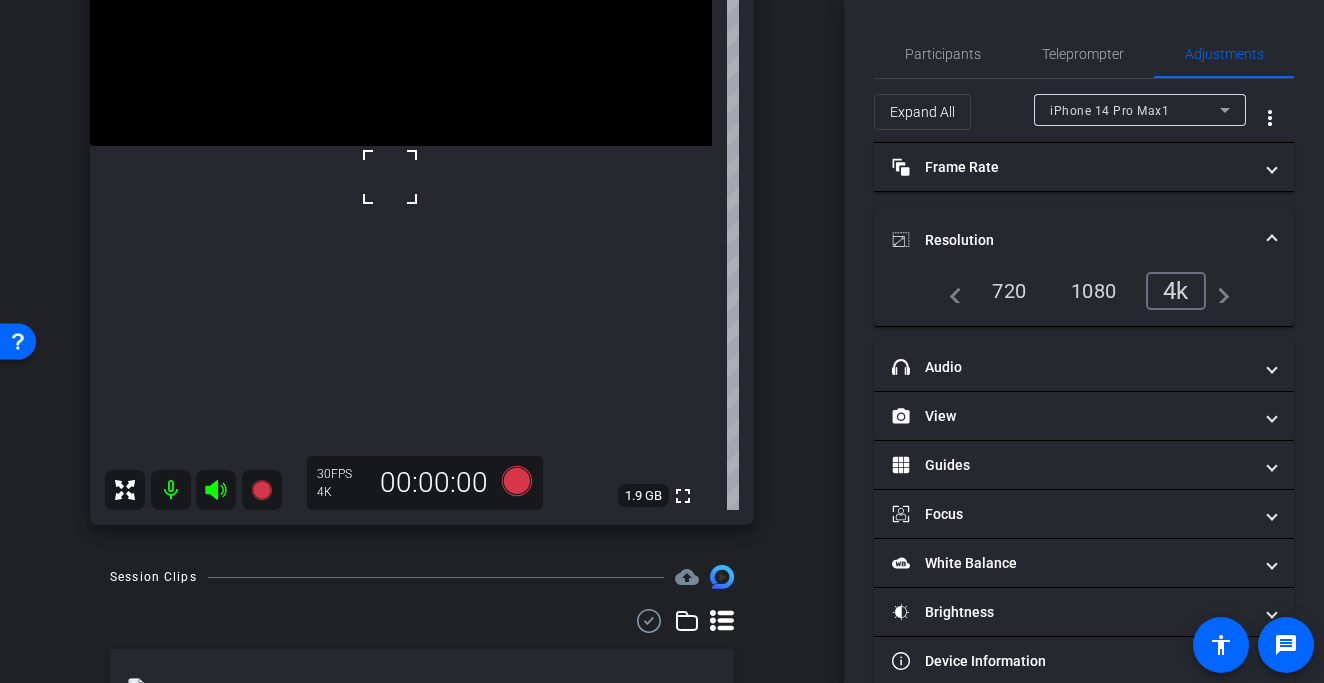 click at bounding box center [390, 177] 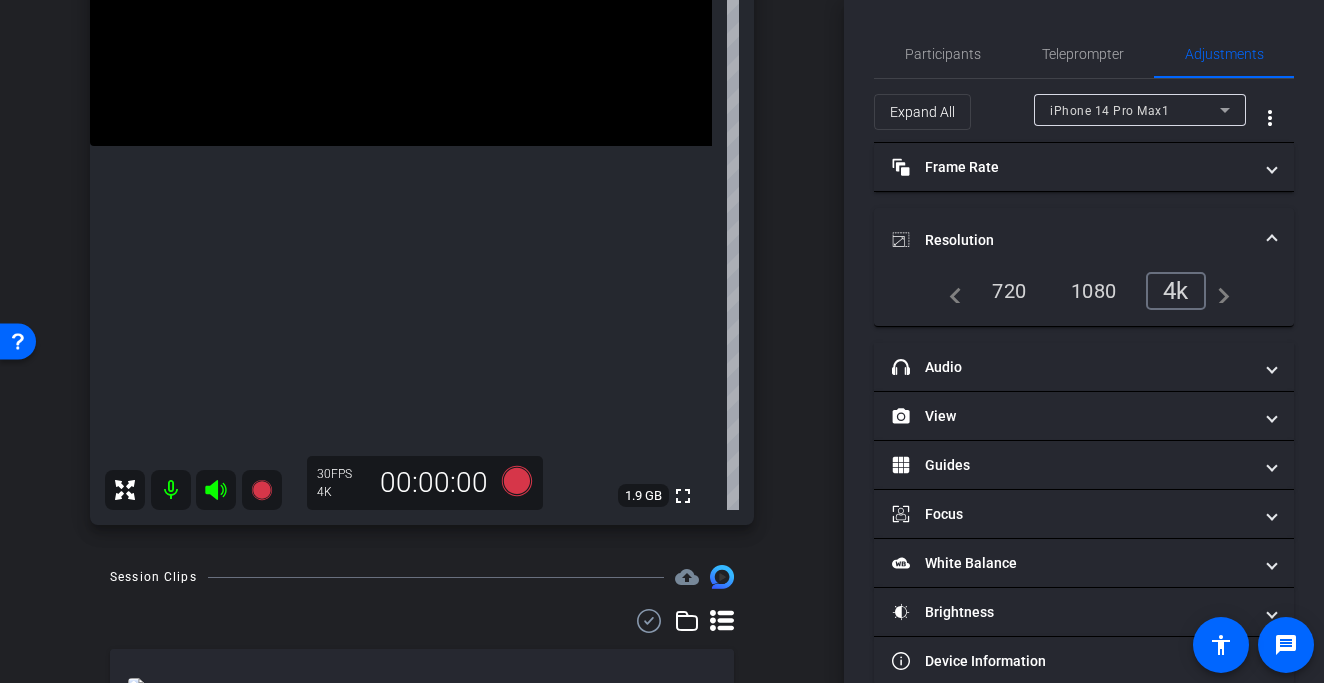 click at bounding box center (401, -10) 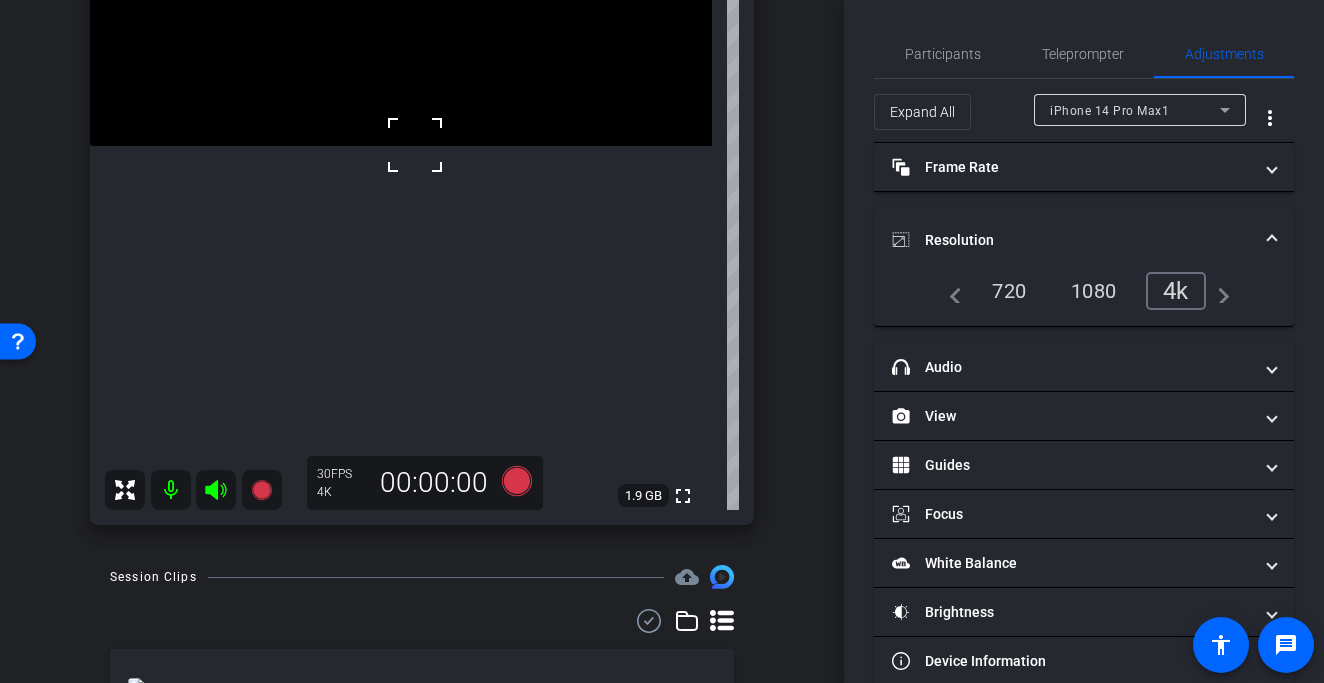 click at bounding box center [401, -10] 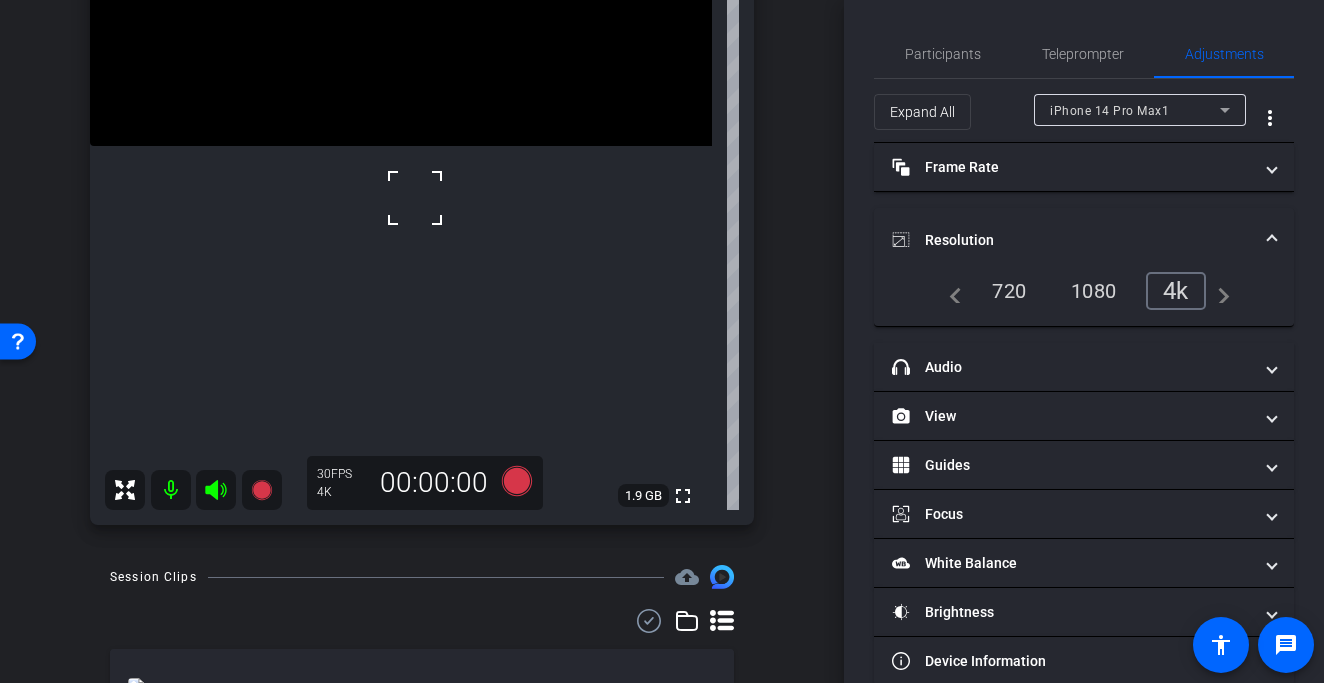 click at bounding box center [401, -10] 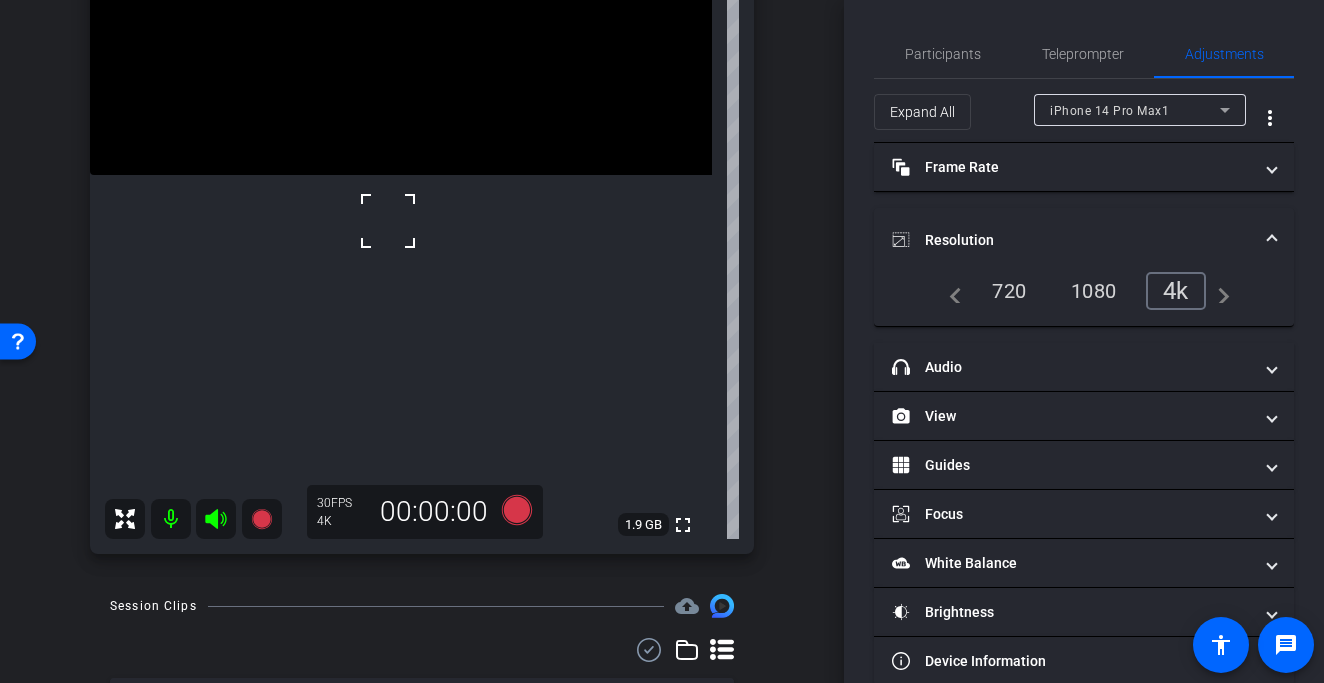 scroll, scrollTop: 359, scrollLeft: 0, axis: vertical 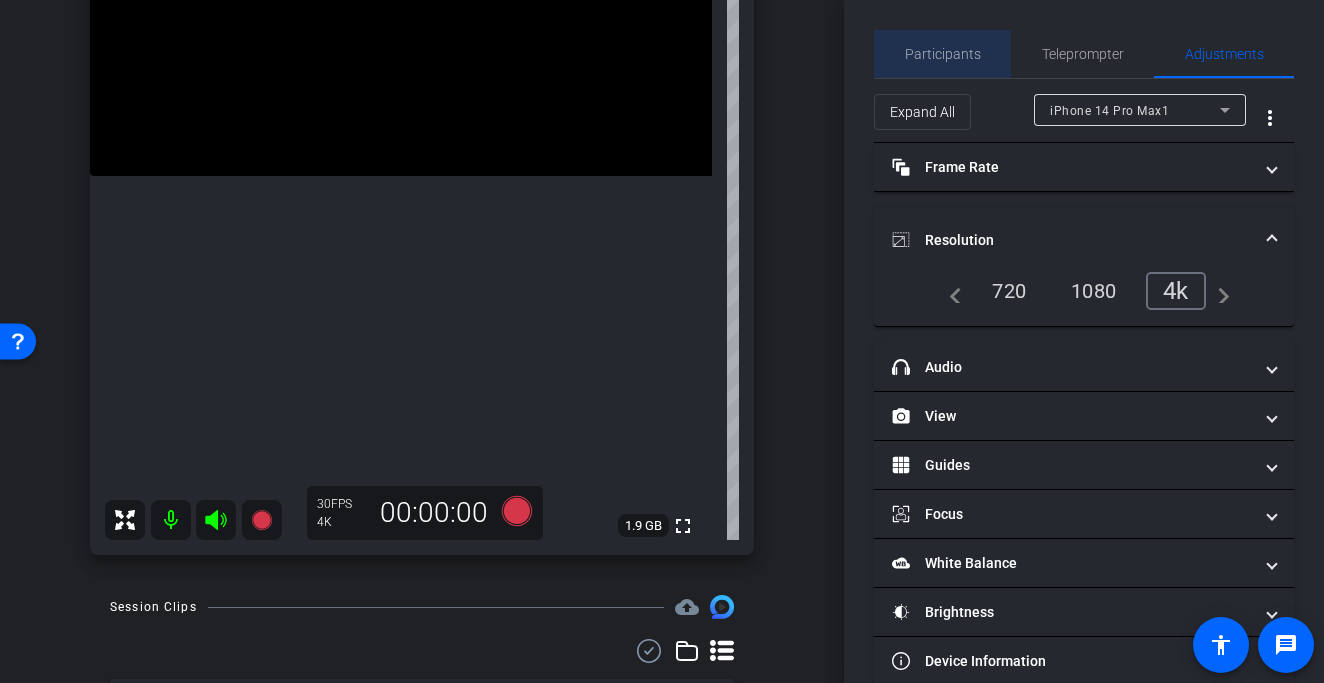 click on "Participants" at bounding box center [943, 54] 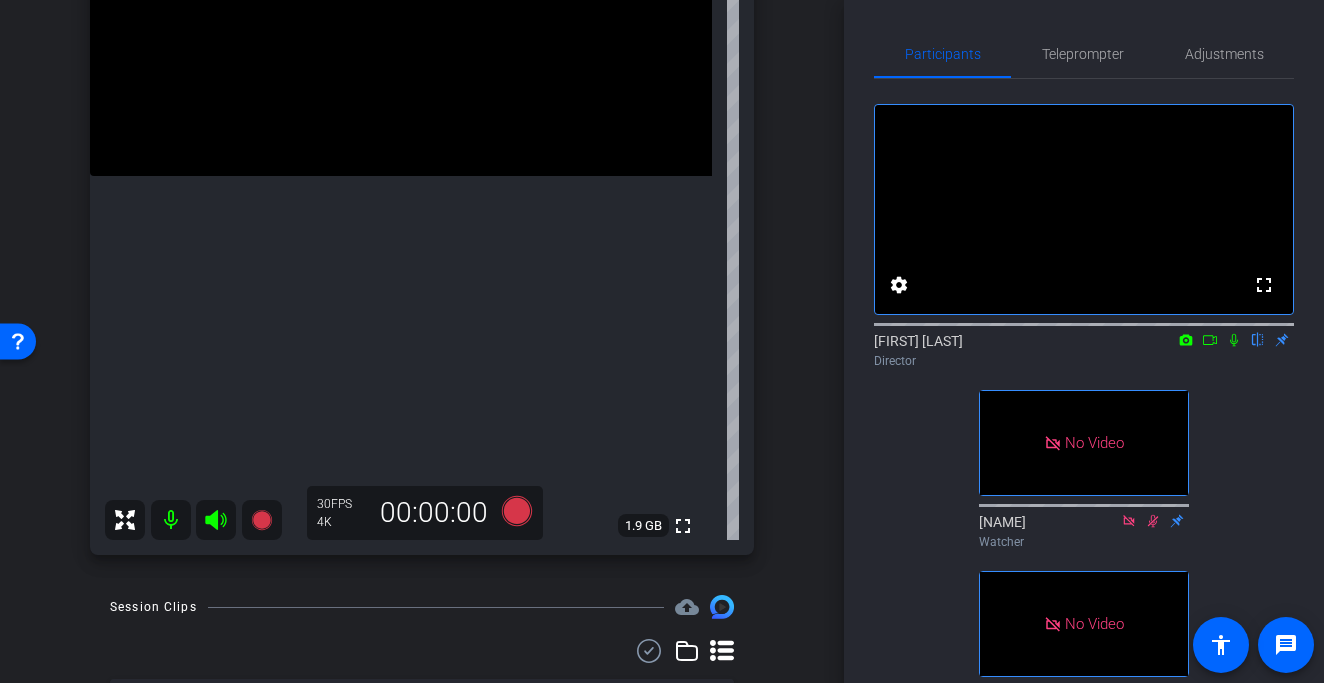 click 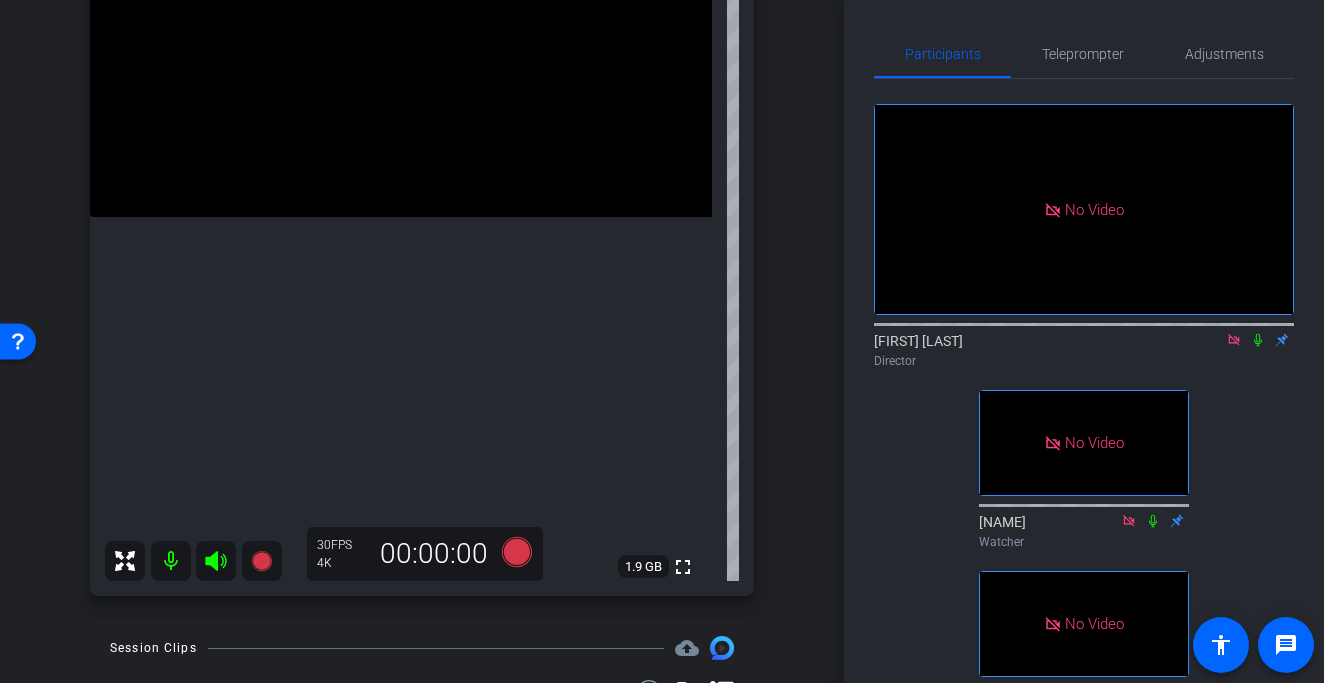 scroll, scrollTop: 293, scrollLeft: 0, axis: vertical 